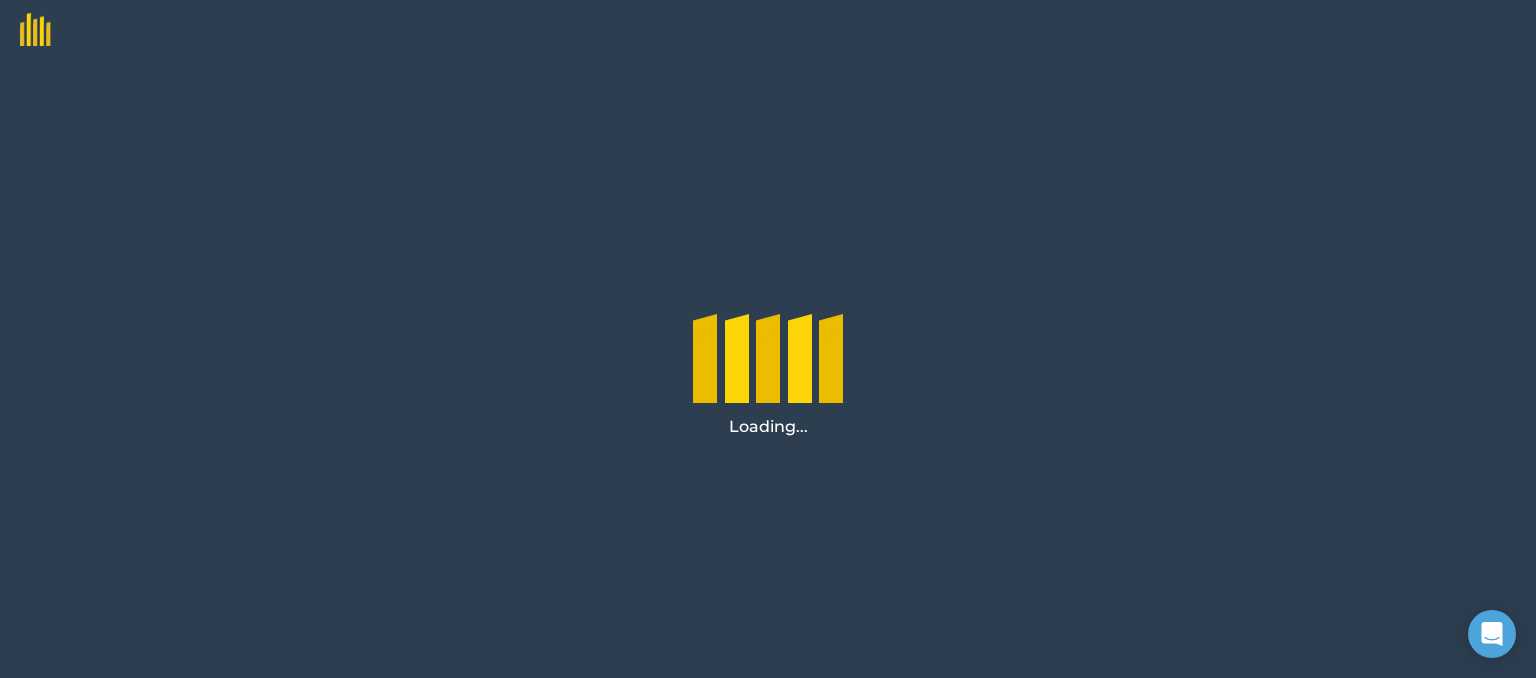 scroll, scrollTop: 0, scrollLeft: 0, axis: both 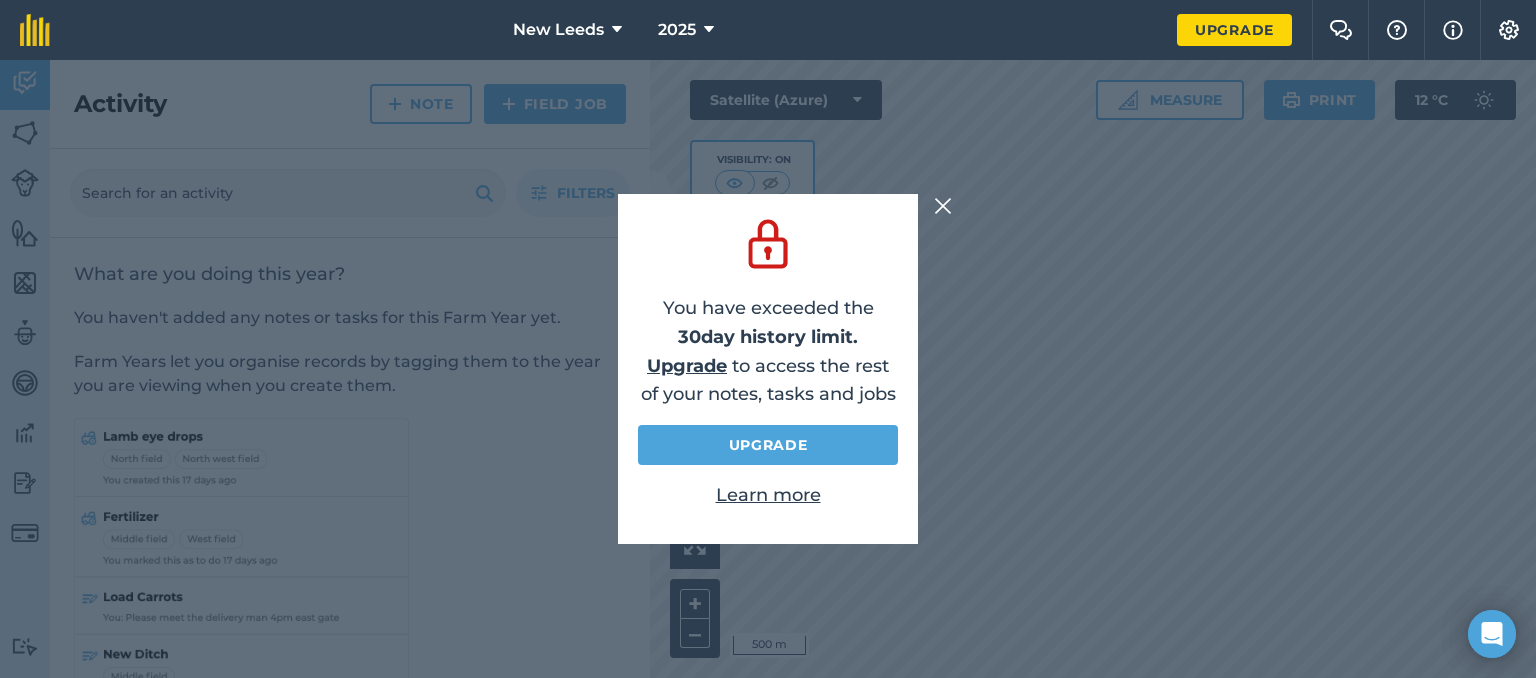 click at bounding box center [946, 206] 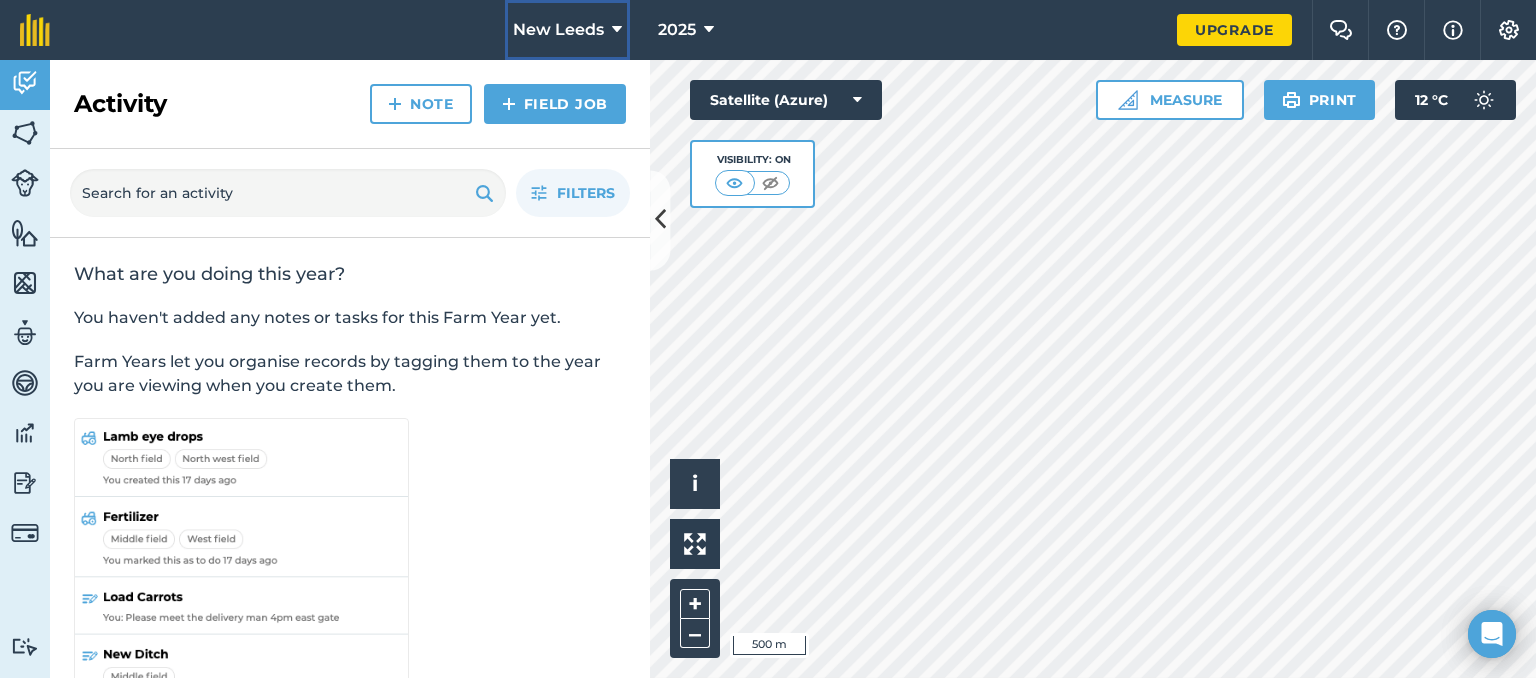 click on "New Leeds" at bounding box center [558, 30] 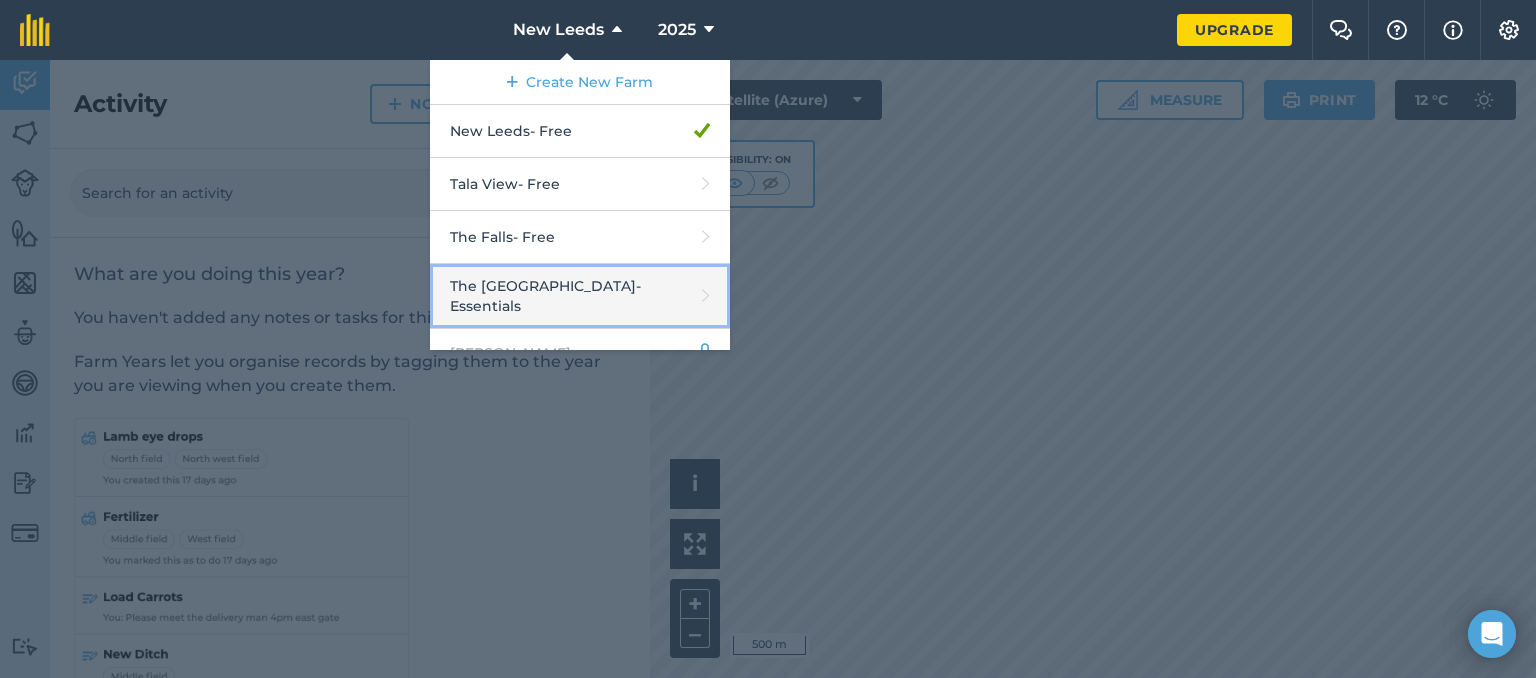 click on "The Falls Farm  - Essentials" at bounding box center (580, 296) 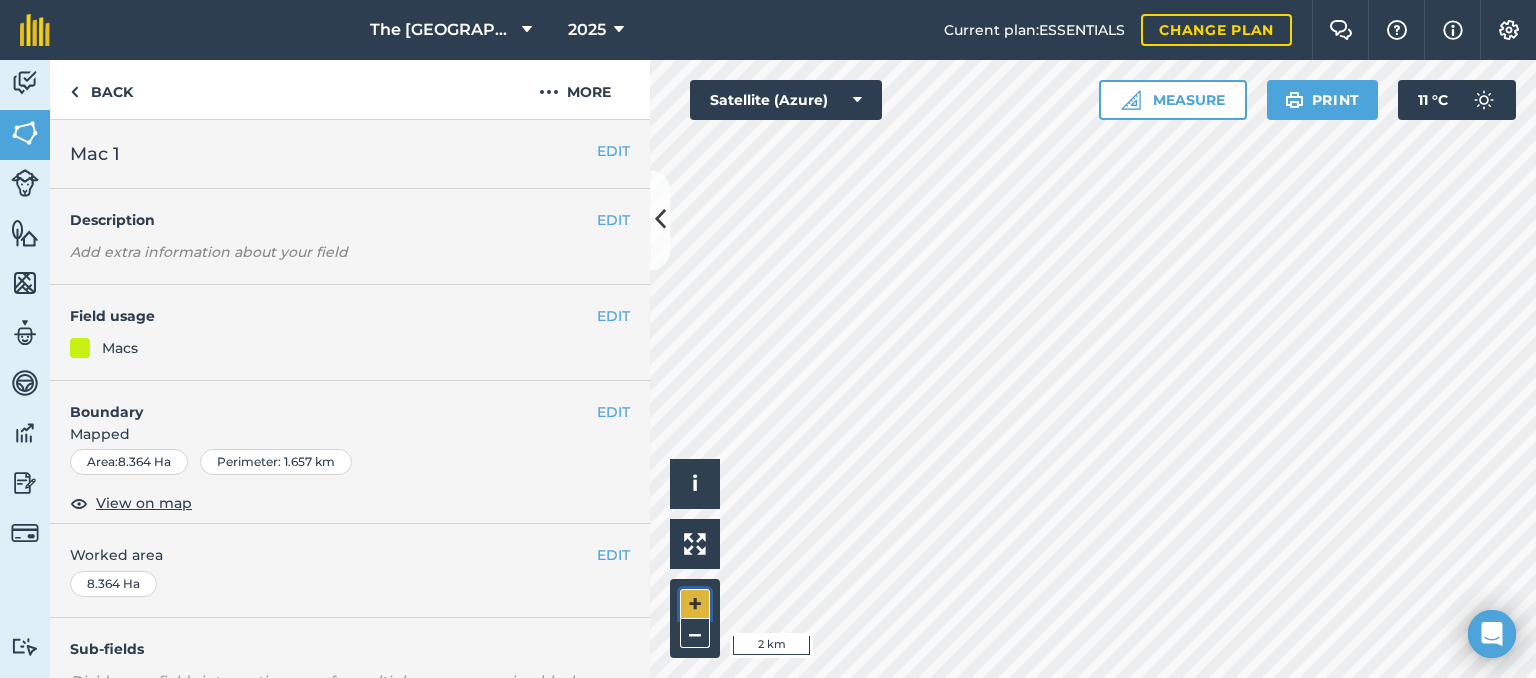 click on "+" at bounding box center [695, 604] 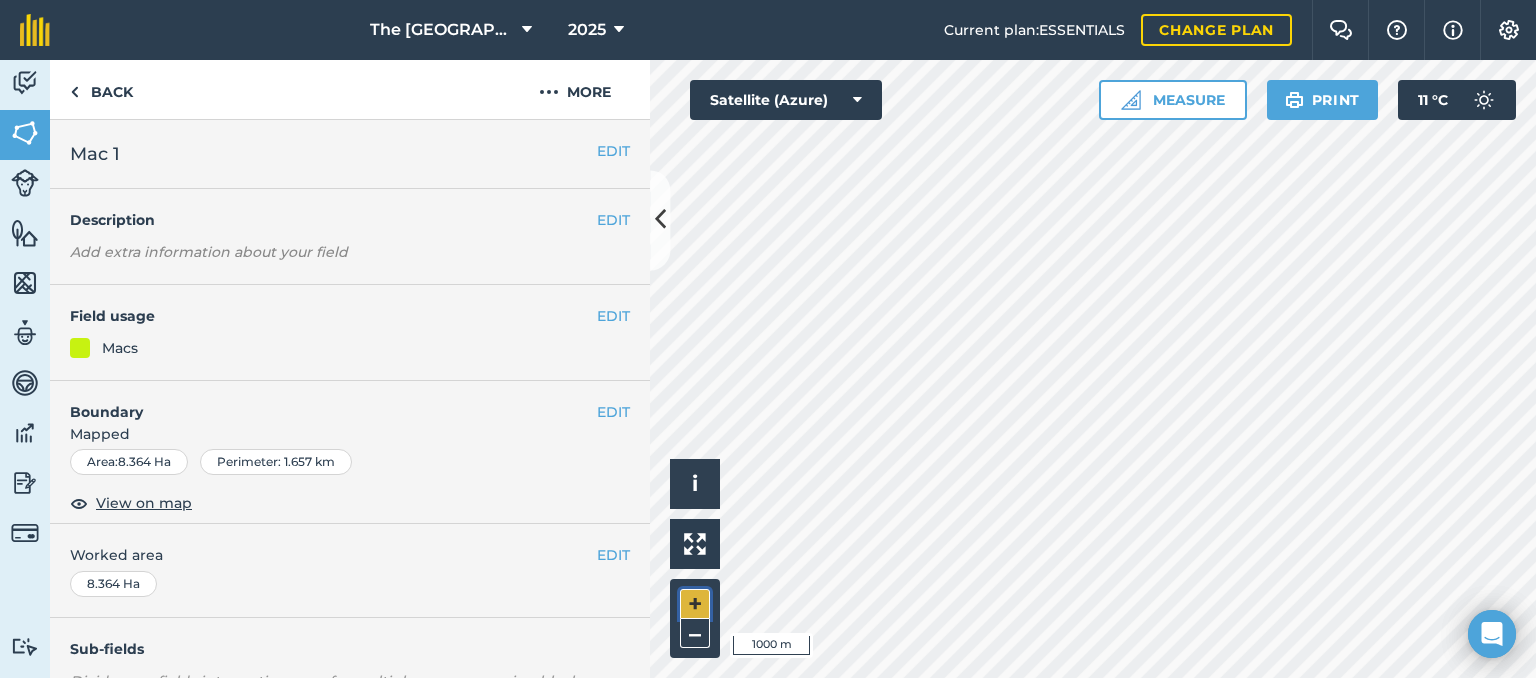 click on "+" at bounding box center [695, 604] 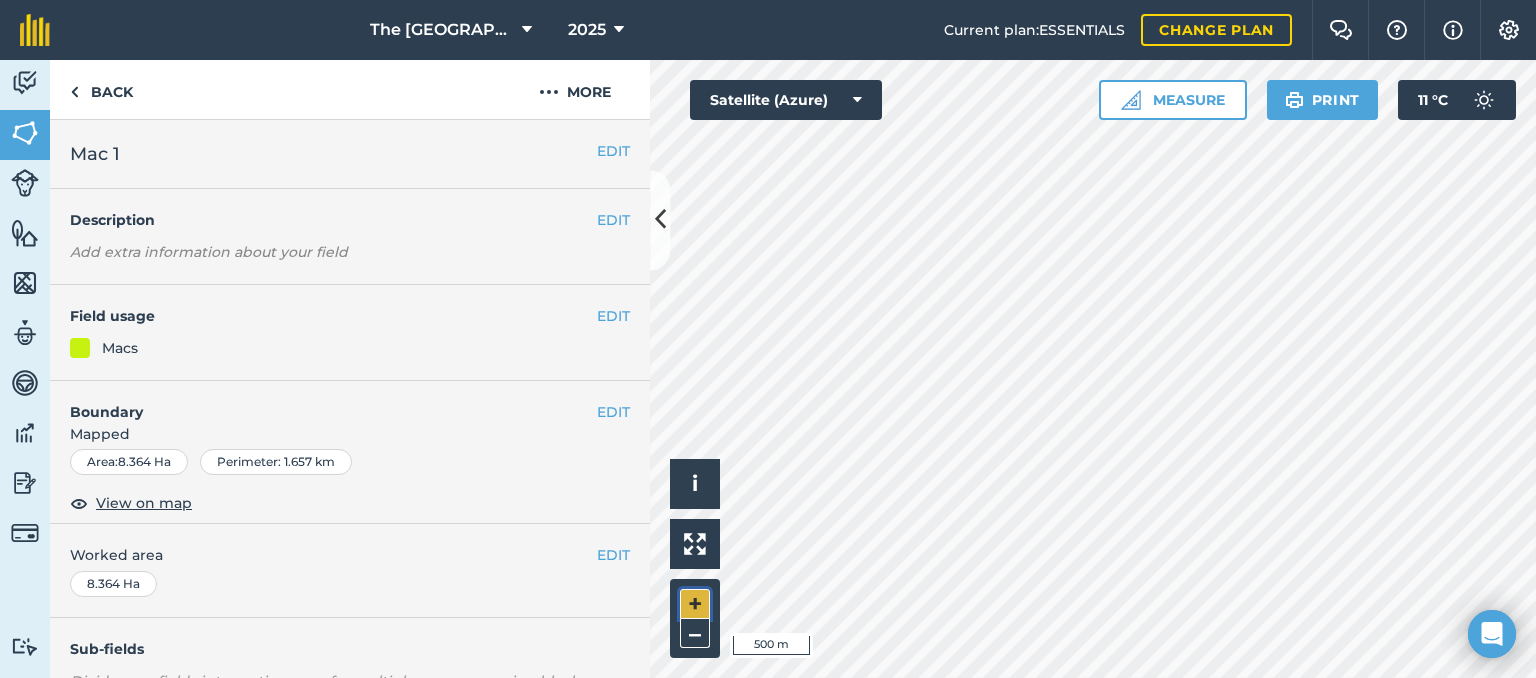 click on "+" at bounding box center (695, 604) 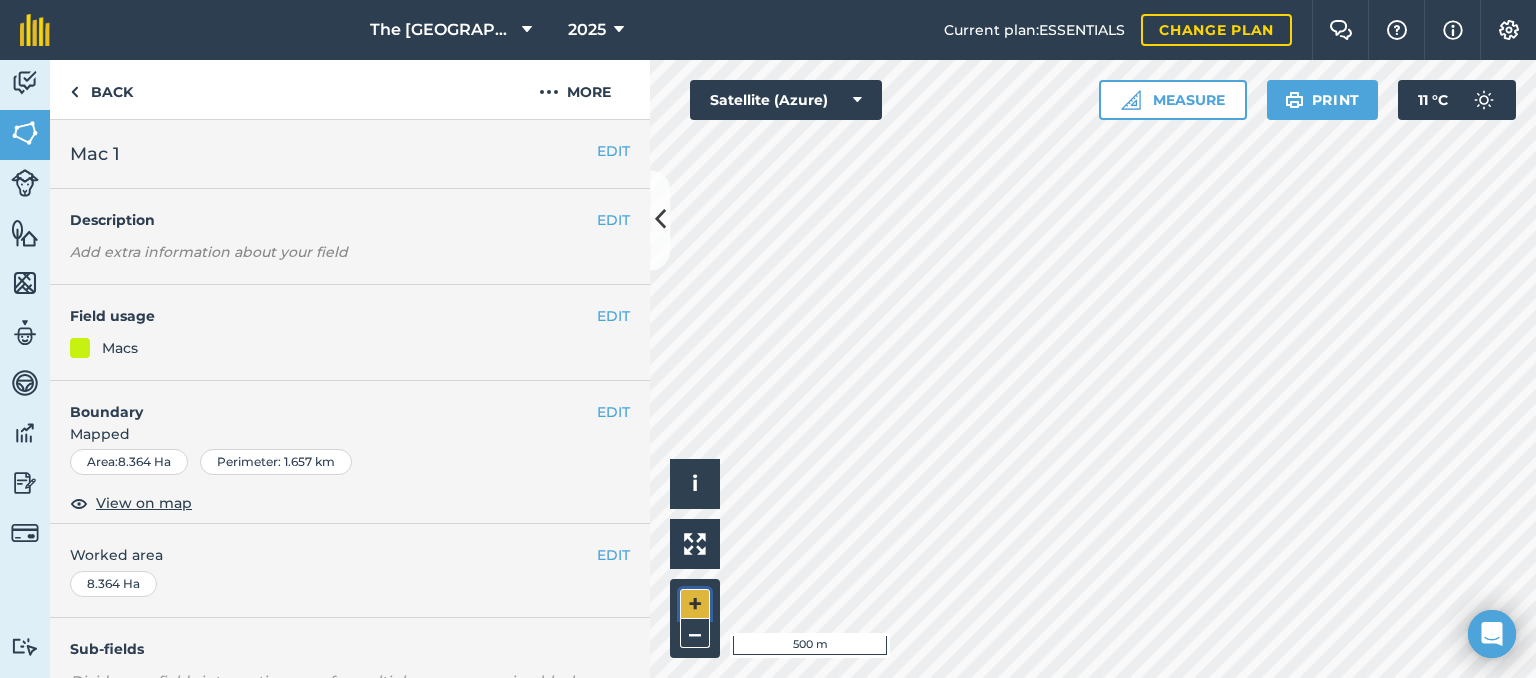 click on "+" at bounding box center [695, 604] 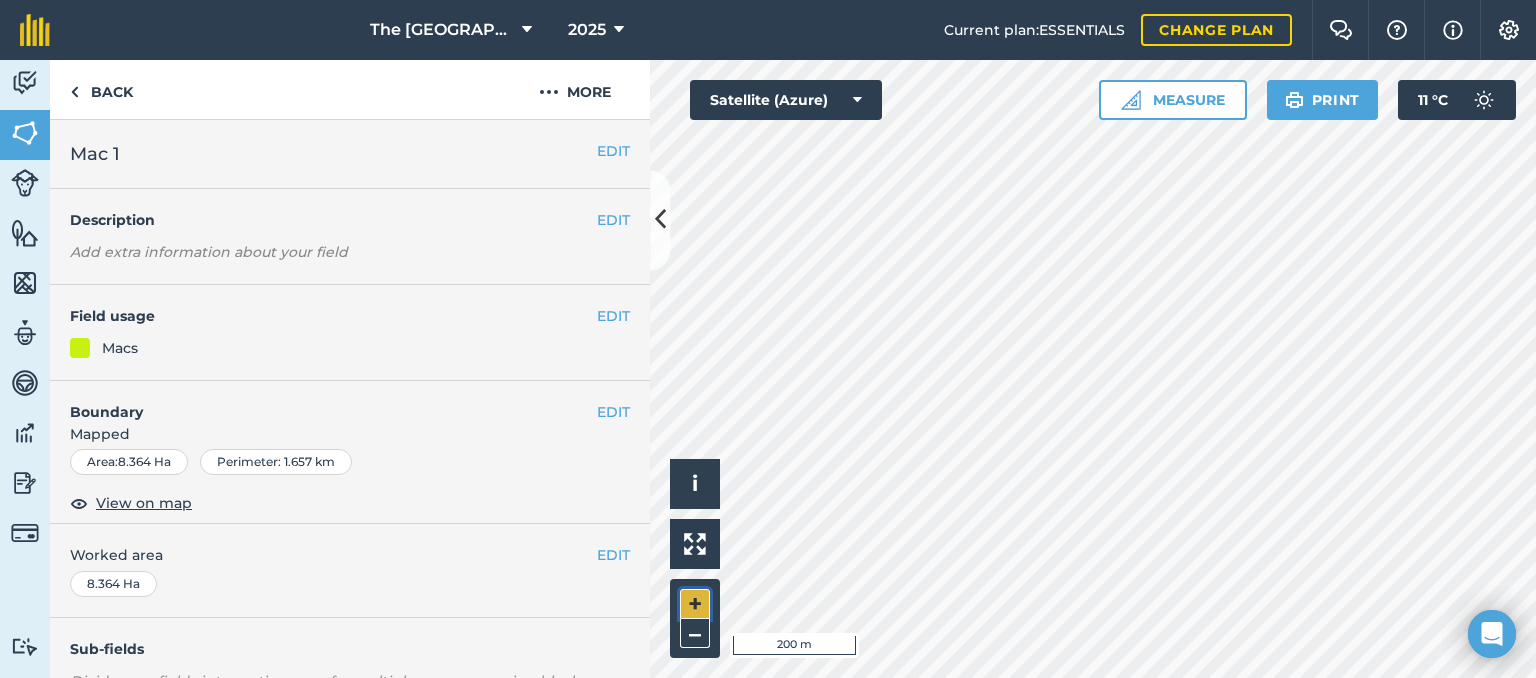 click on "+" at bounding box center [695, 604] 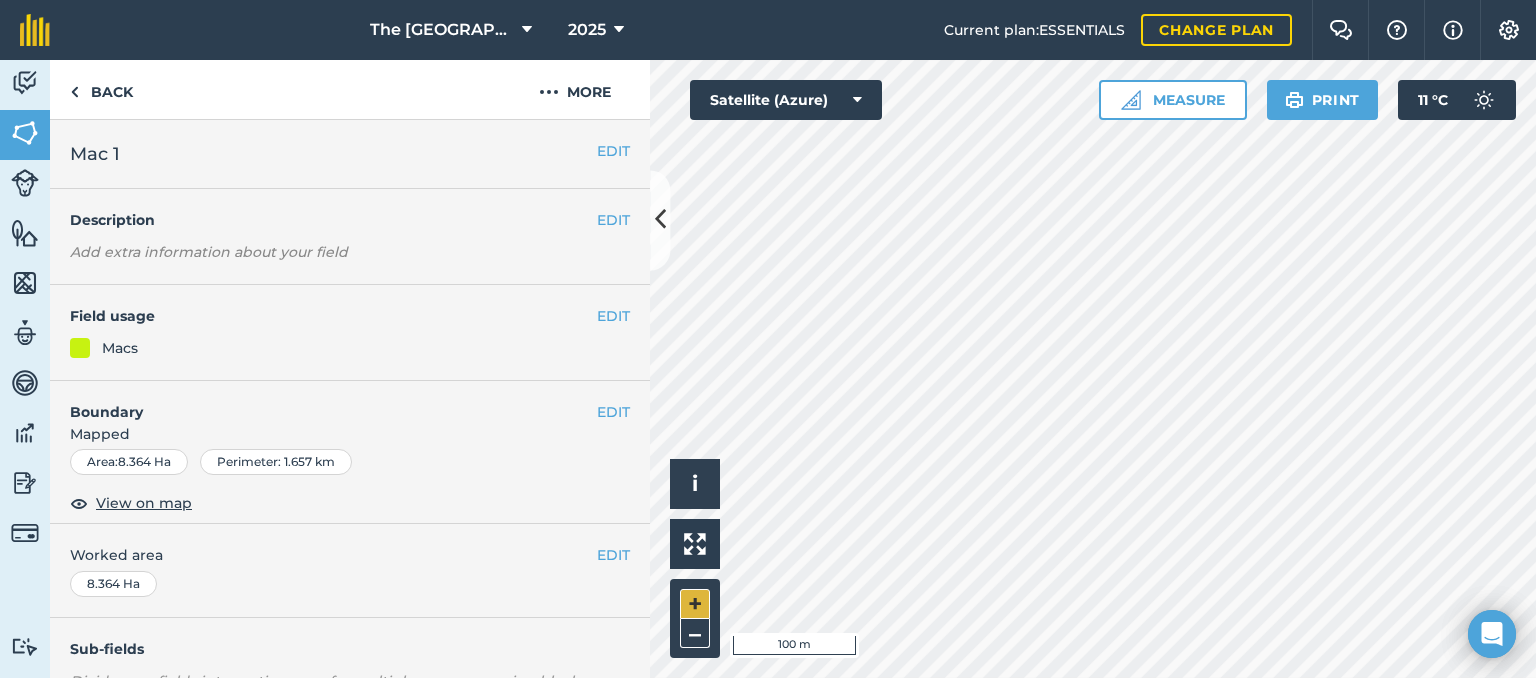 drag, startPoint x: 711, startPoint y: 581, endPoint x: 698, endPoint y: 601, distance: 23.853722 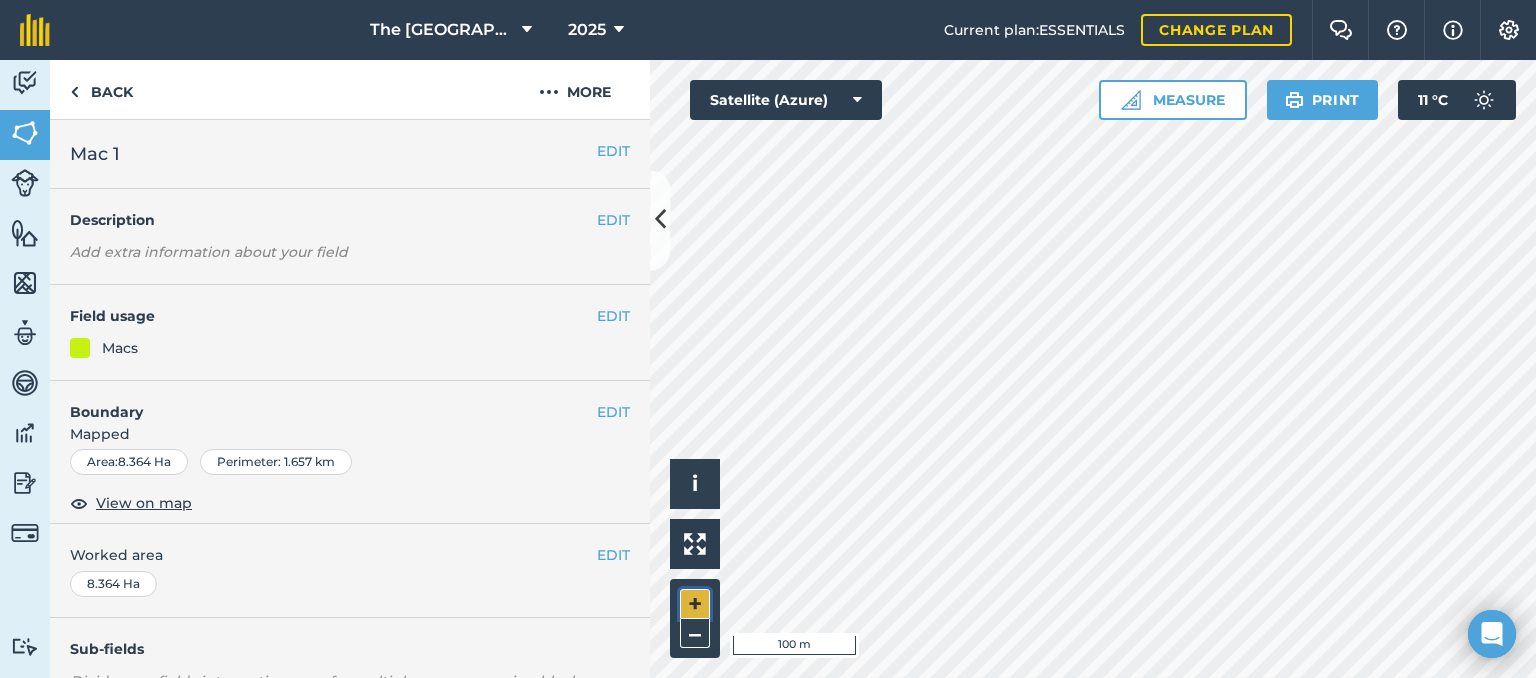 click on "+" at bounding box center [695, 604] 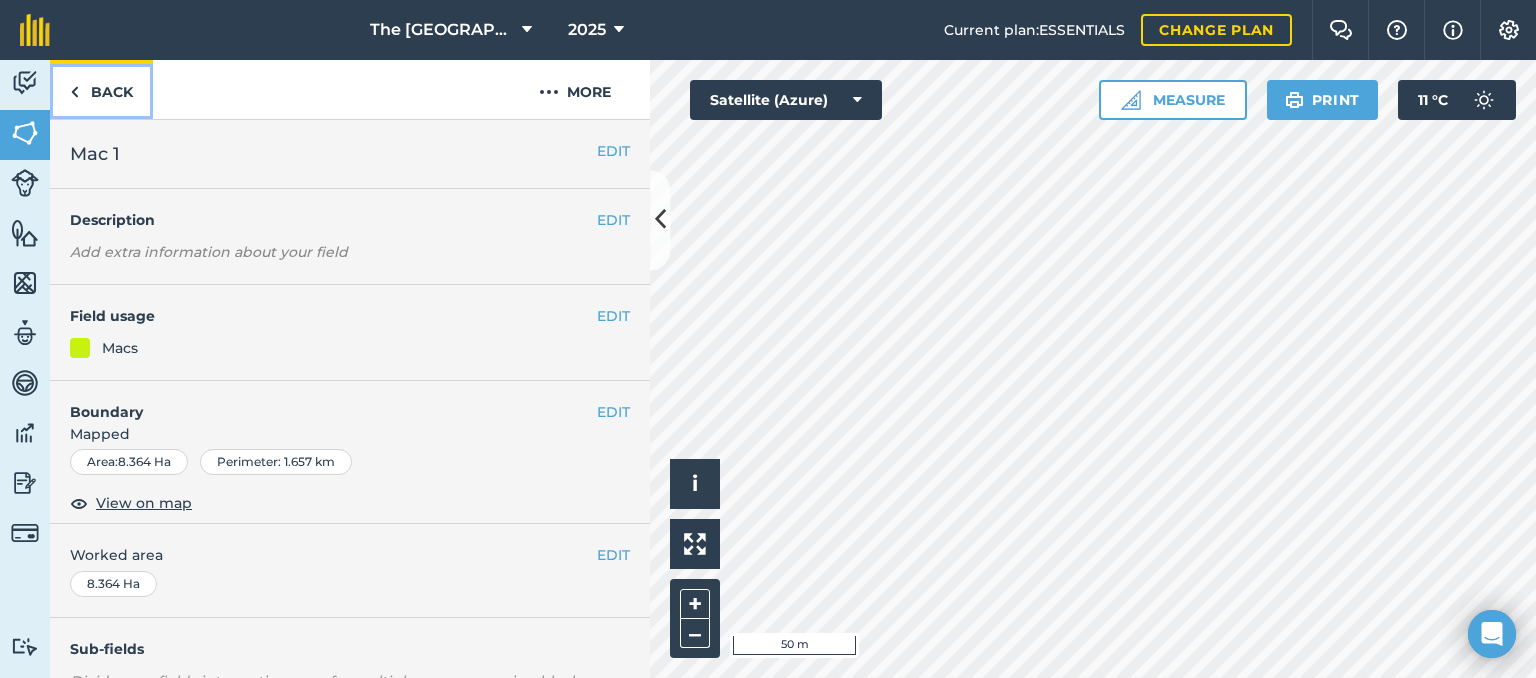 click on "Back" at bounding box center [101, 89] 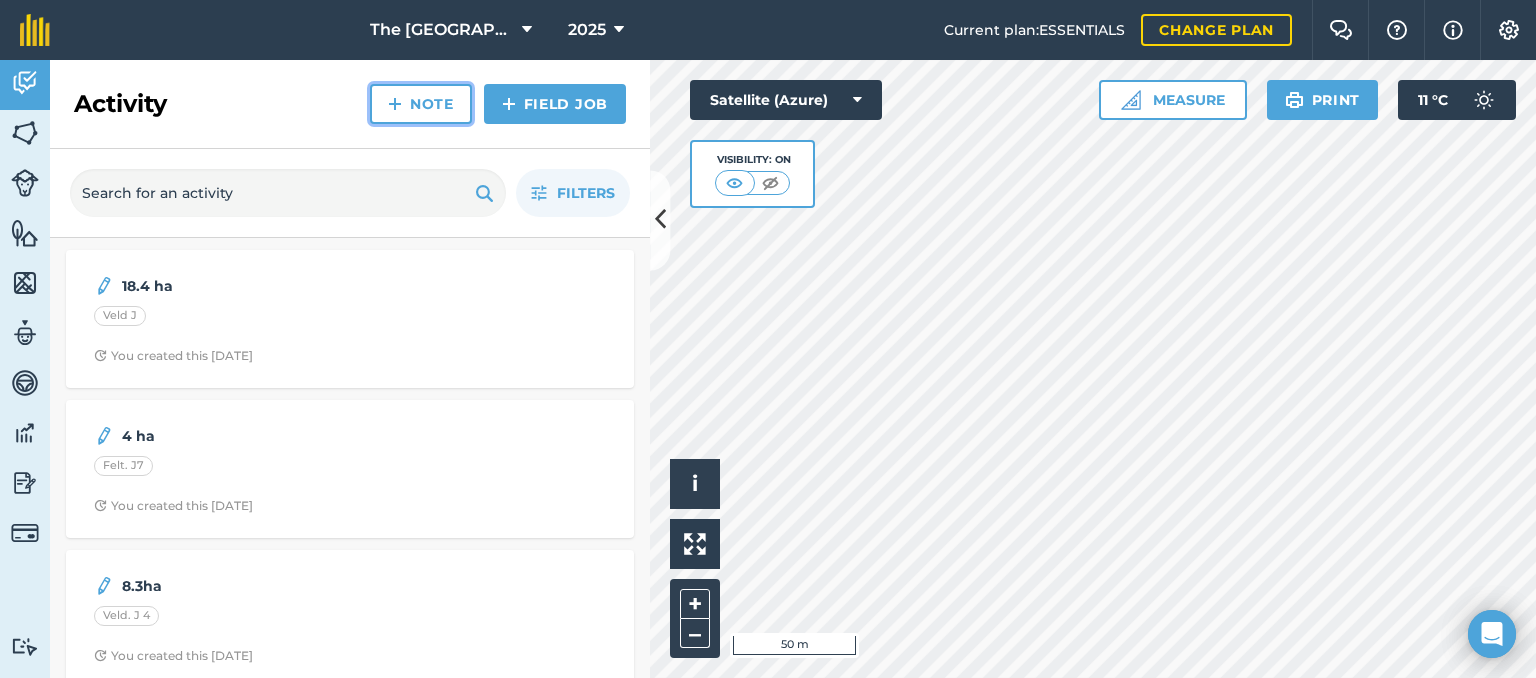 click on "Note" at bounding box center [421, 104] 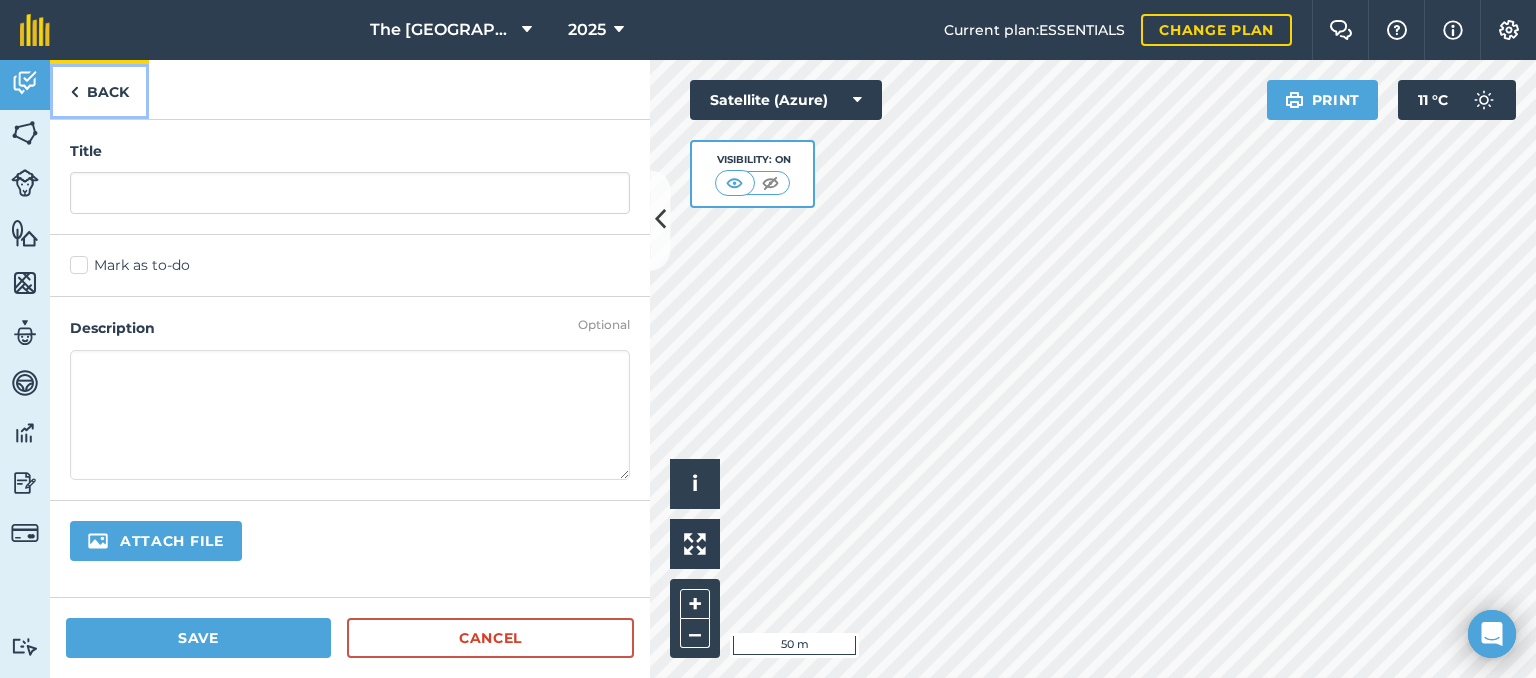 click at bounding box center (74, 92) 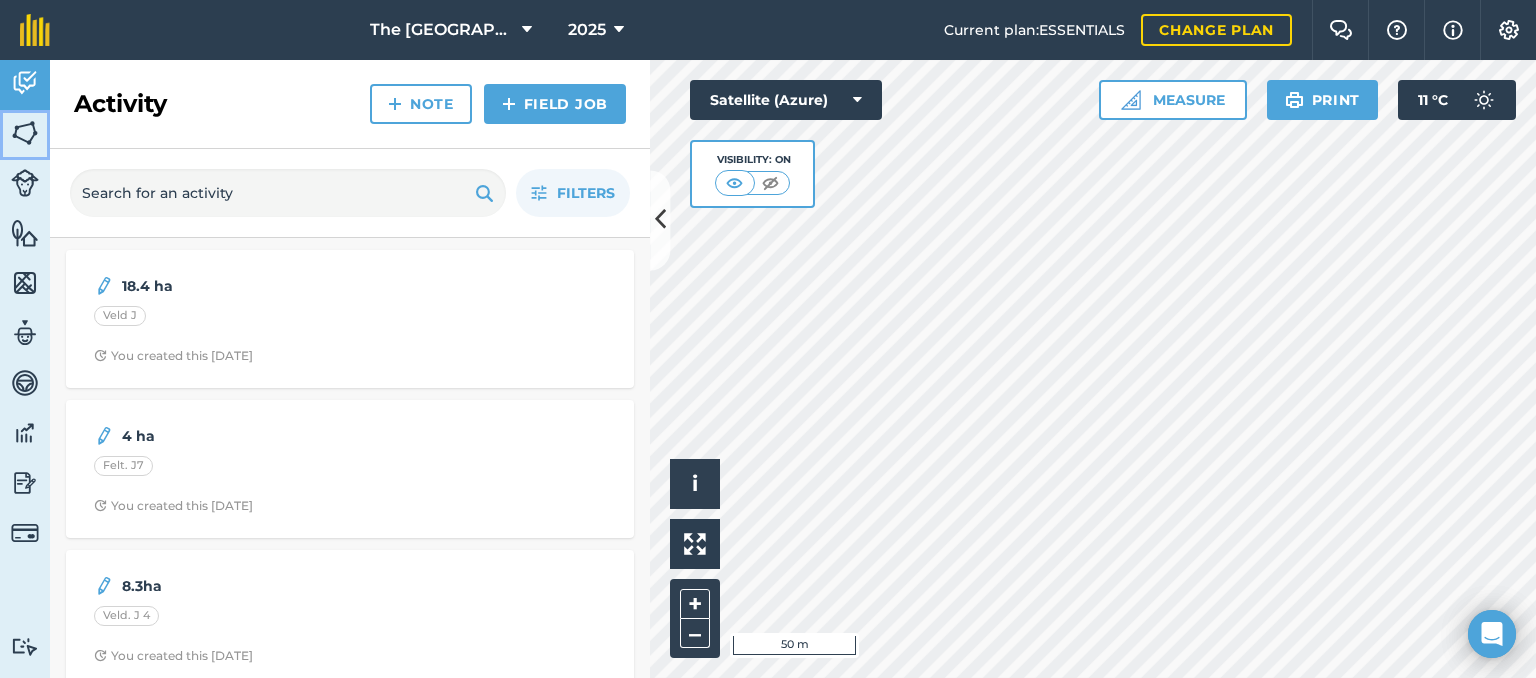 click at bounding box center [25, 133] 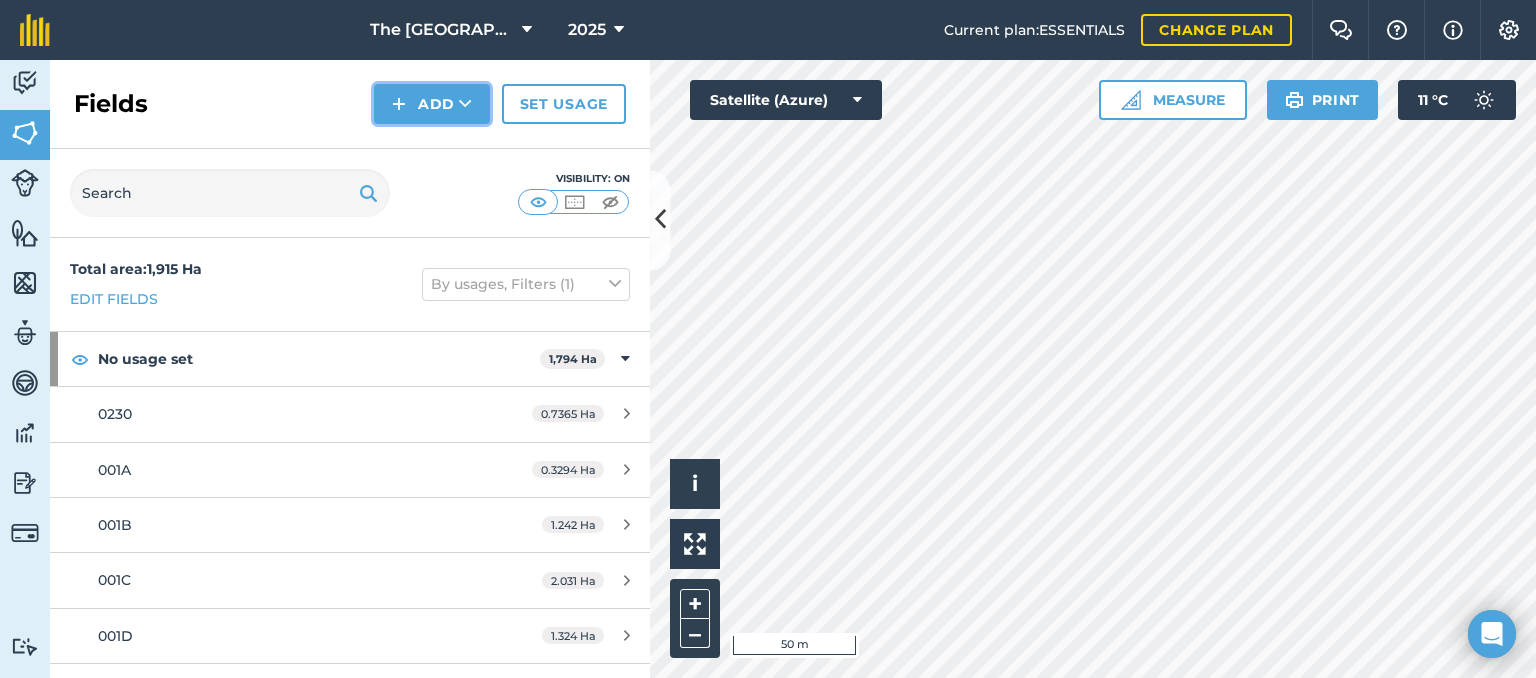 click on "Add" at bounding box center (432, 104) 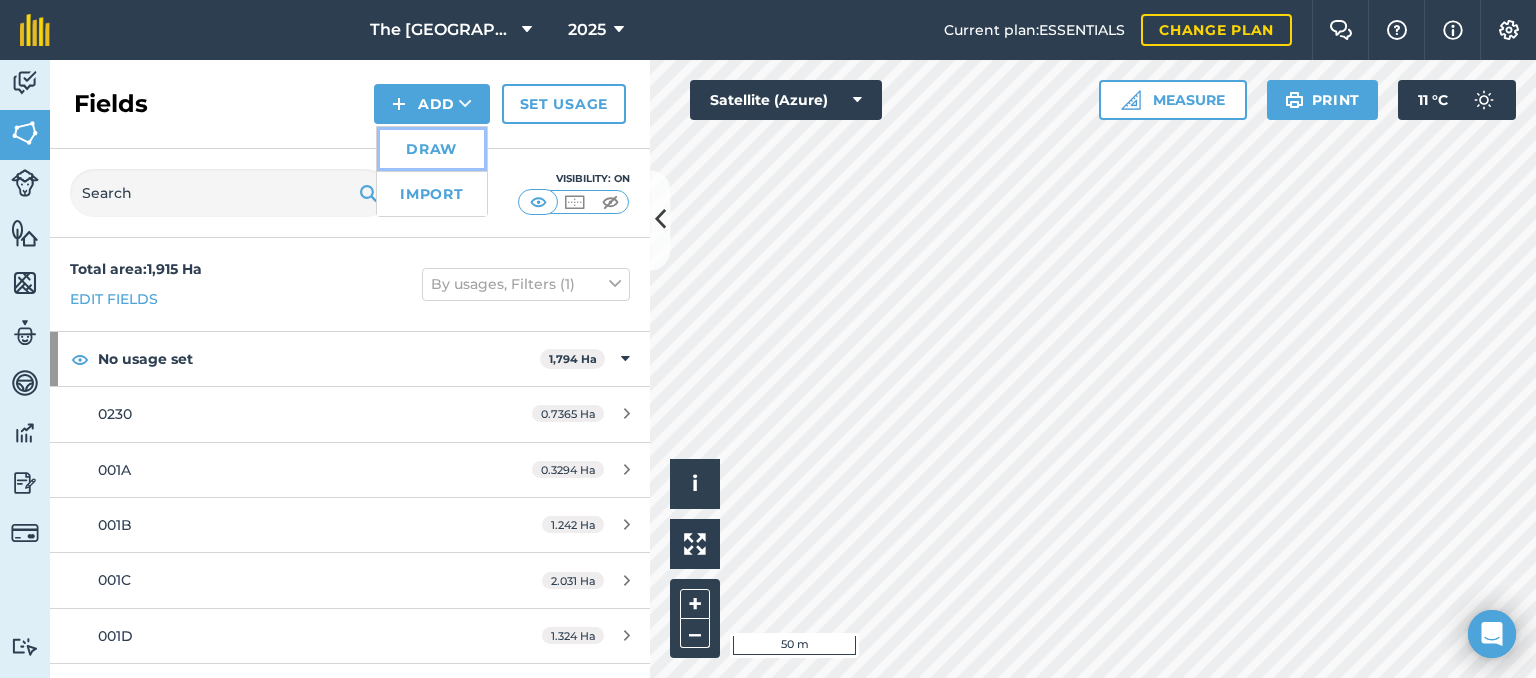 click on "Draw" at bounding box center (432, 149) 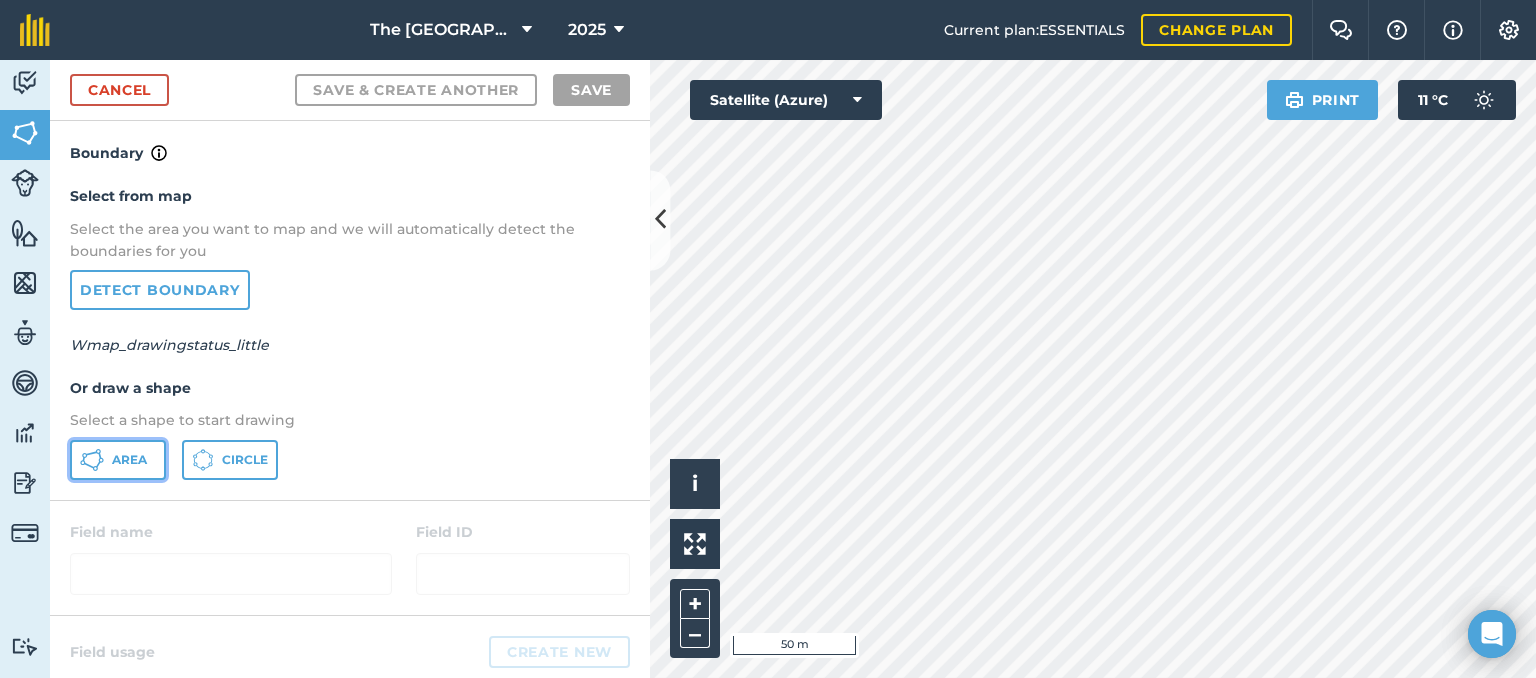 click on "Area" at bounding box center (129, 460) 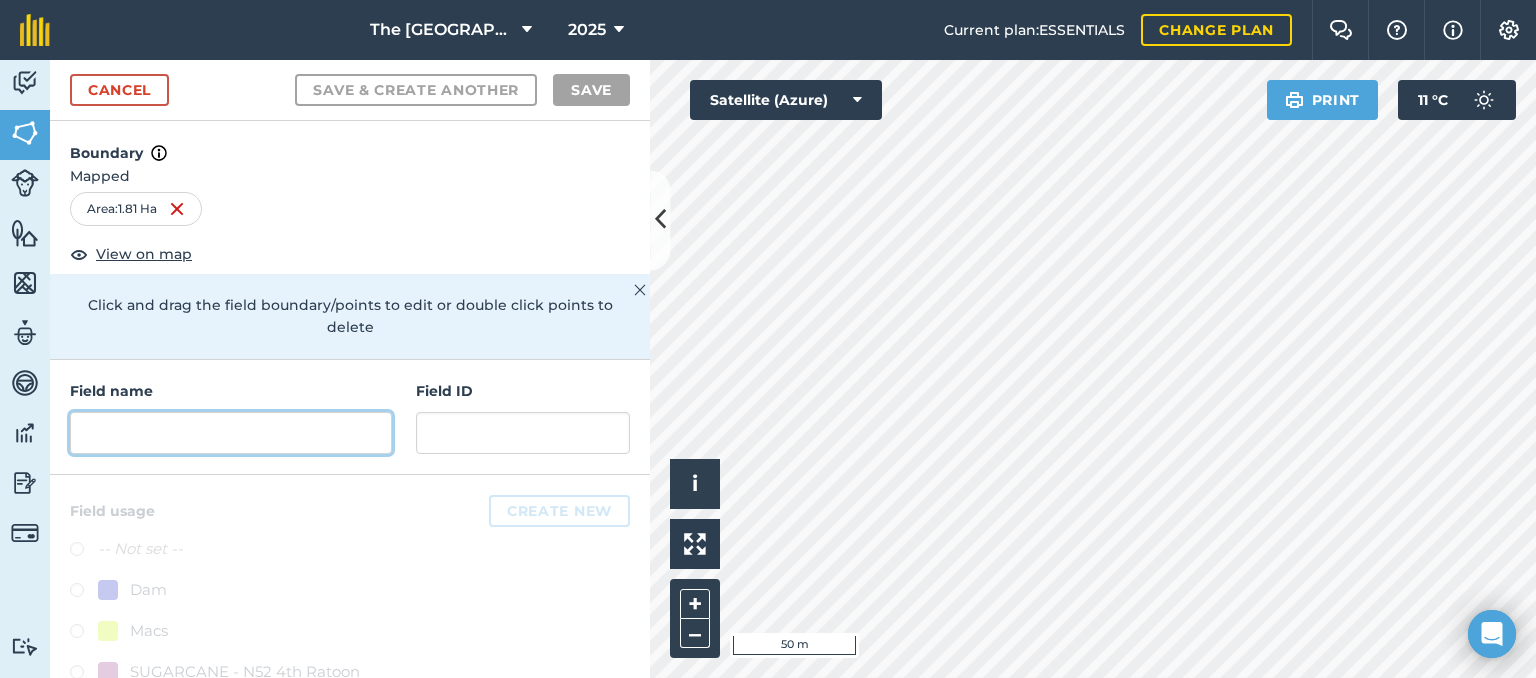 click at bounding box center (231, 433) 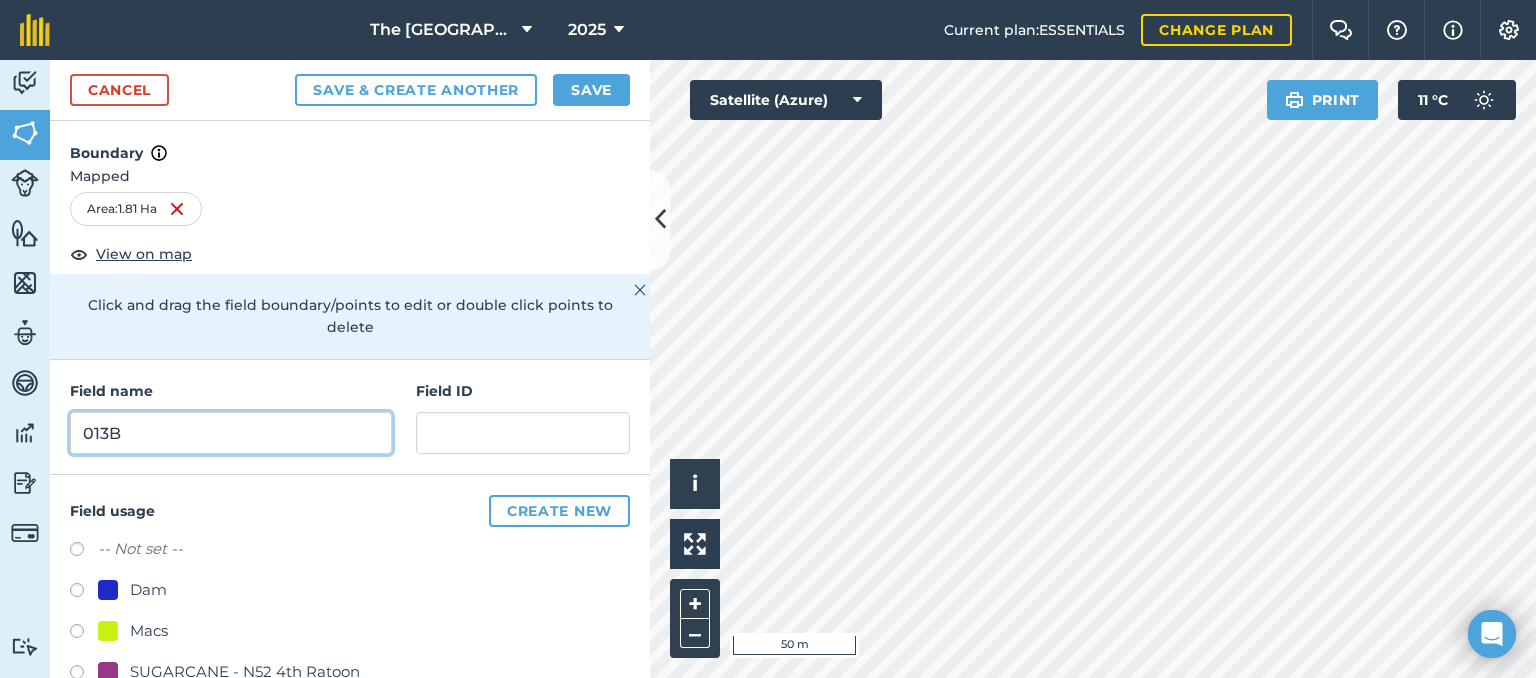 type on "013B" 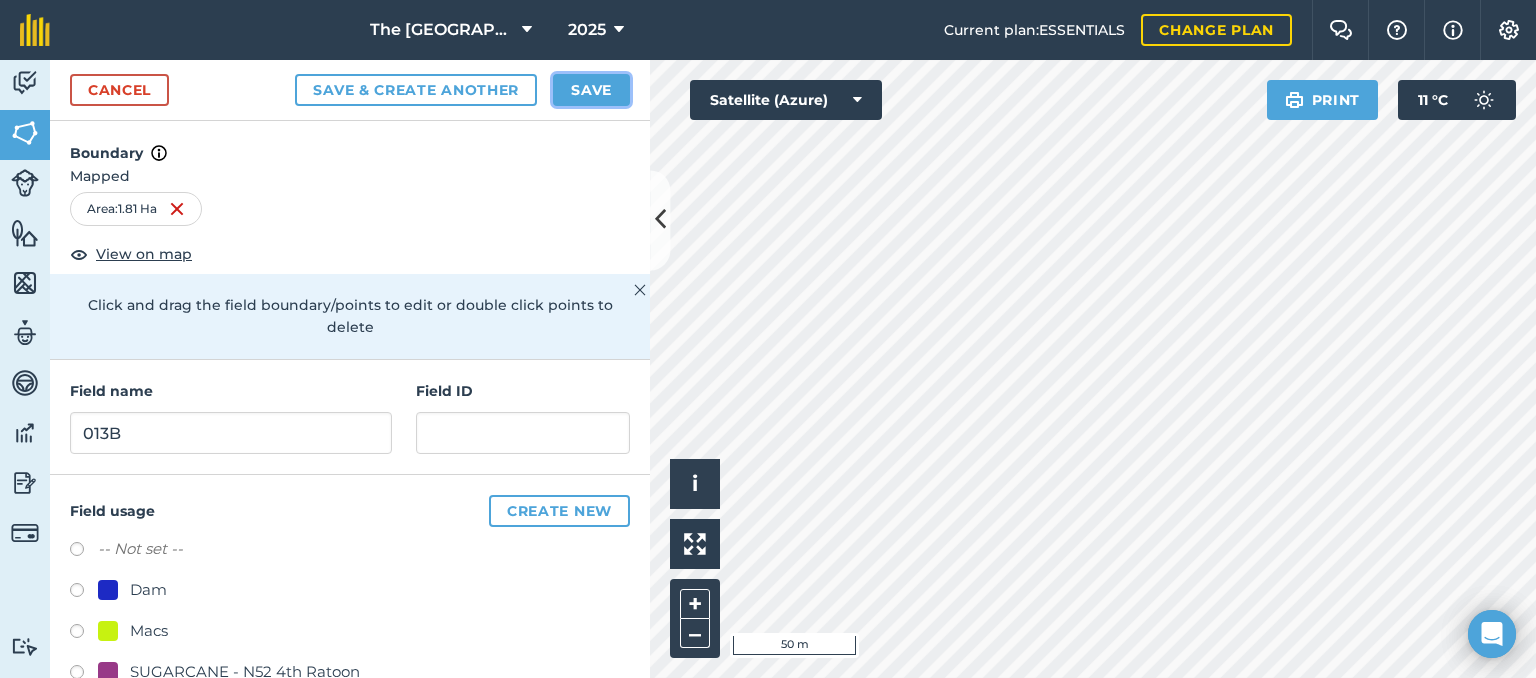 click on "Save" at bounding box center (591, 90) 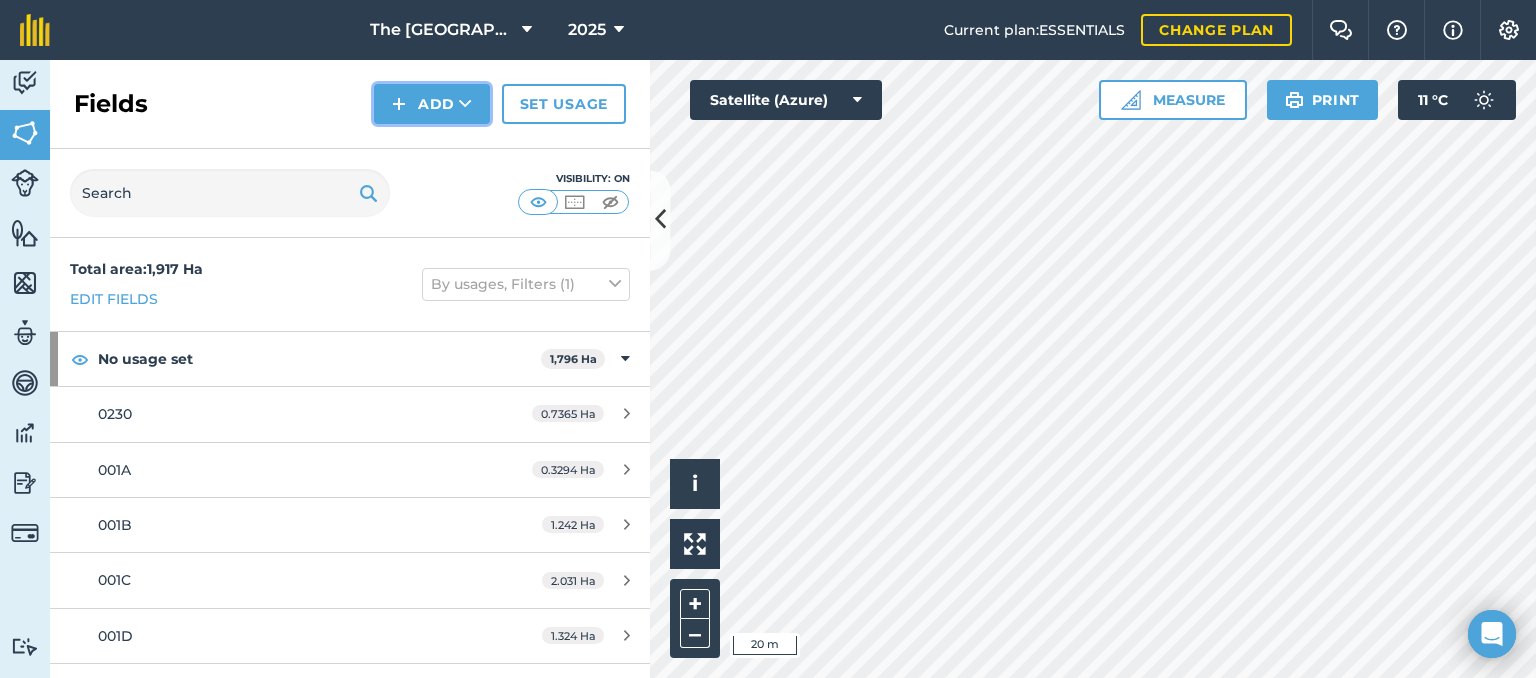 click on "Add" at bounding box center [432, 104] 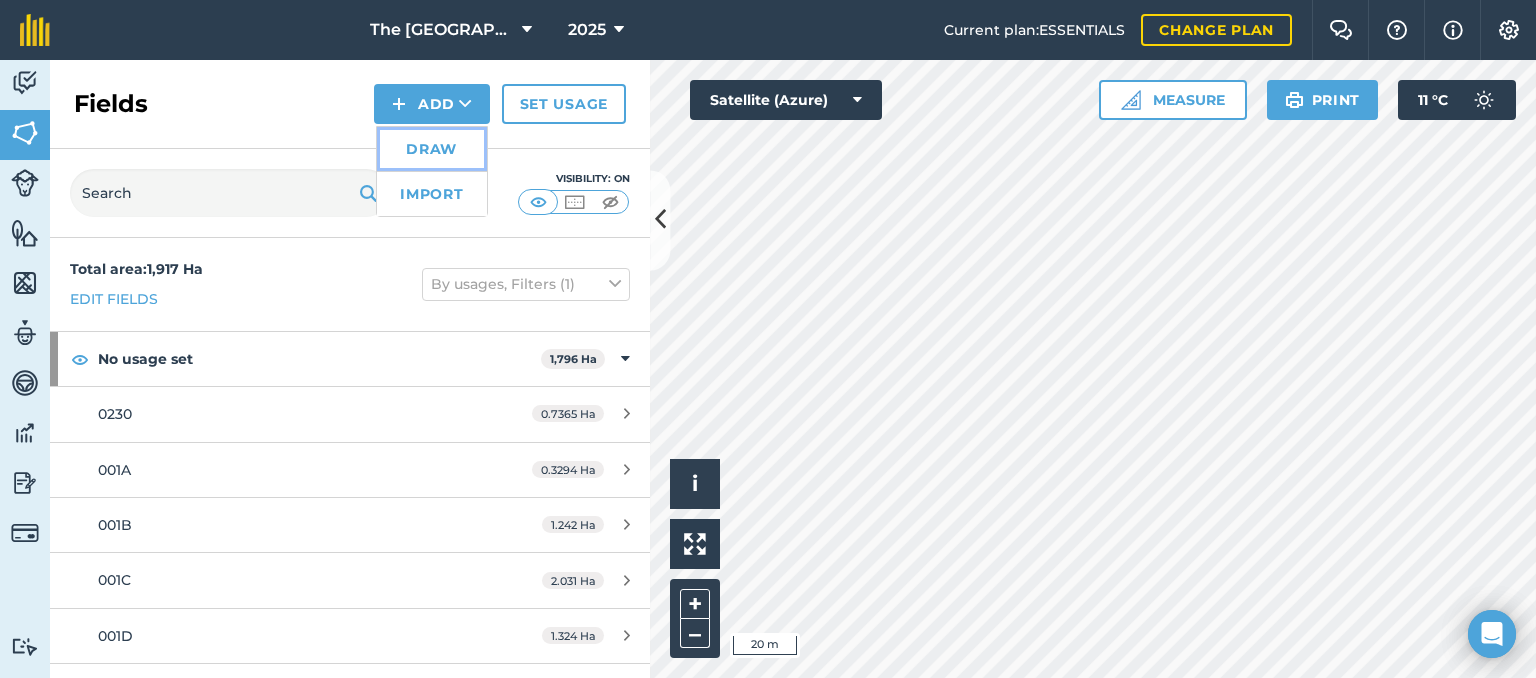 click on "Draw" at bounding box center (432, 149) 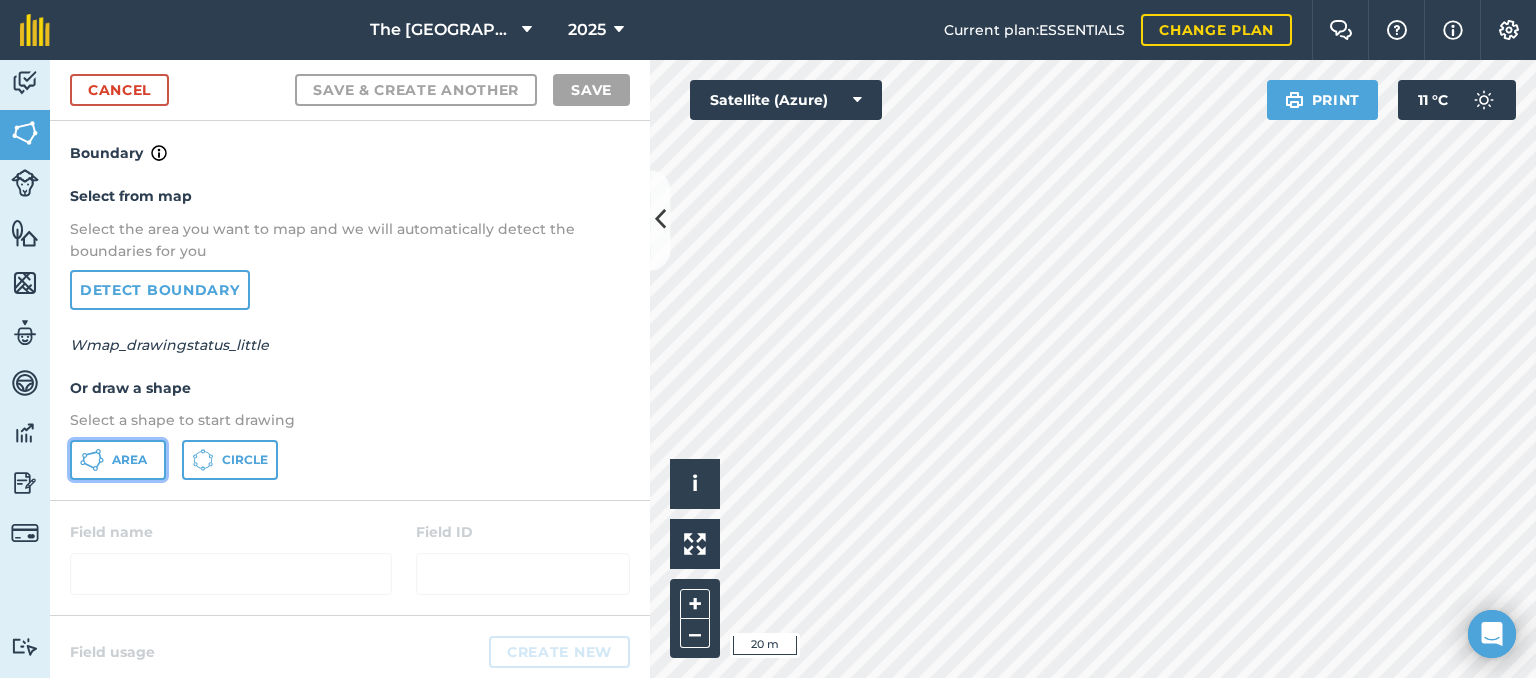 click on "Area" at bounding box center (118, 460) 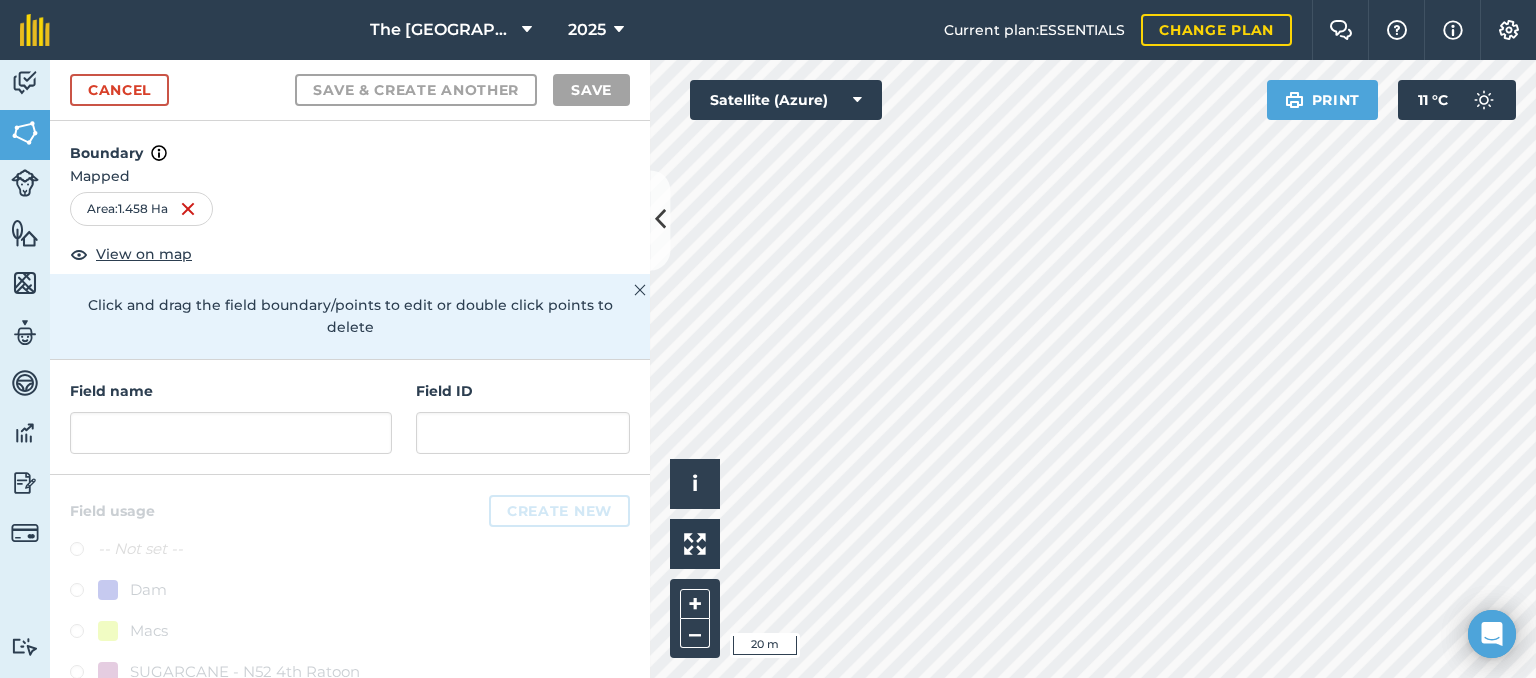 click on "Field name Field ID" at bounding box center (350, 417) 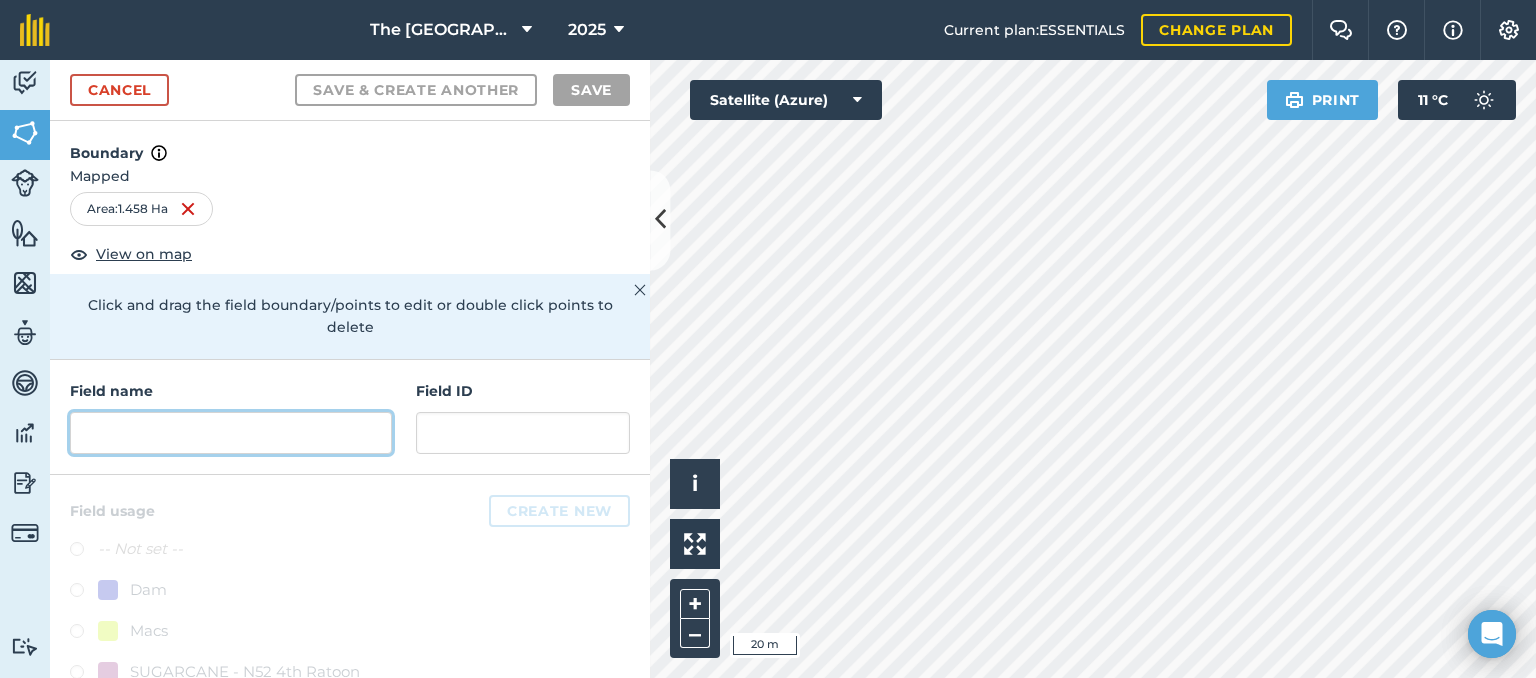 click at bounding box center [231, 433] 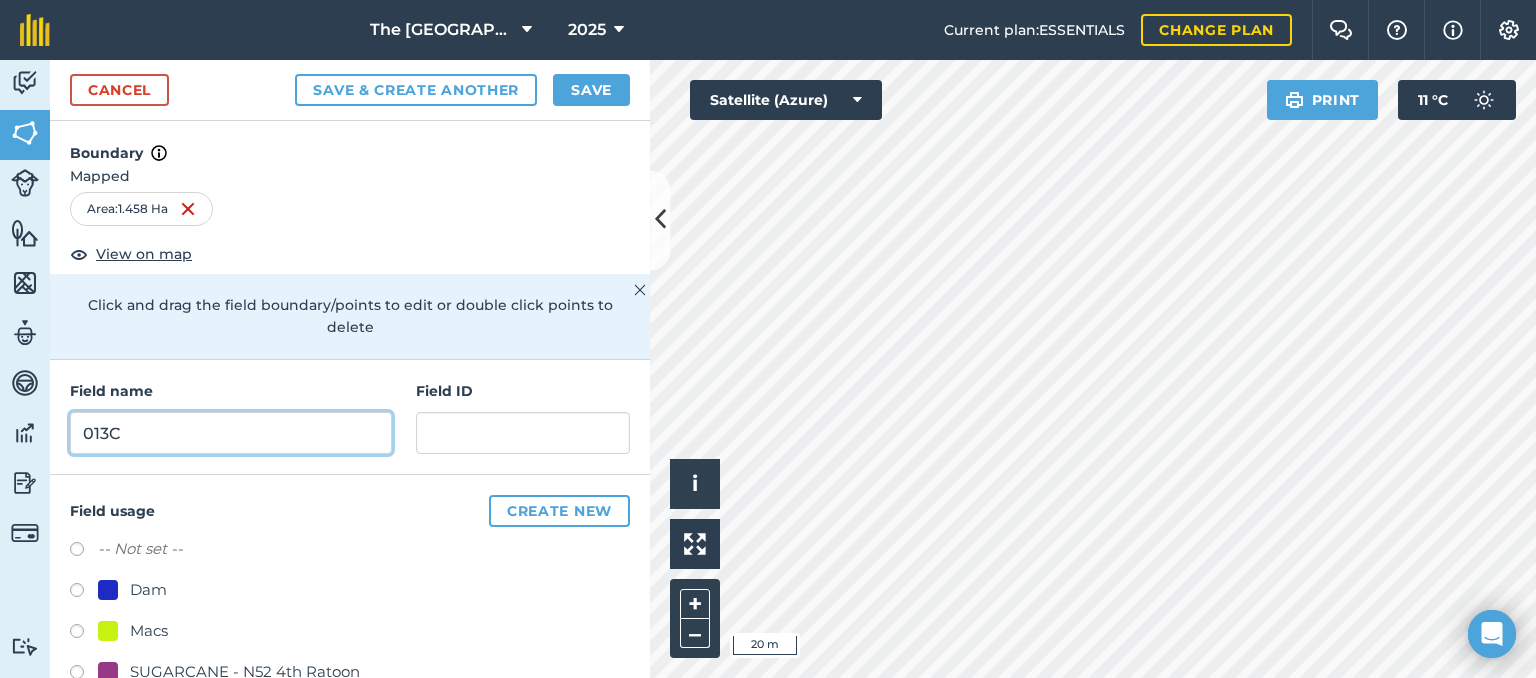 type on "013C" 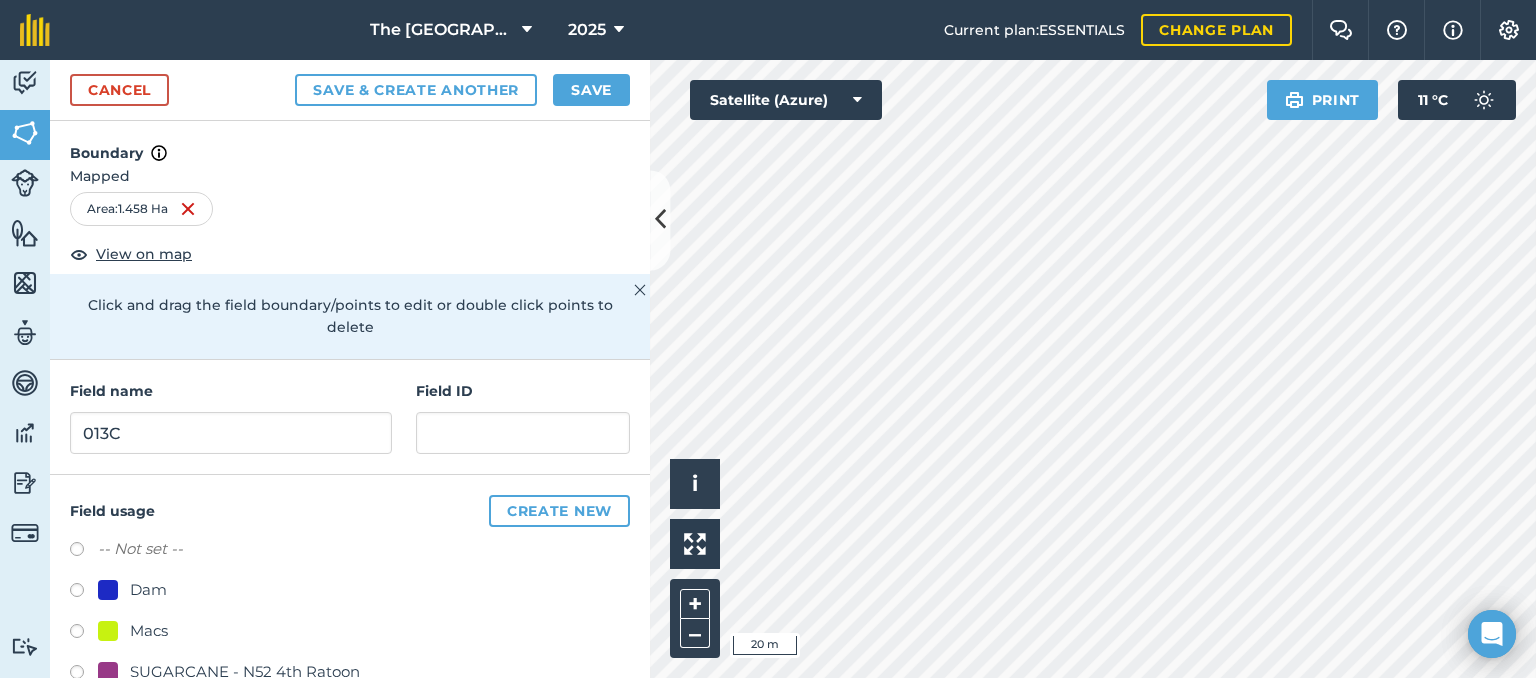 click on "Cancel Save & Create Another Save" at bounding box center [350, 90] 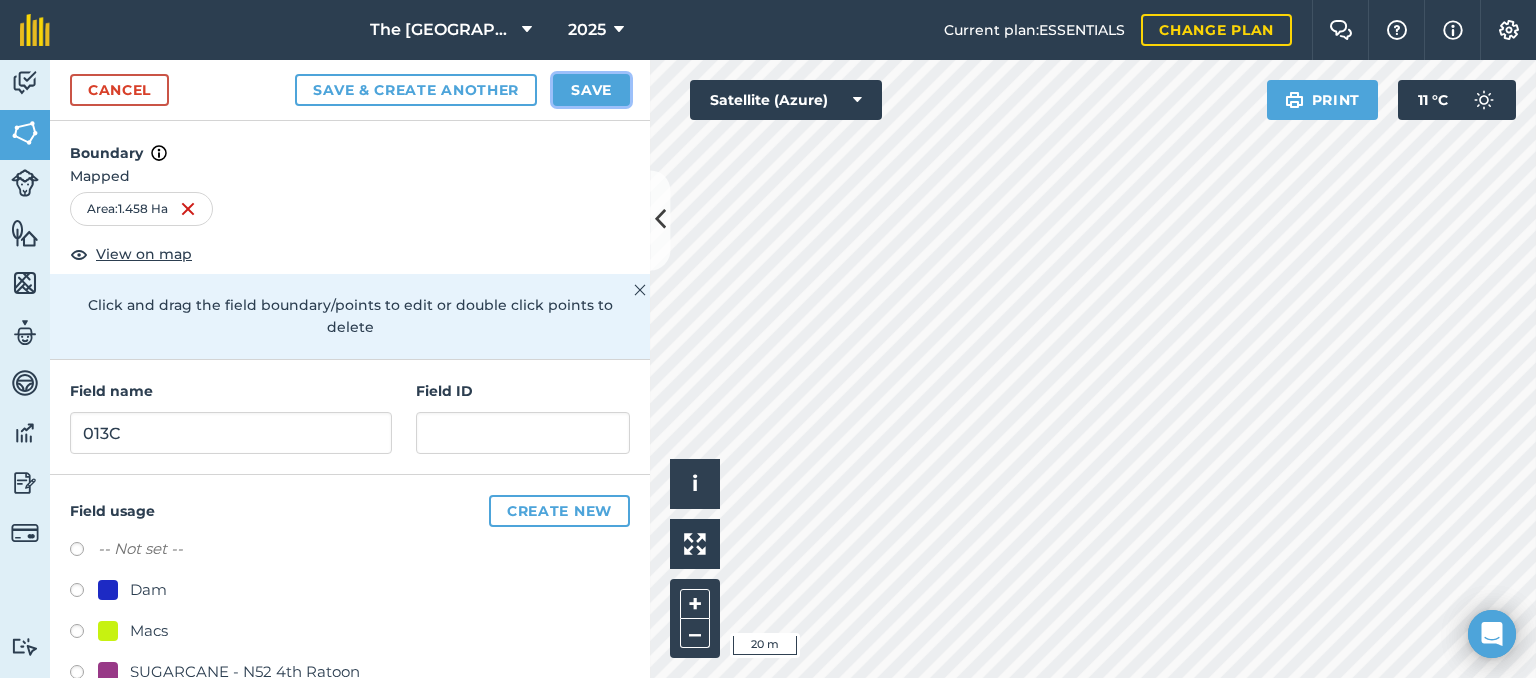 click on "Save" at bounding box center [591, 90] 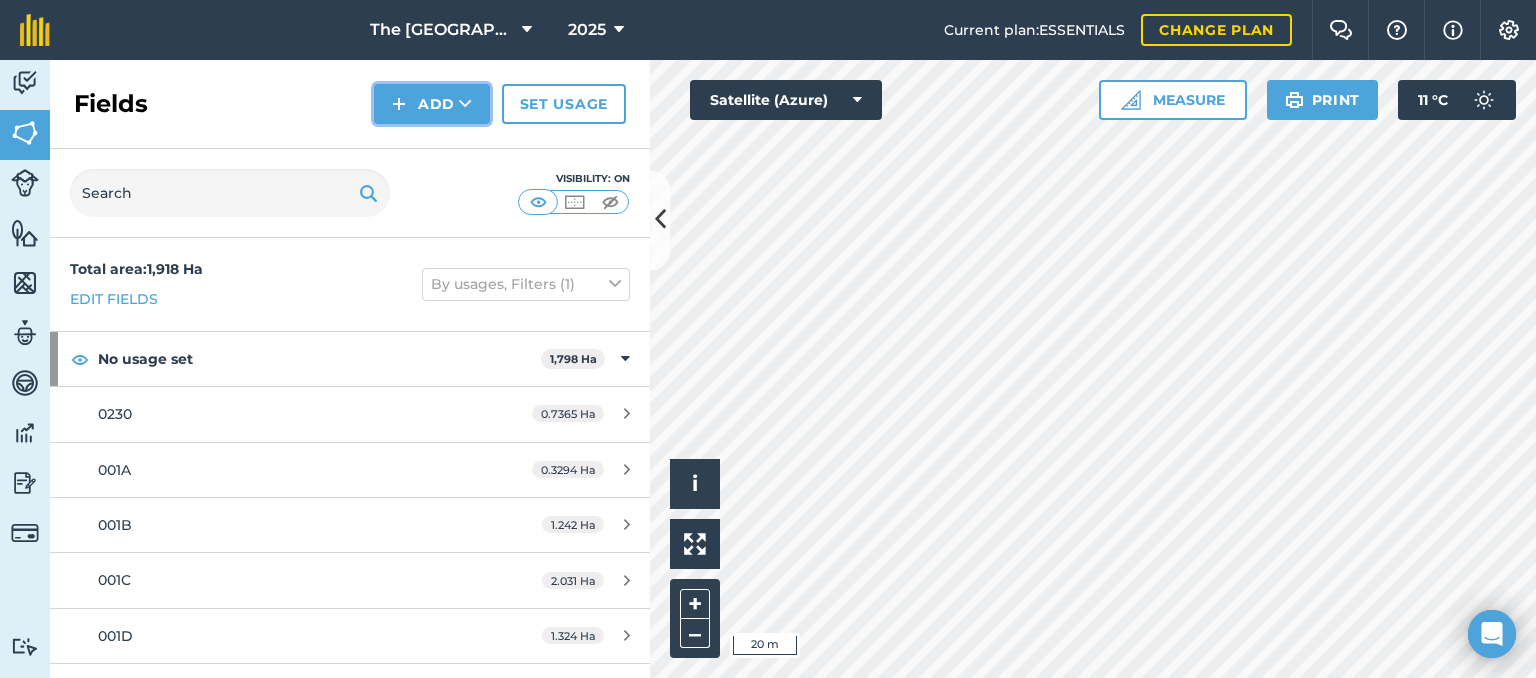 click on "Add" at bounding box center (432, 104) 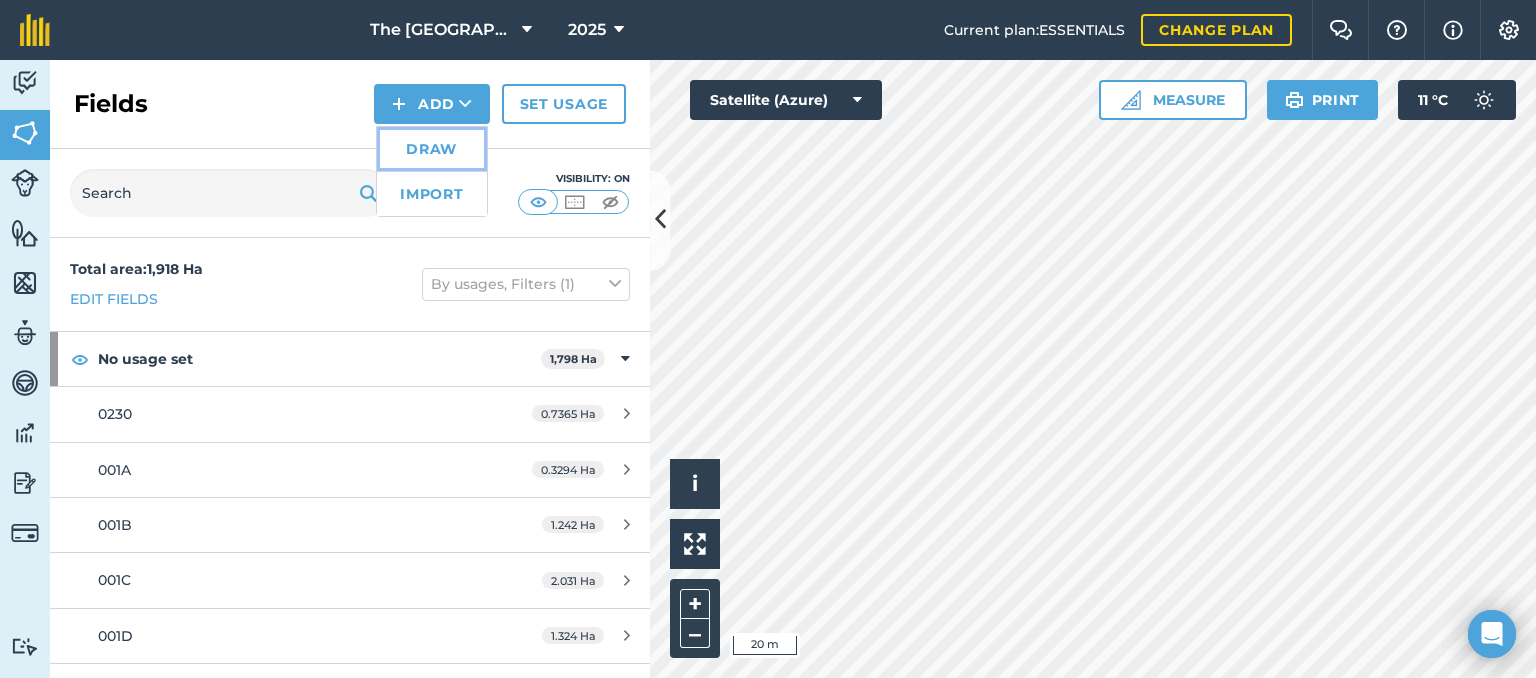 click on "Draw" at bounding box center (432, 149) 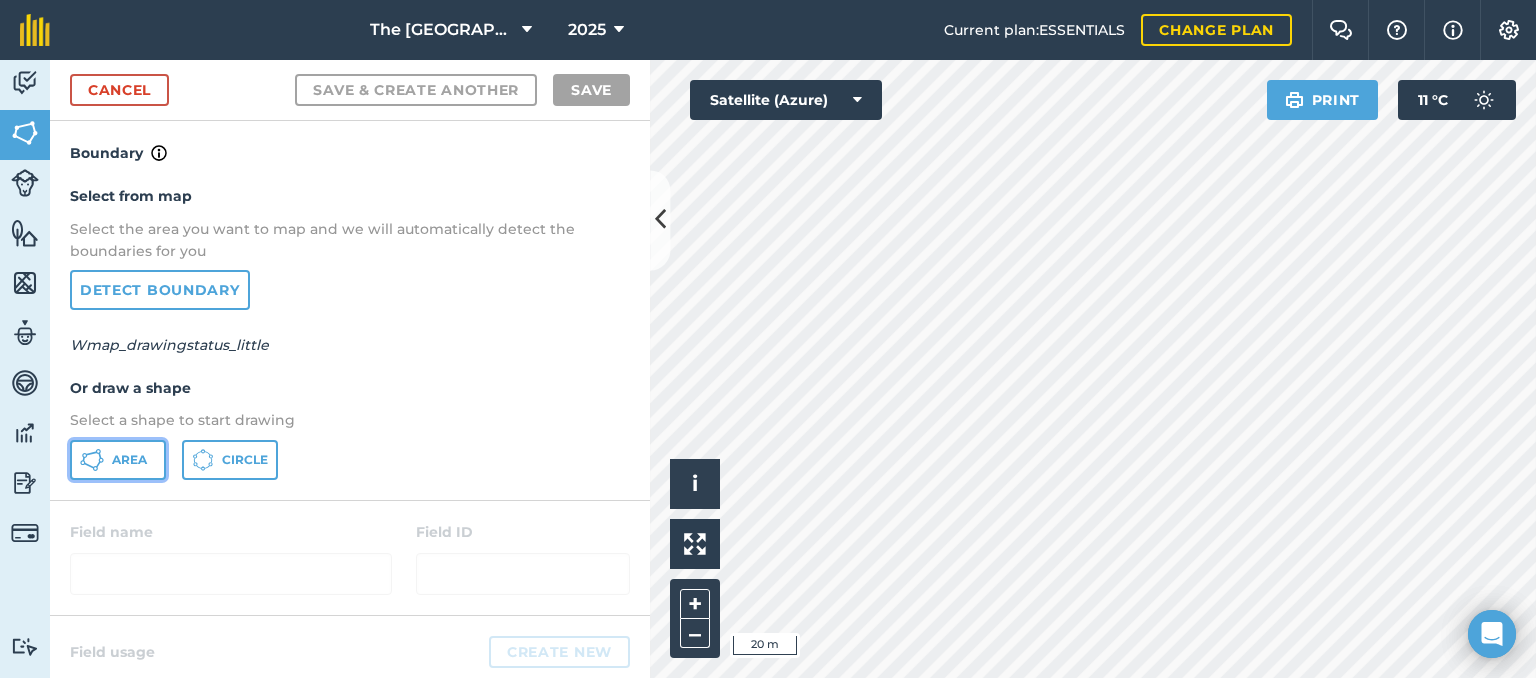 click on "Area" at bounding box center [129, 460] 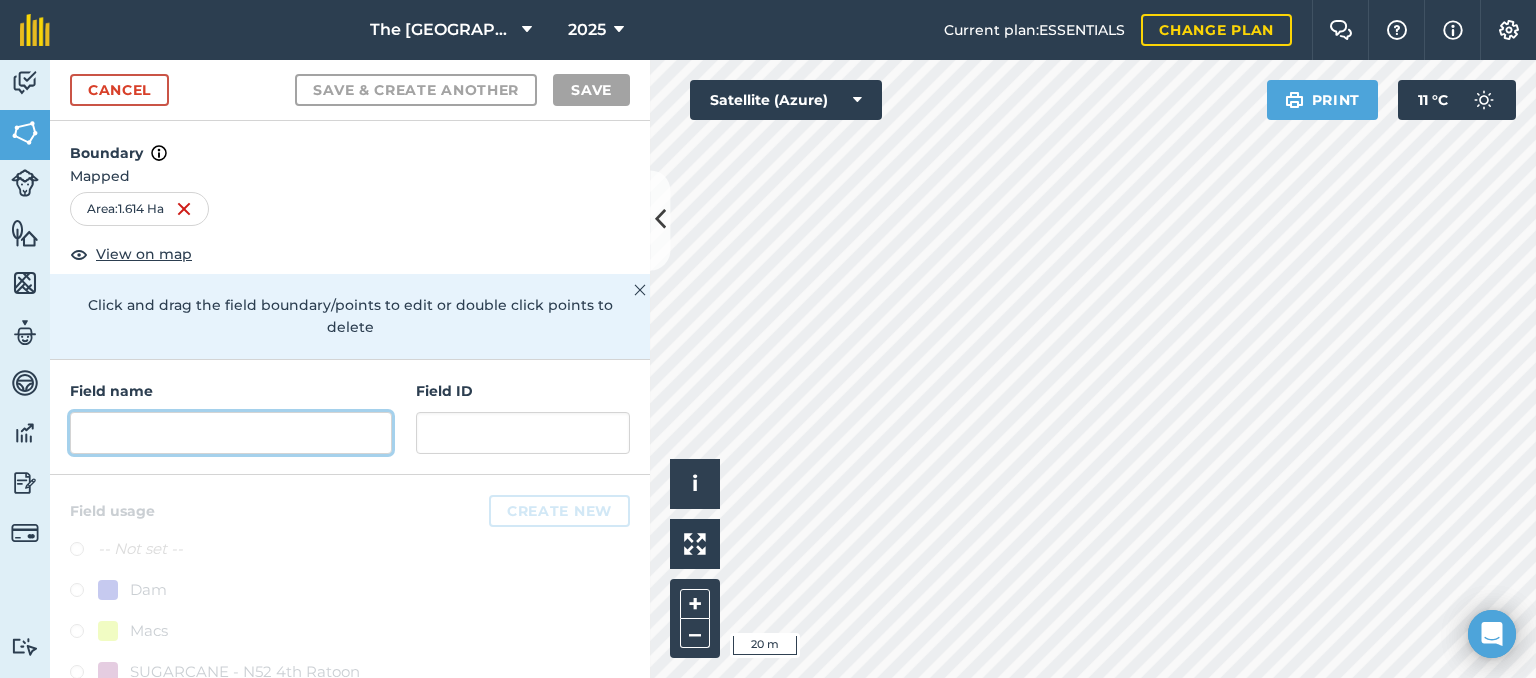 click at bounding box center (231, 433) 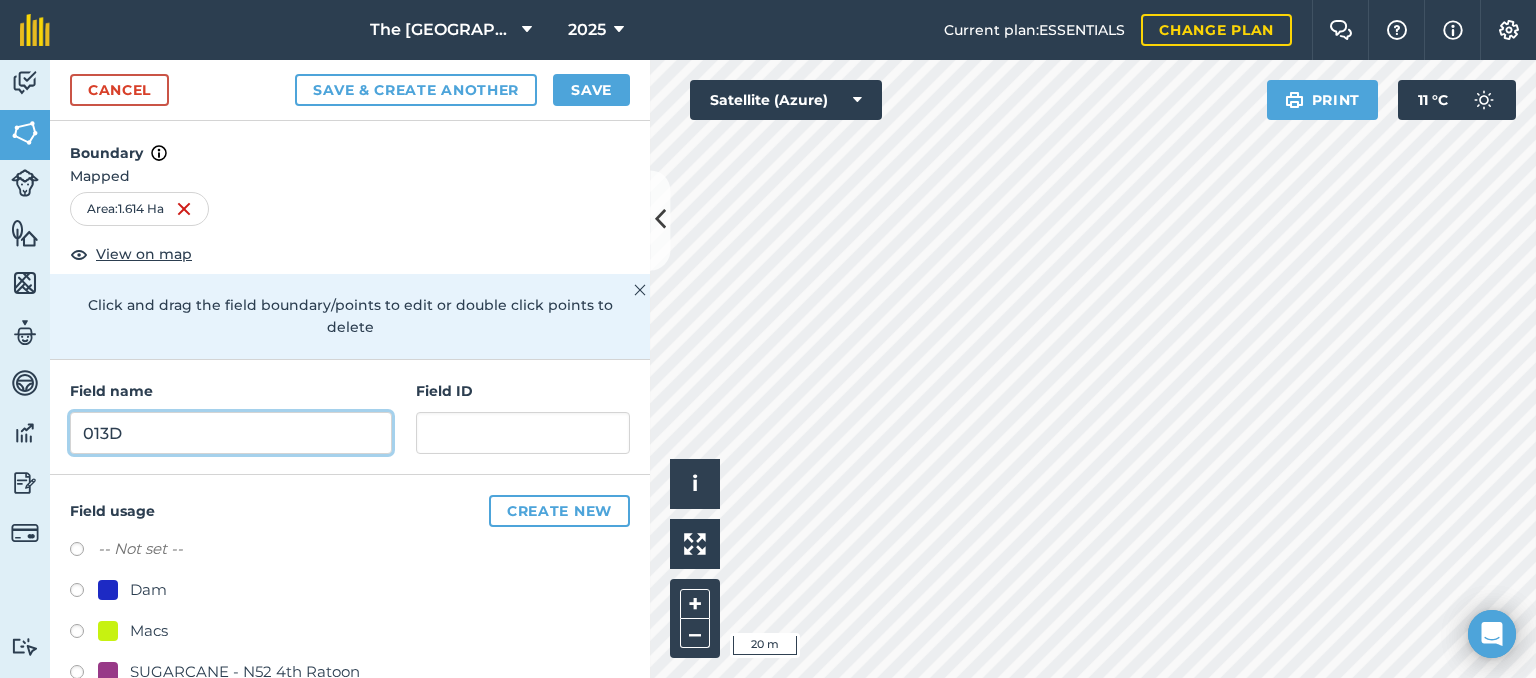 type on "013D" 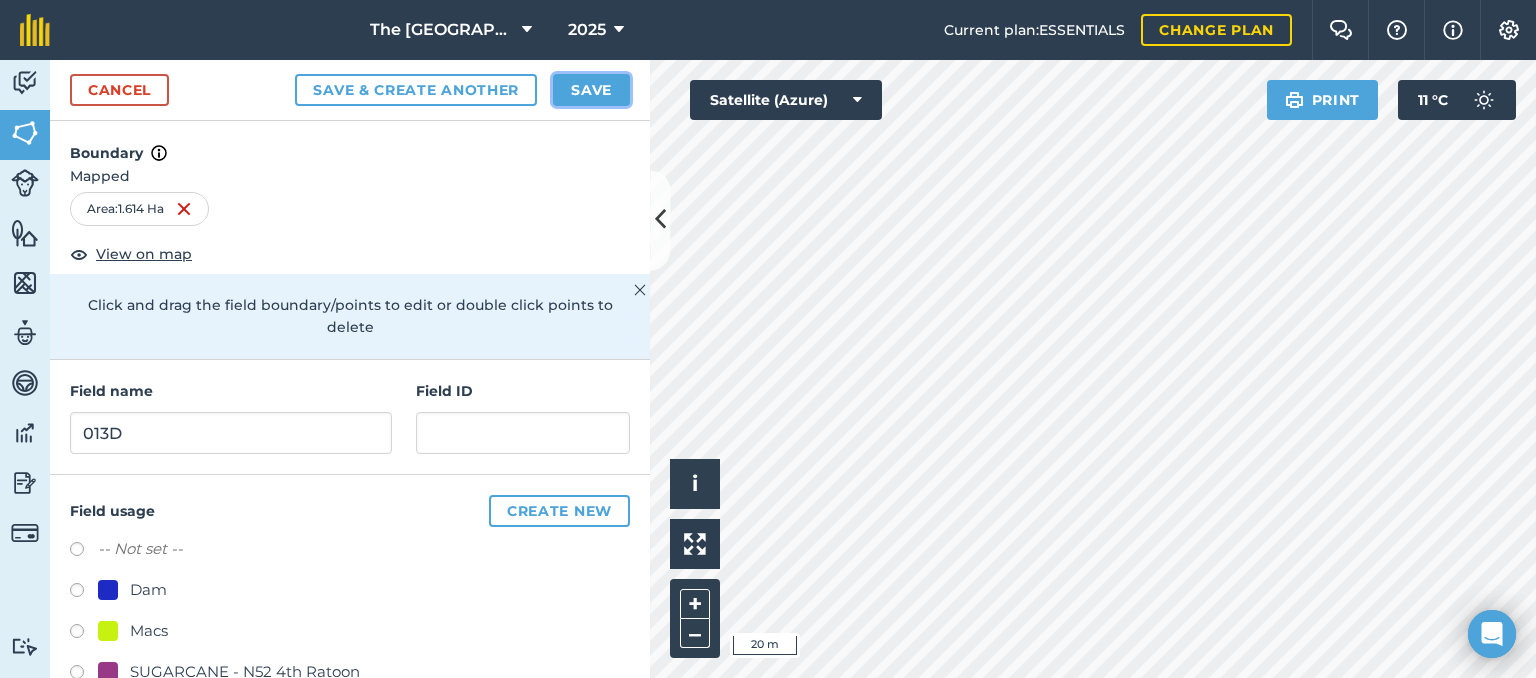click on "Save" at bounding box center [591, 90] 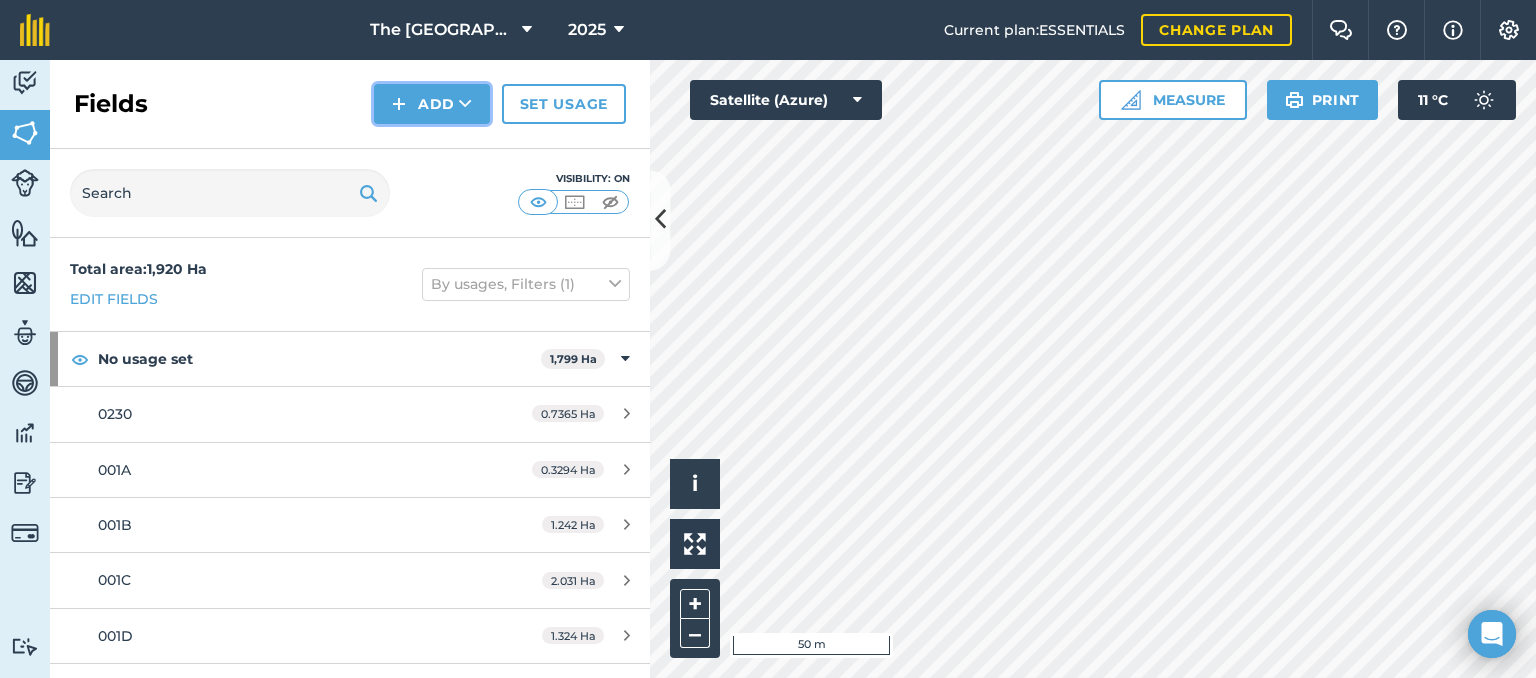 click on "Add" at bounding box center (432, 104) 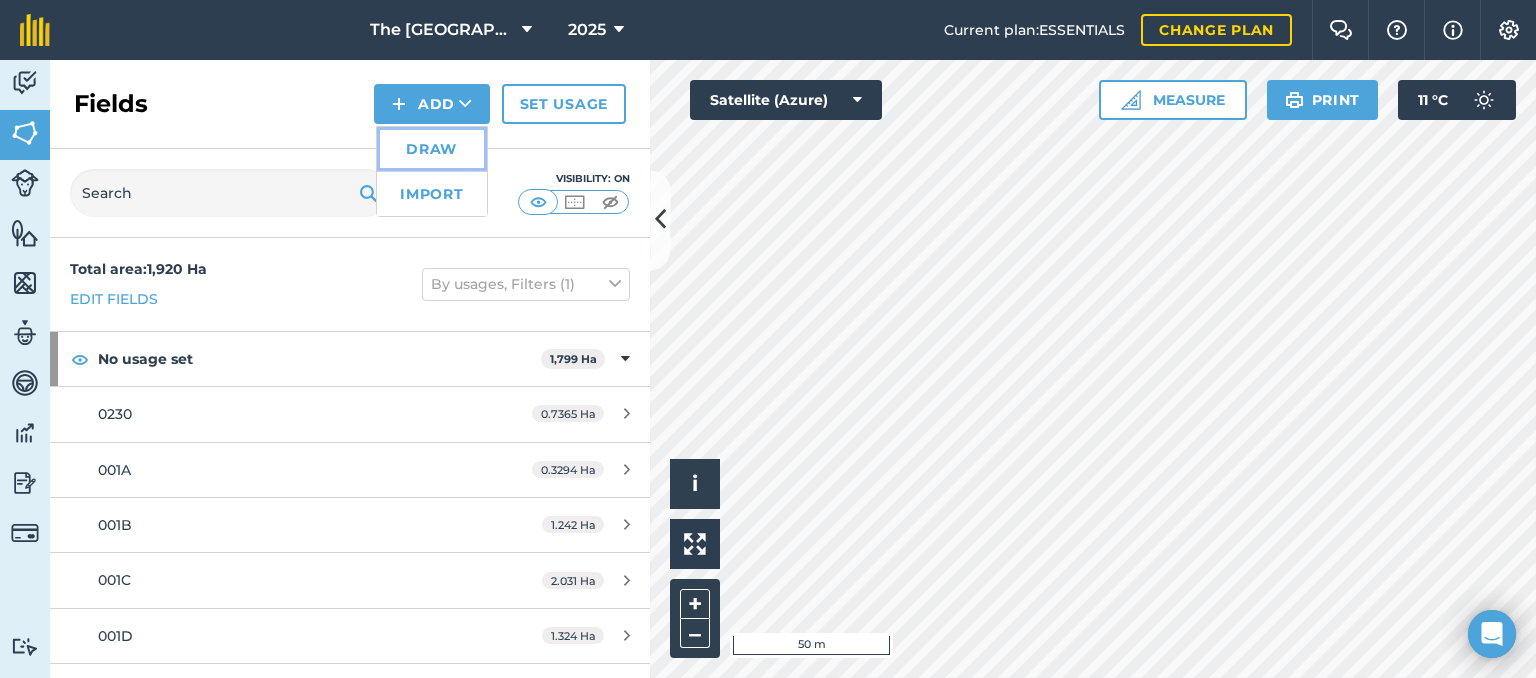 click on "Draw" at bounding box center [432, 149] 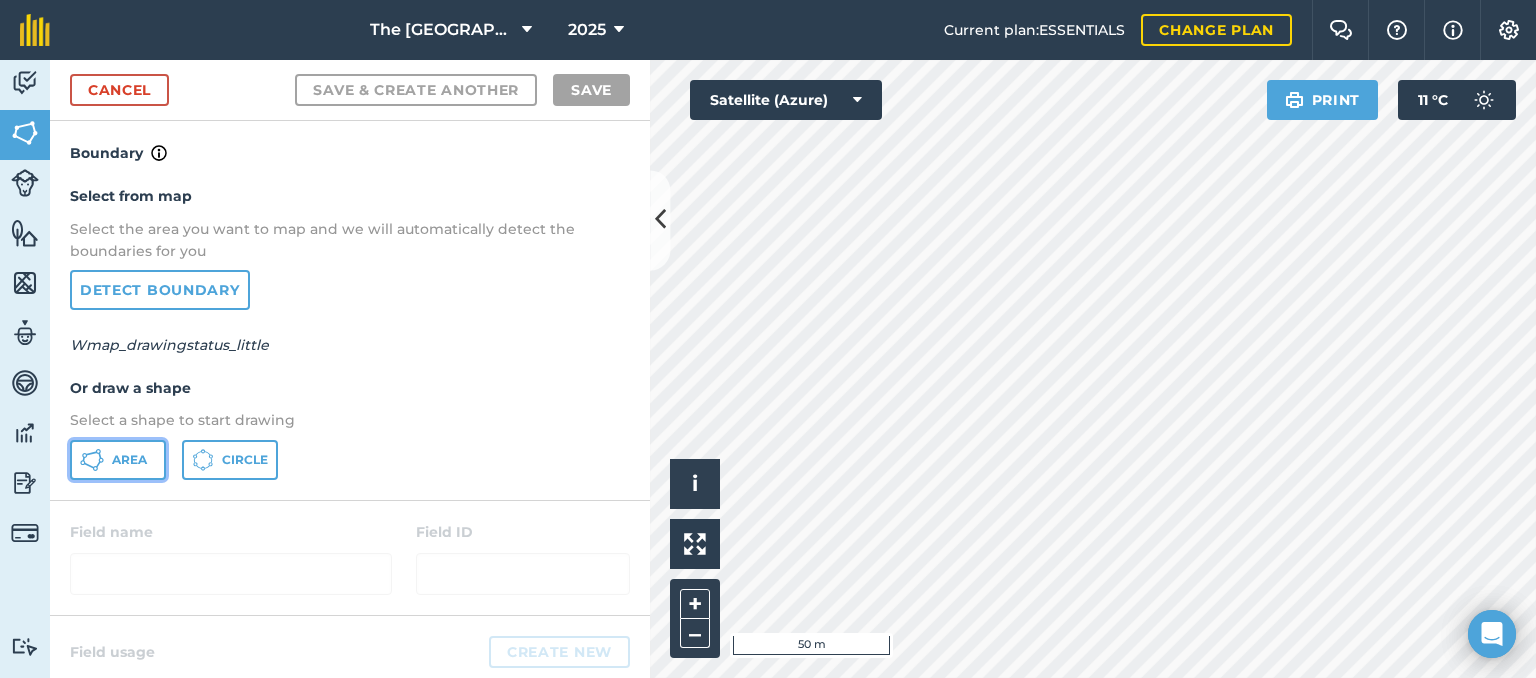 click 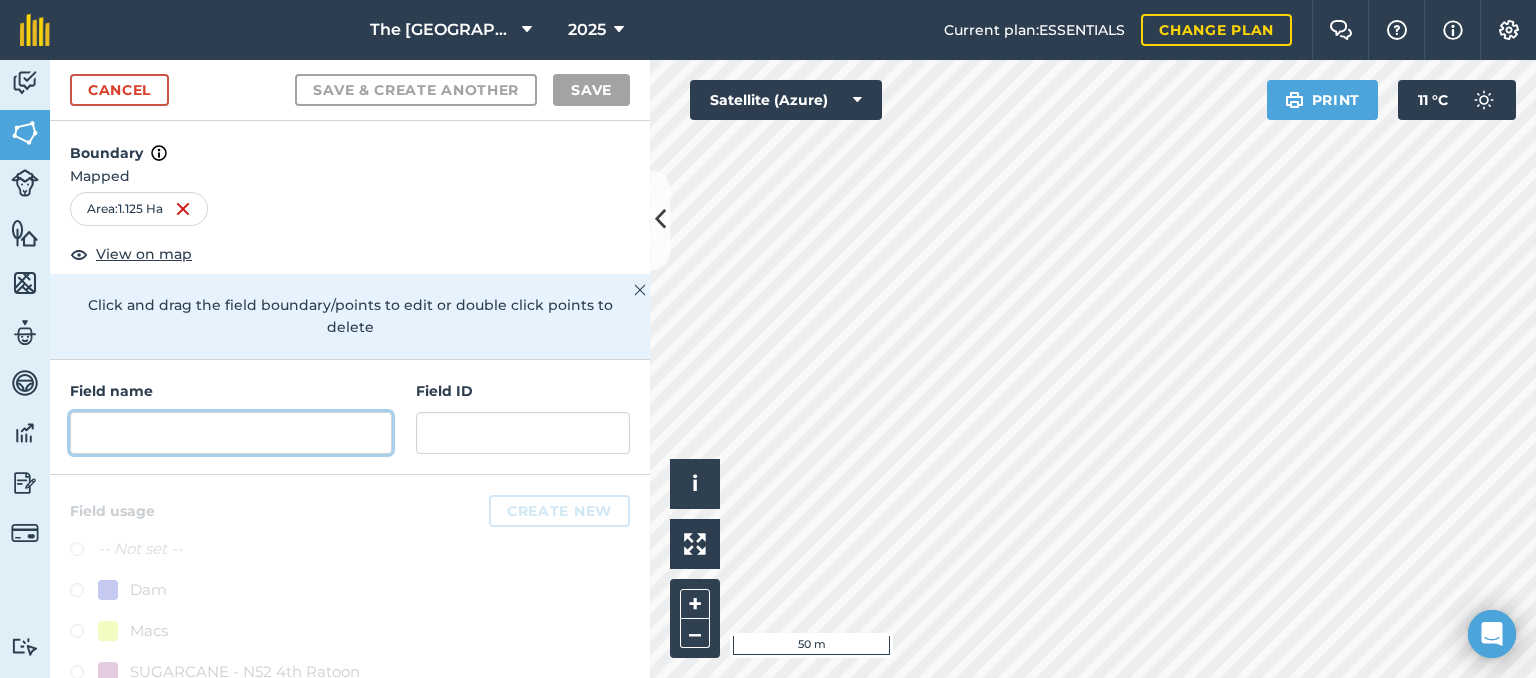 click at bounding box center (231, 433) 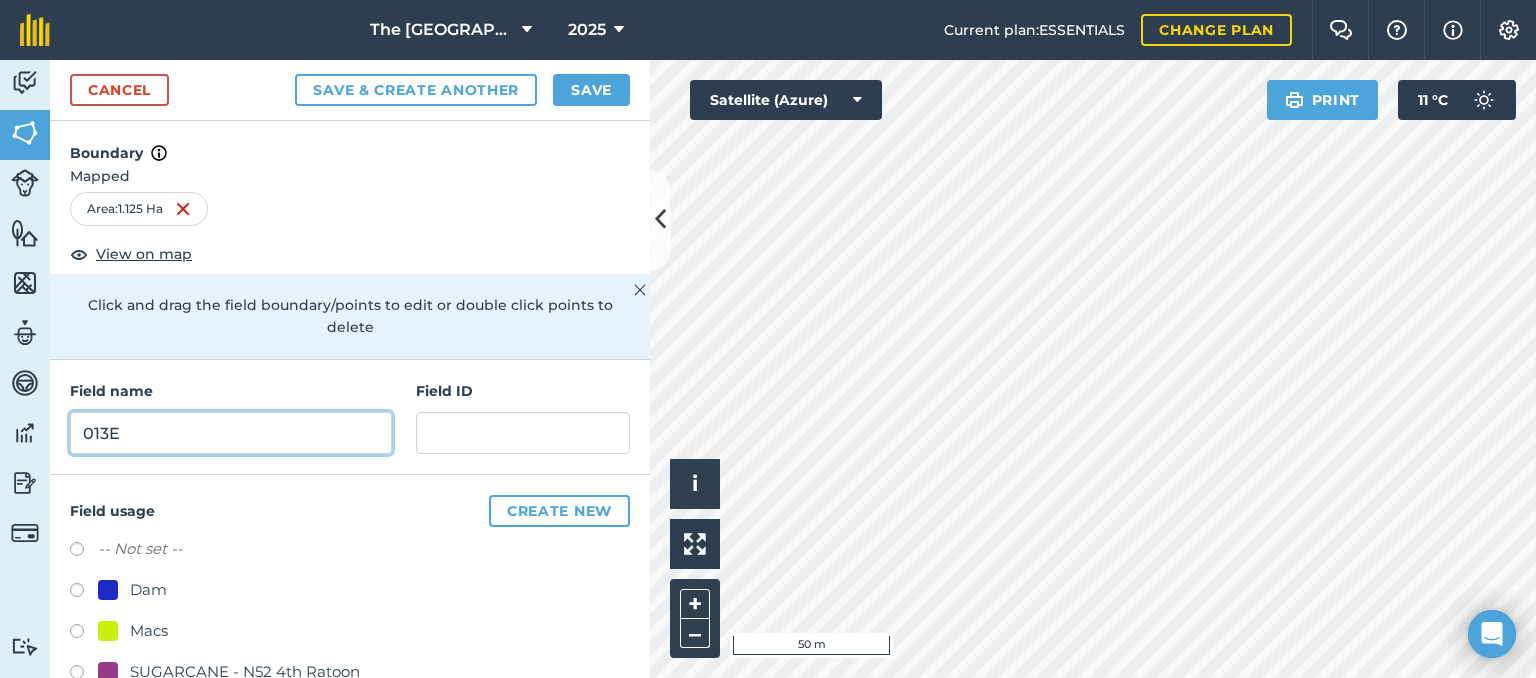 type on "013E" 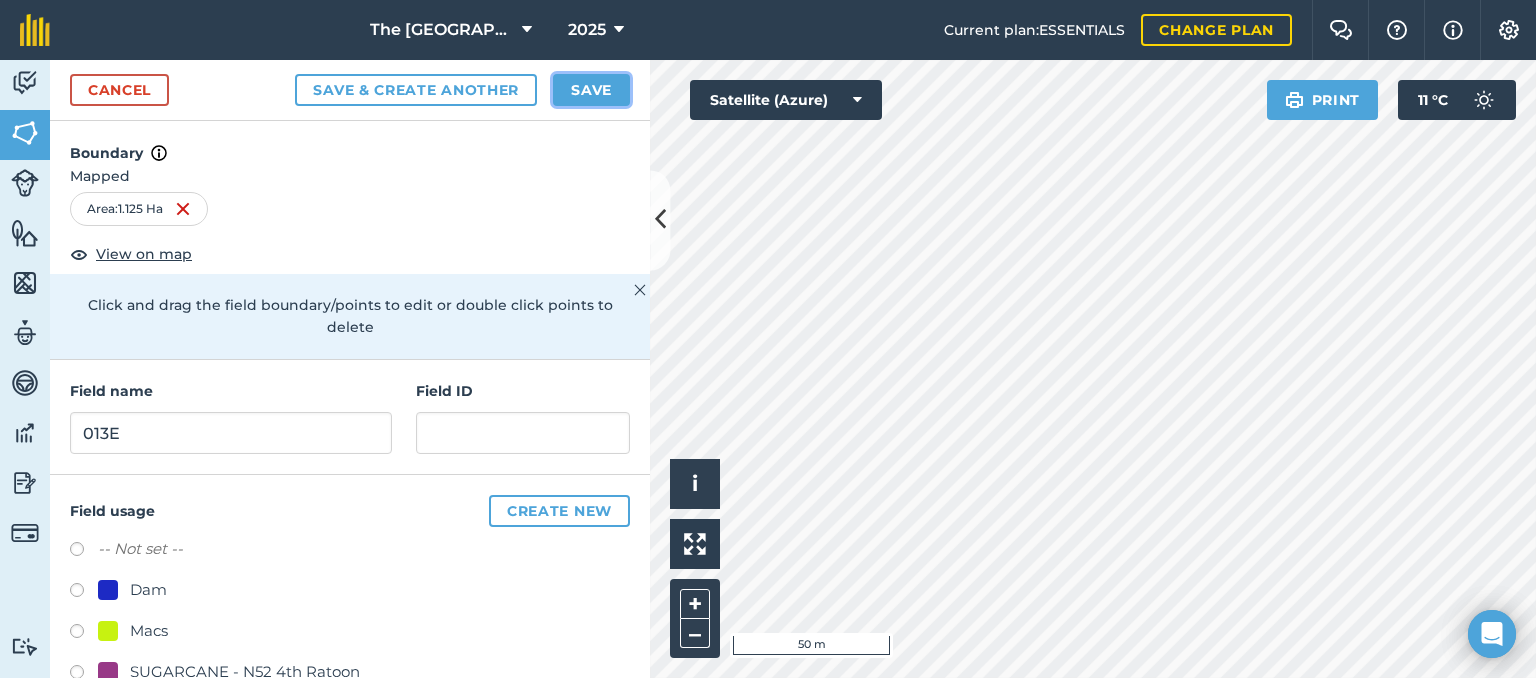 click on "Save" at bounding box center [591, 90] 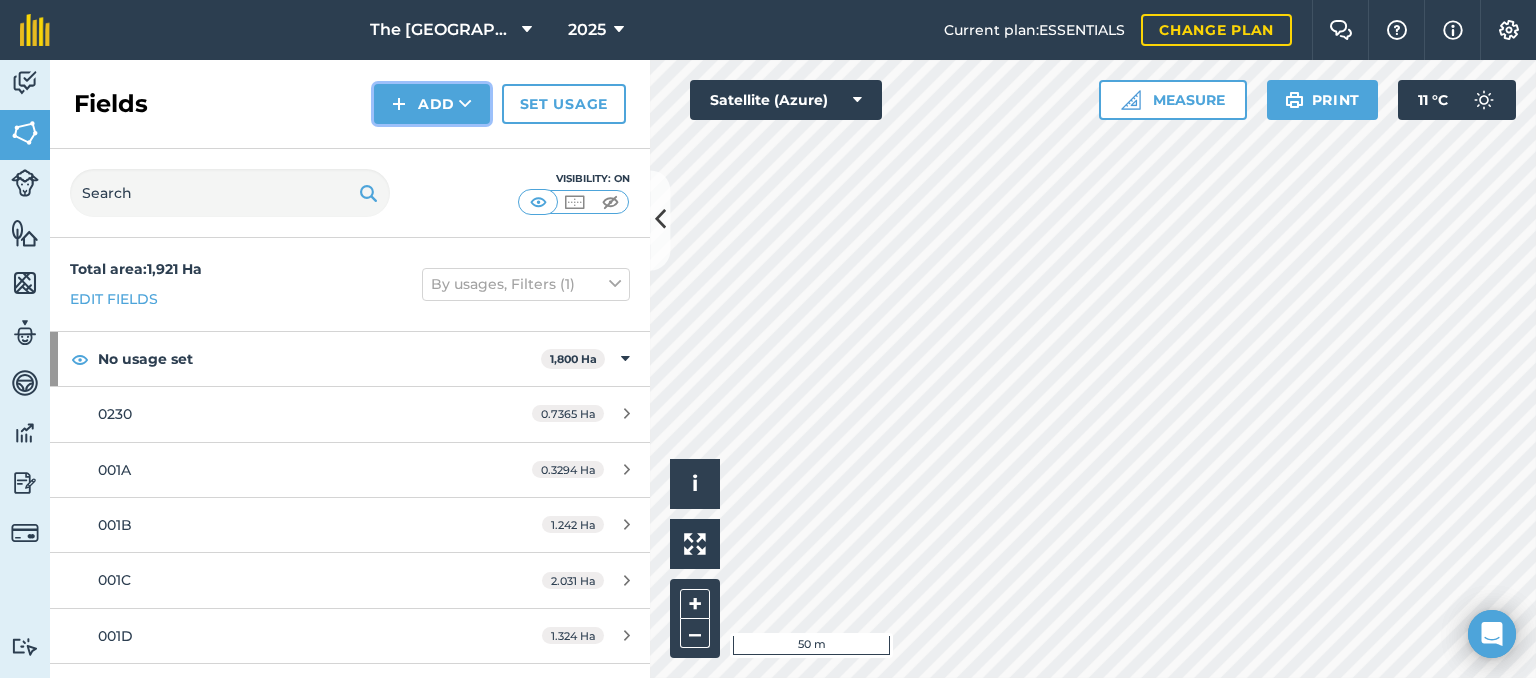 click on "Add" at bounding box center (432, 104) 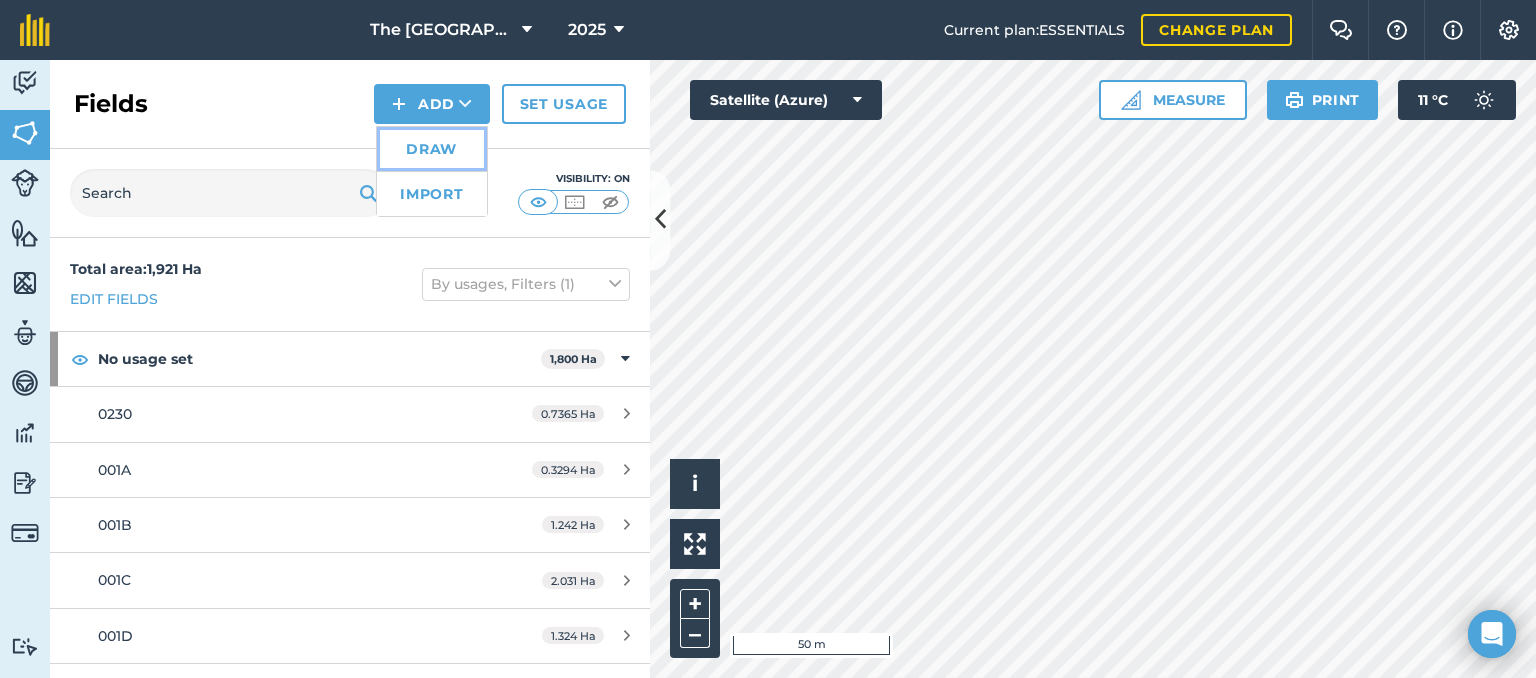 click on "Draw" at bounding box center [432, 149] 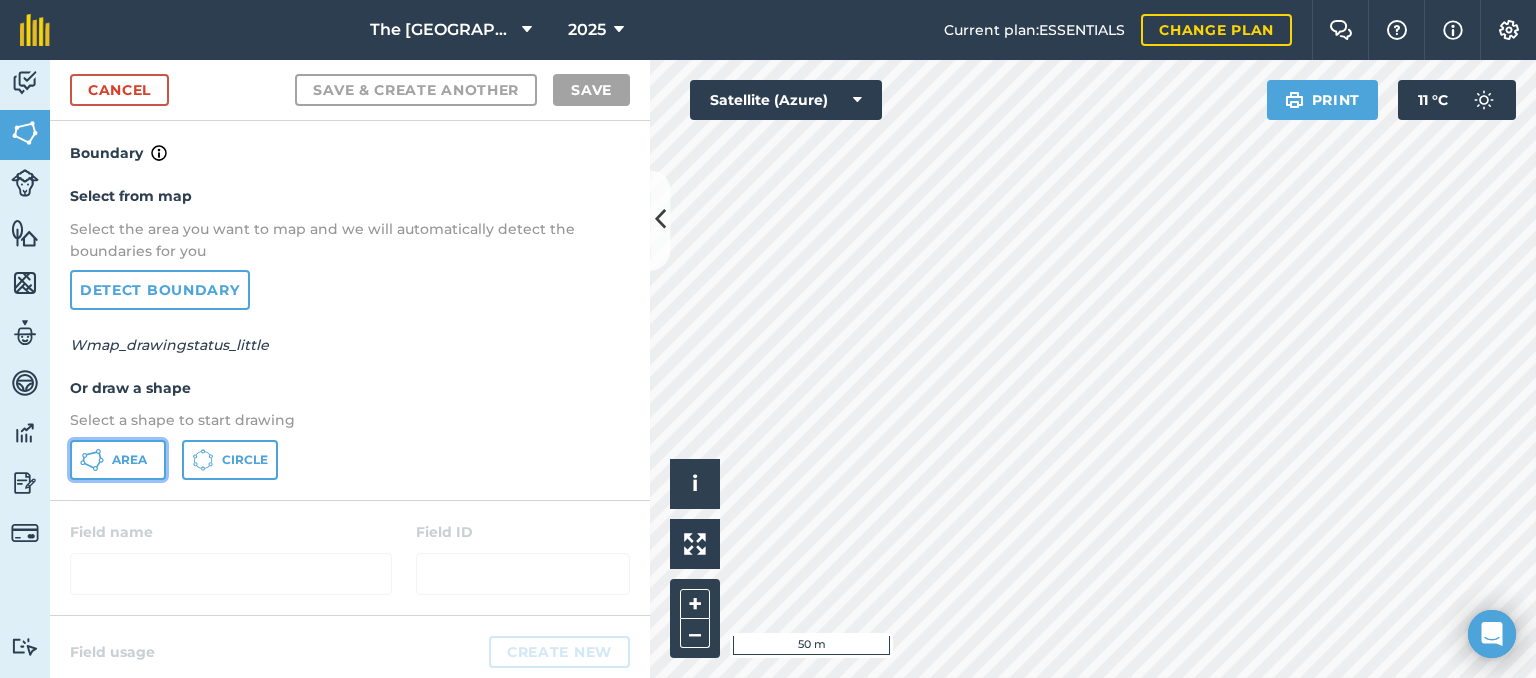 click on "Area" at bounding box center [129, 460] 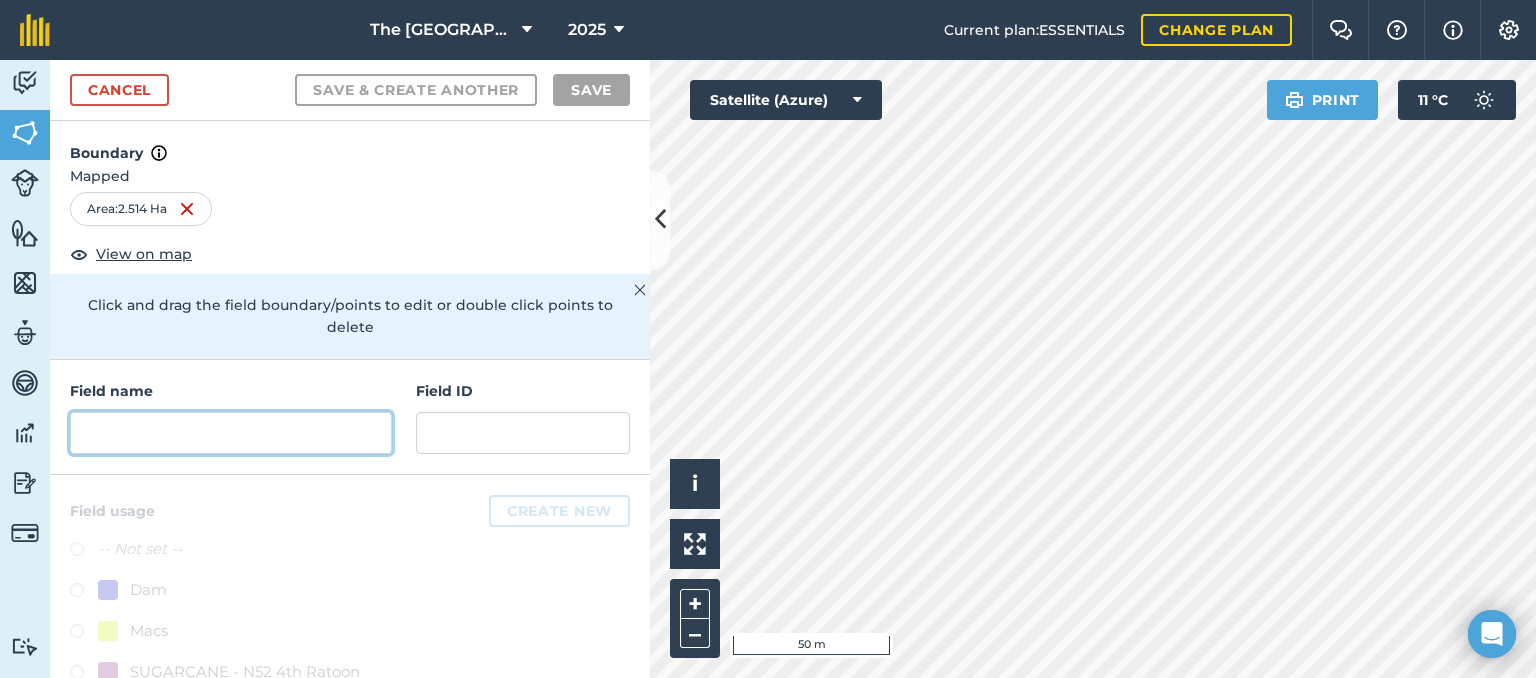 click at bounding box center [231, 433] 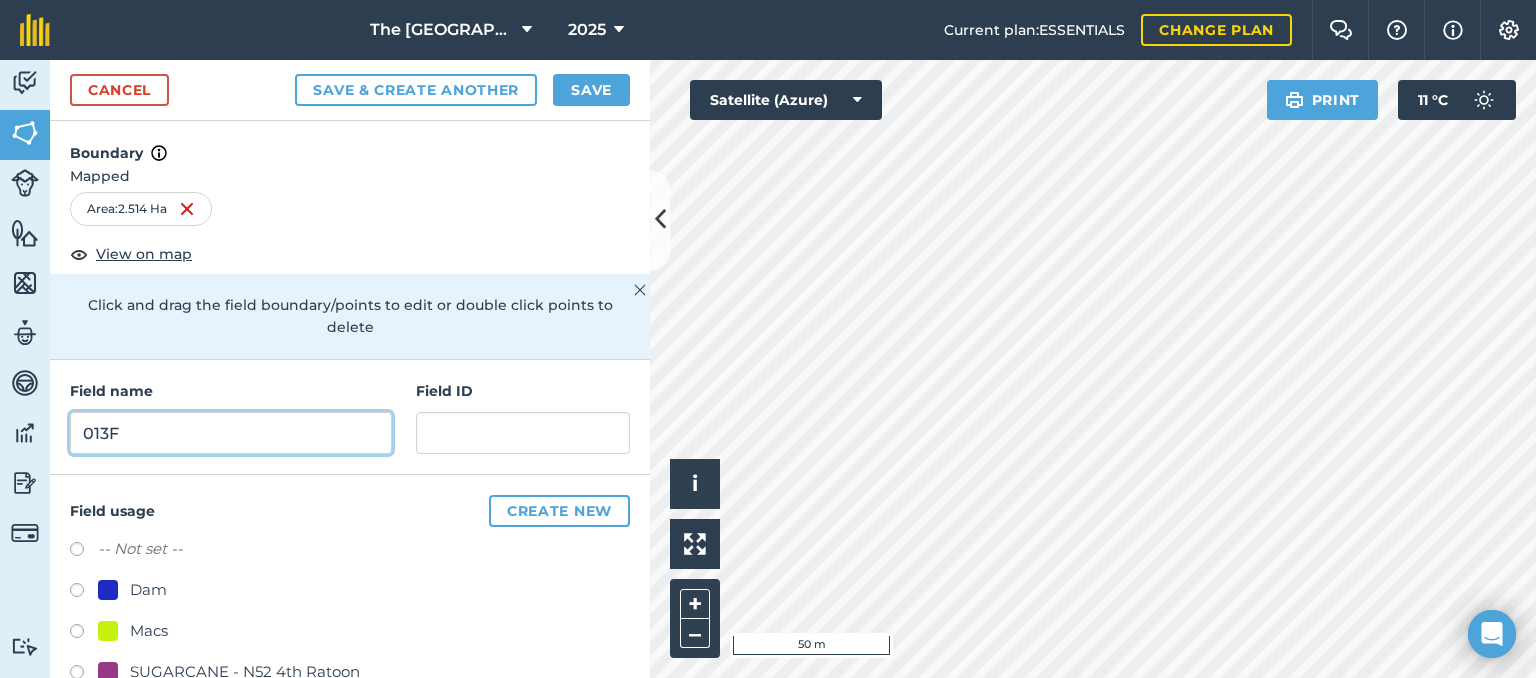 type on "013F" 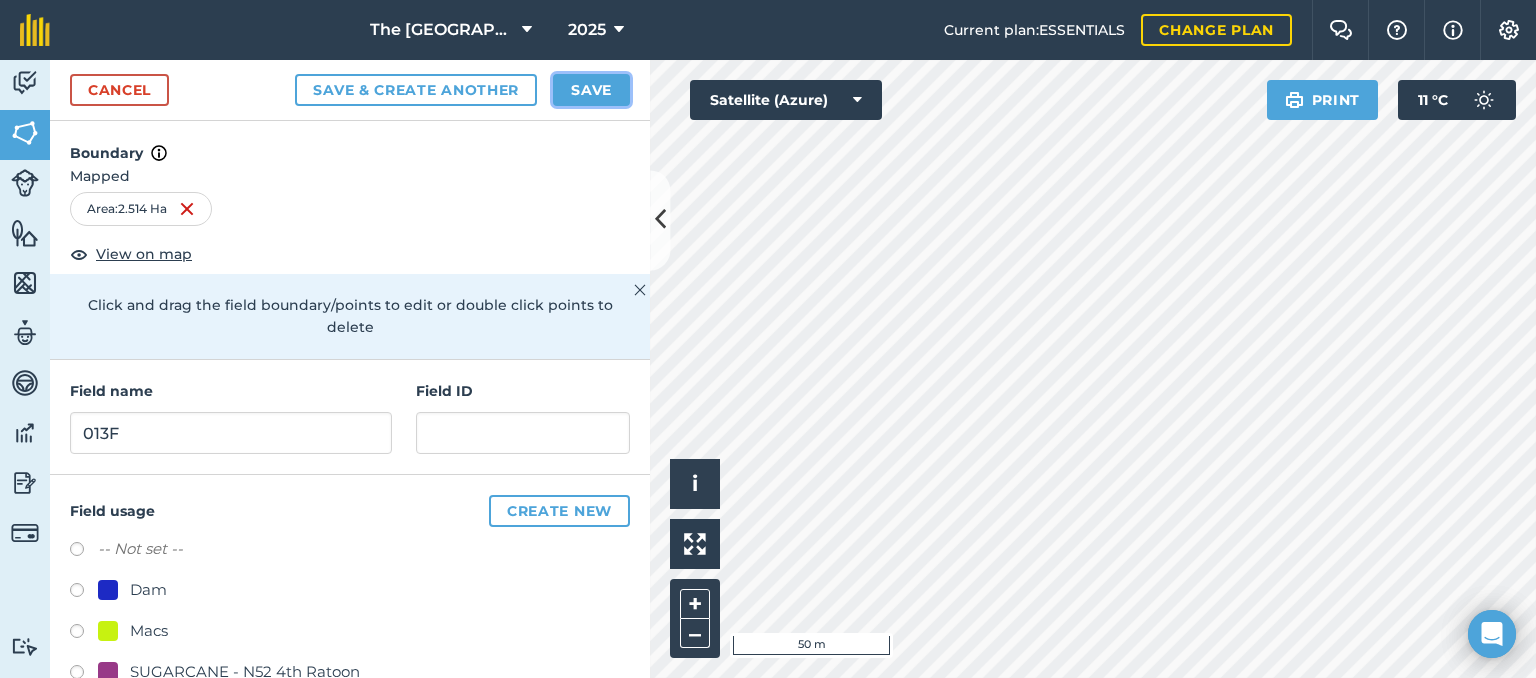 click on "Save" at bounding box center [591, 90] 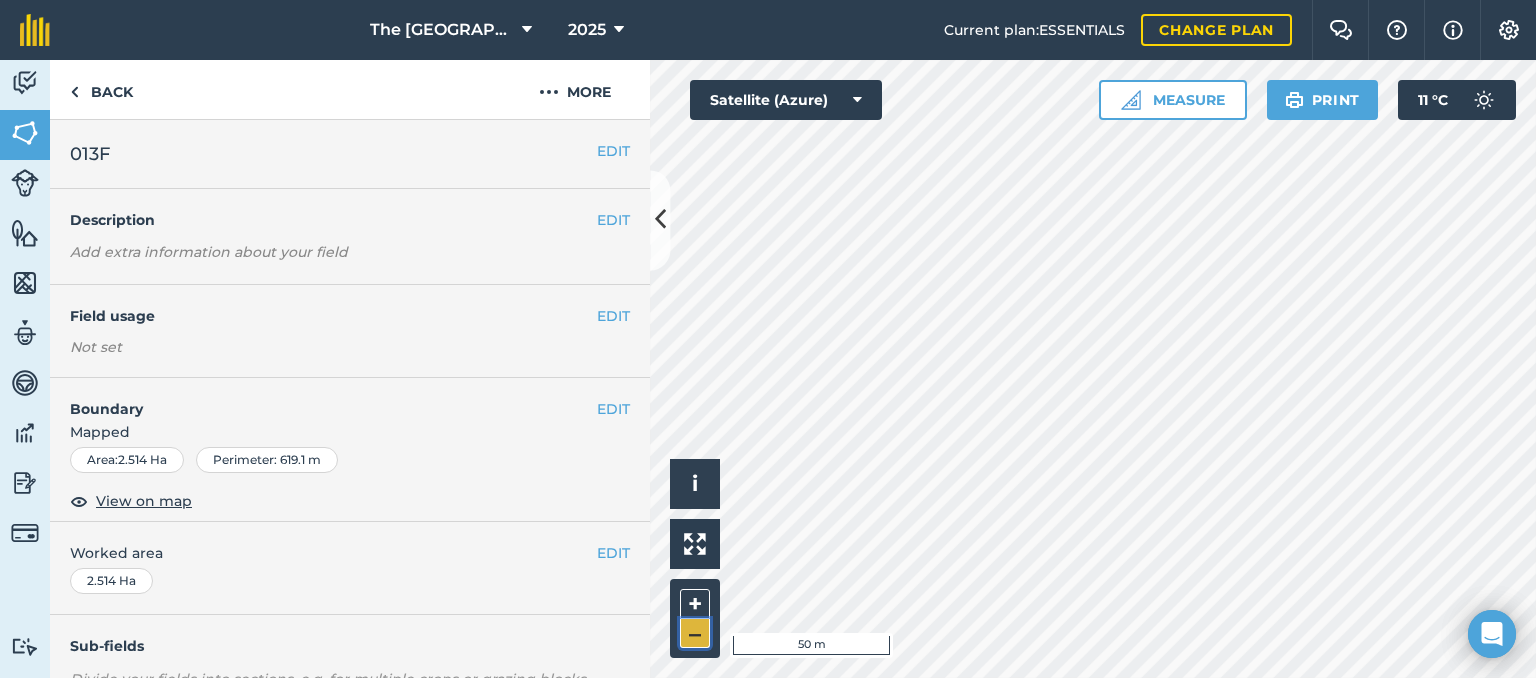 click on "–" at bounding box center [695, 633] 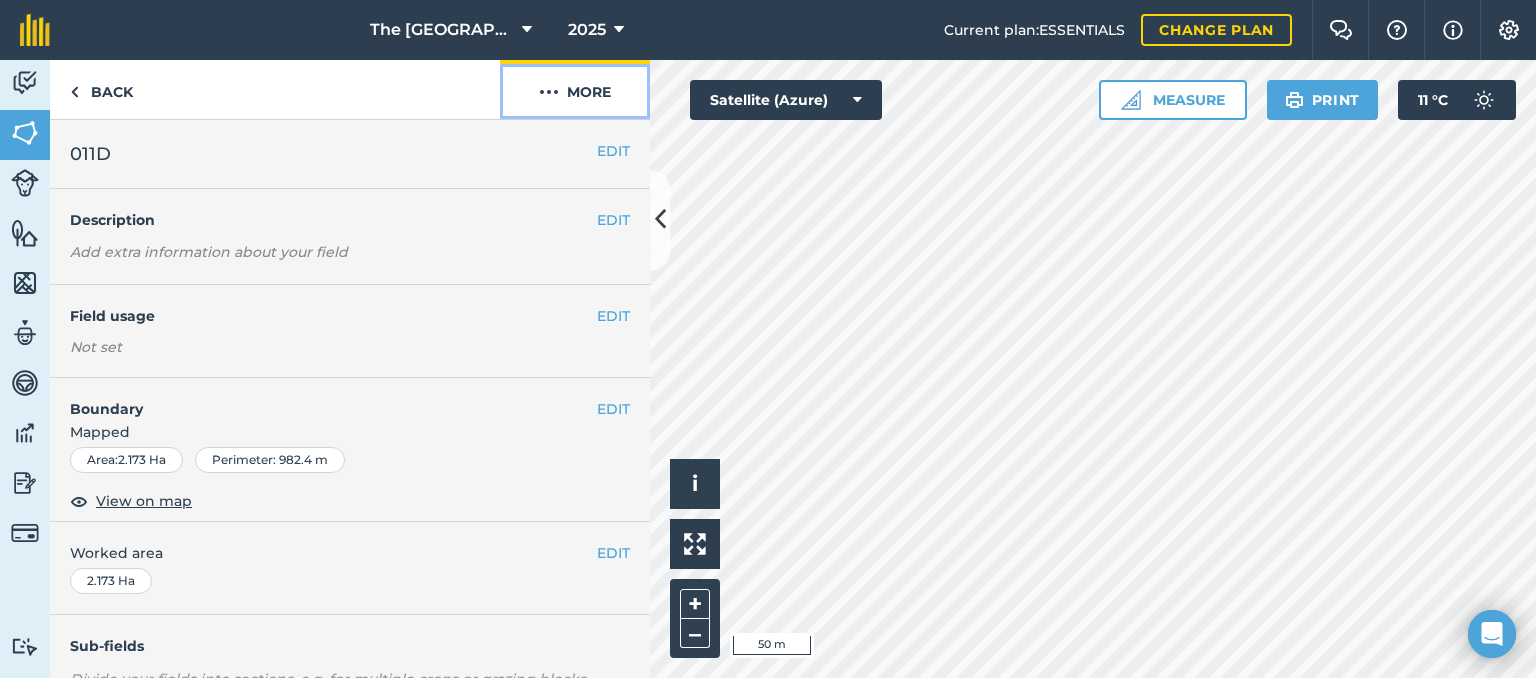 click on "More" at bounding box center (575, 89) 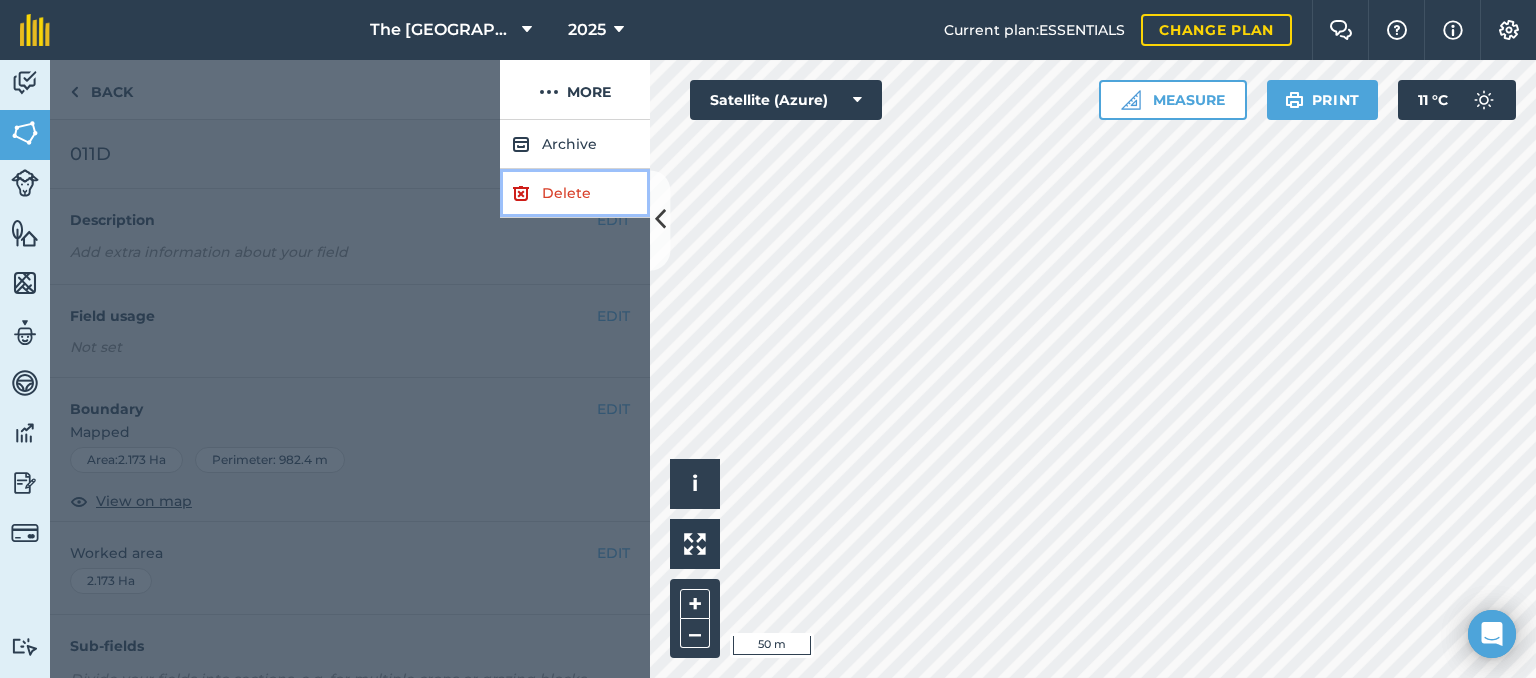 click at bounding box center (521, 193) 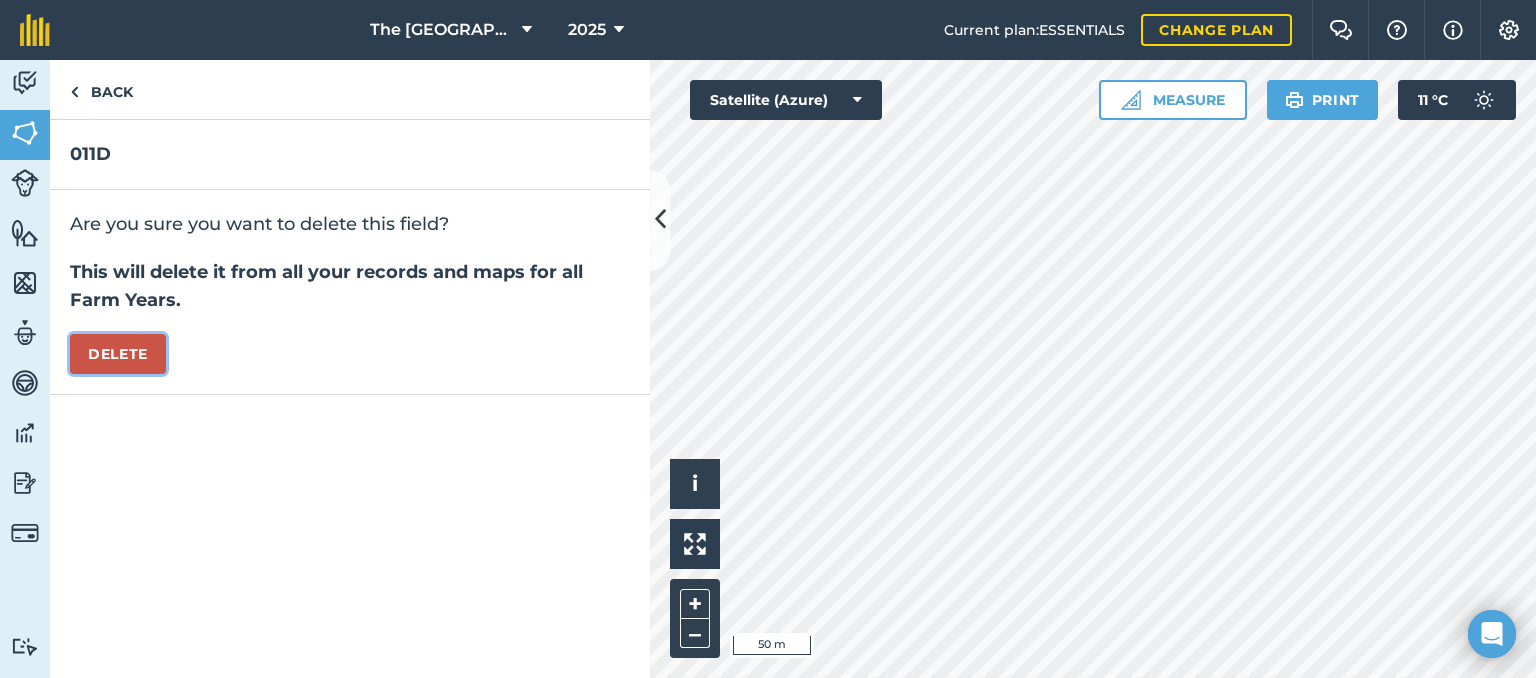 click on "Delete" at bounding box center (118, 354) 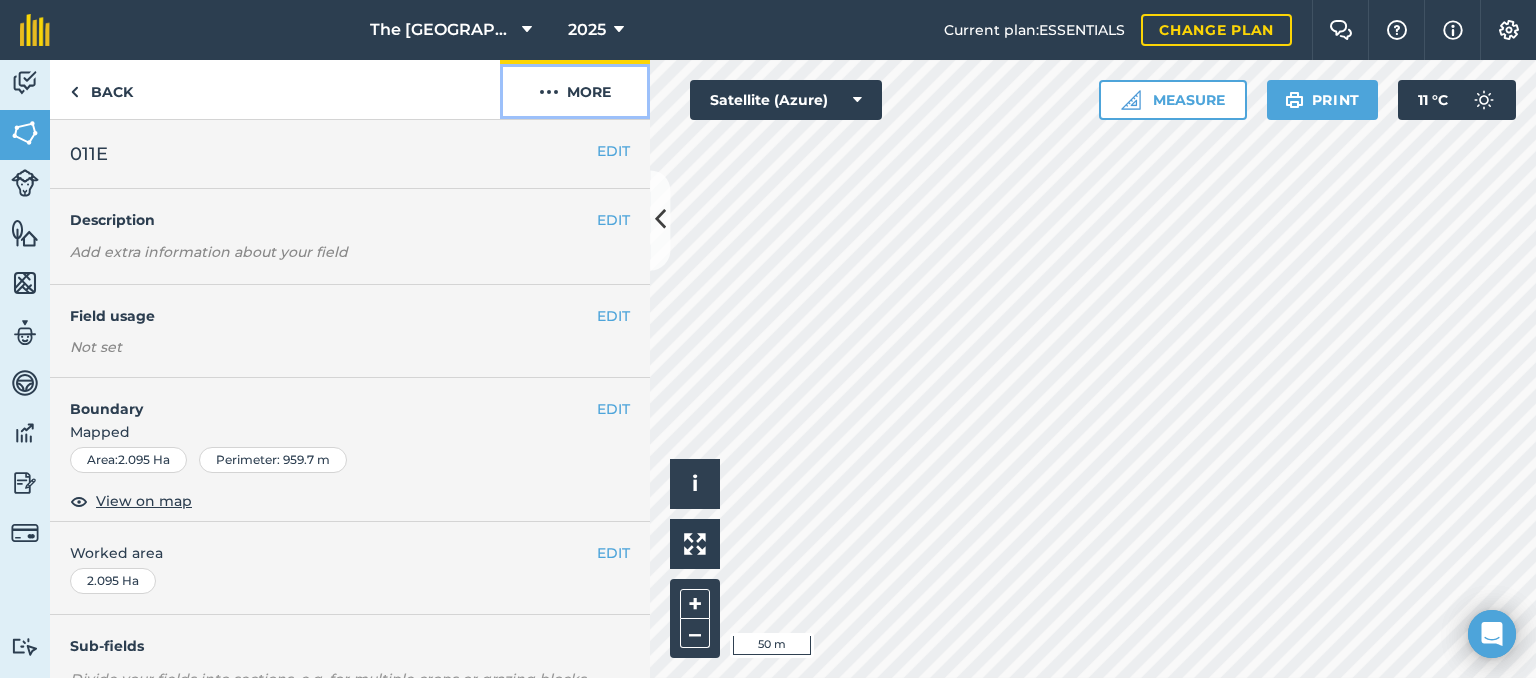 click on "More" at bounding box center (575, 89) 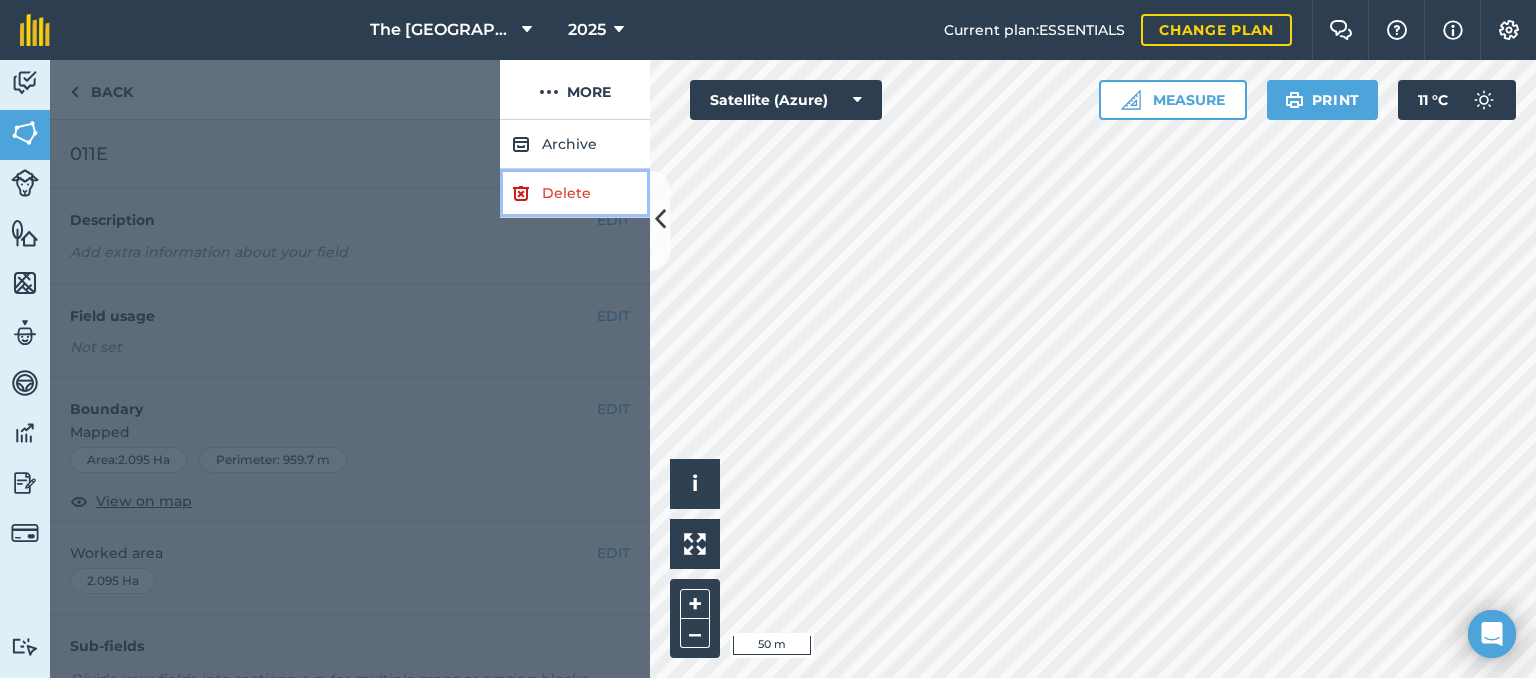 click on "Delete" at bounding box center (575, 193) 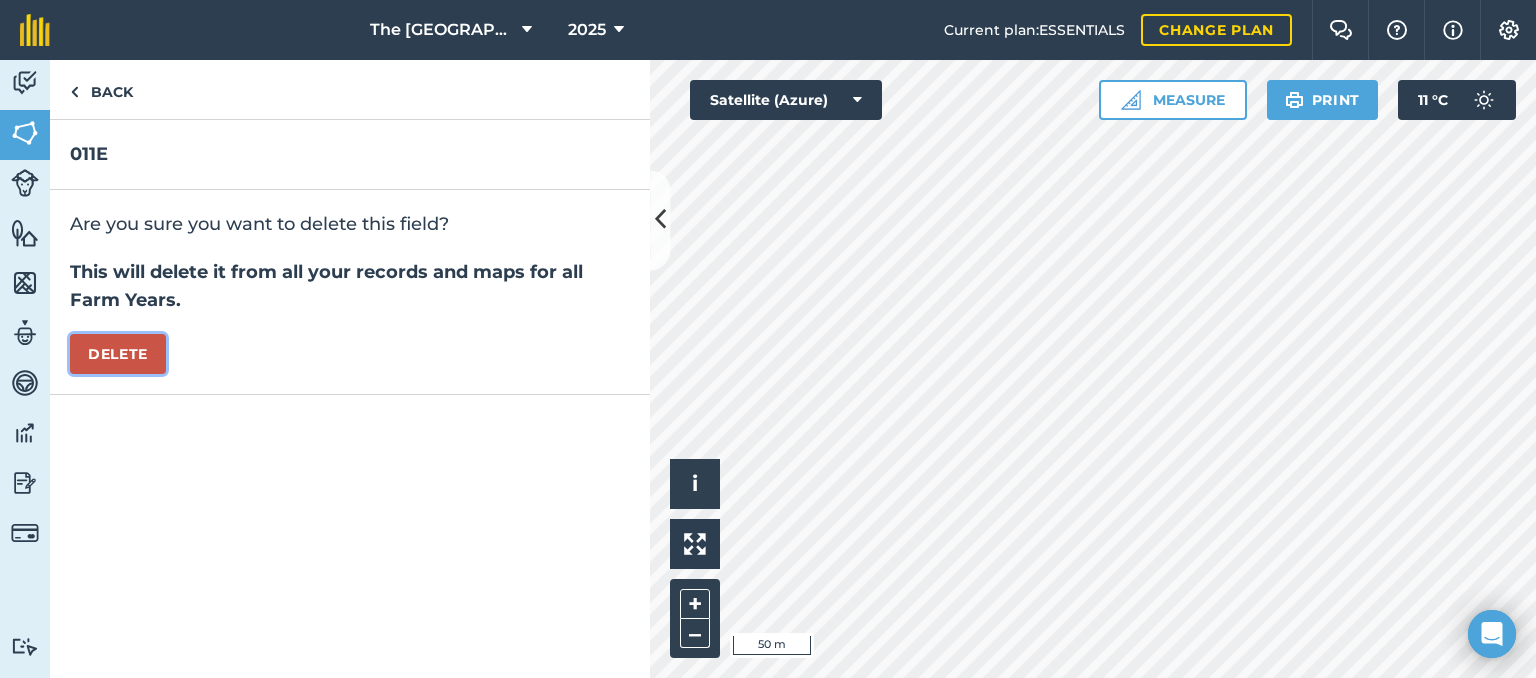 click on "Delete" at bounding box center (118, 354) 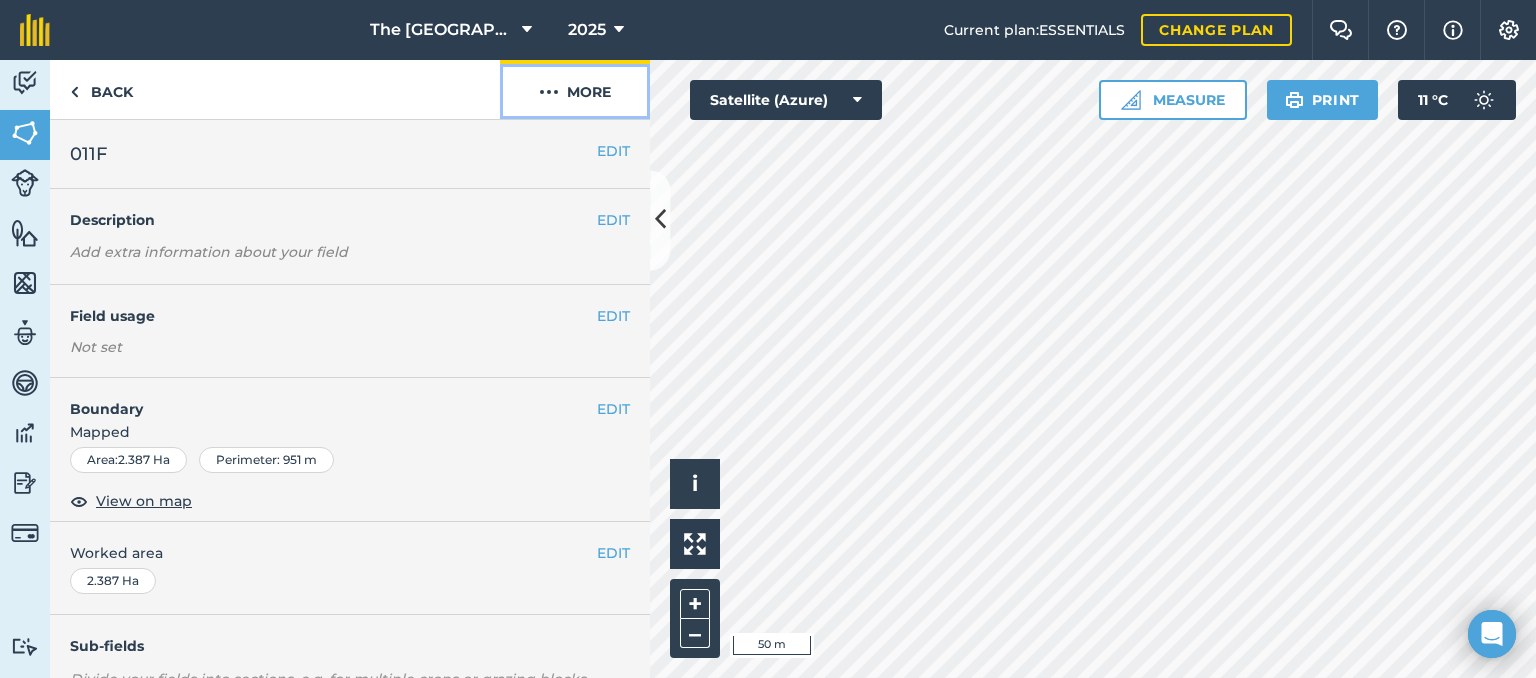 click on "More" at bounding box center (575, 89) 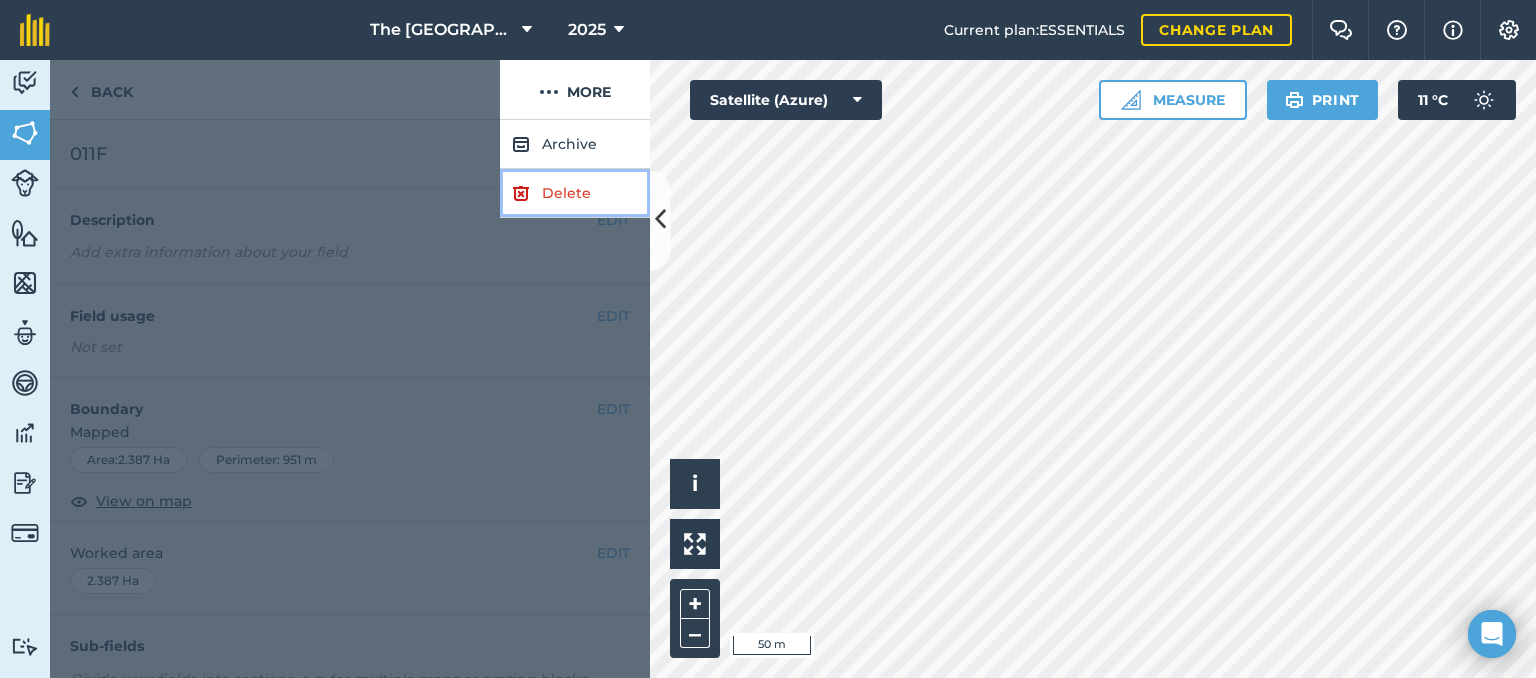 click on "Delete" at bounding box center [575, 193] 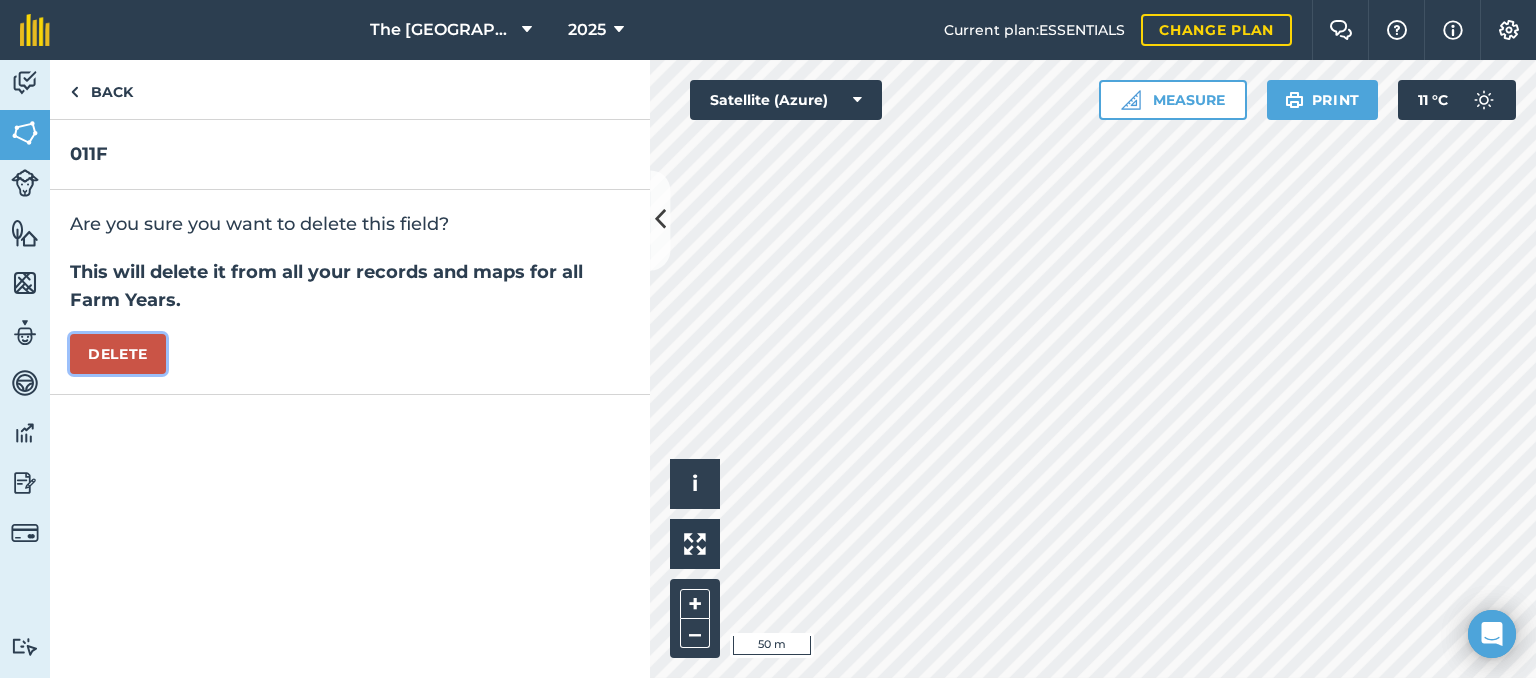click on "Delete" at bounding box center (118, 354) 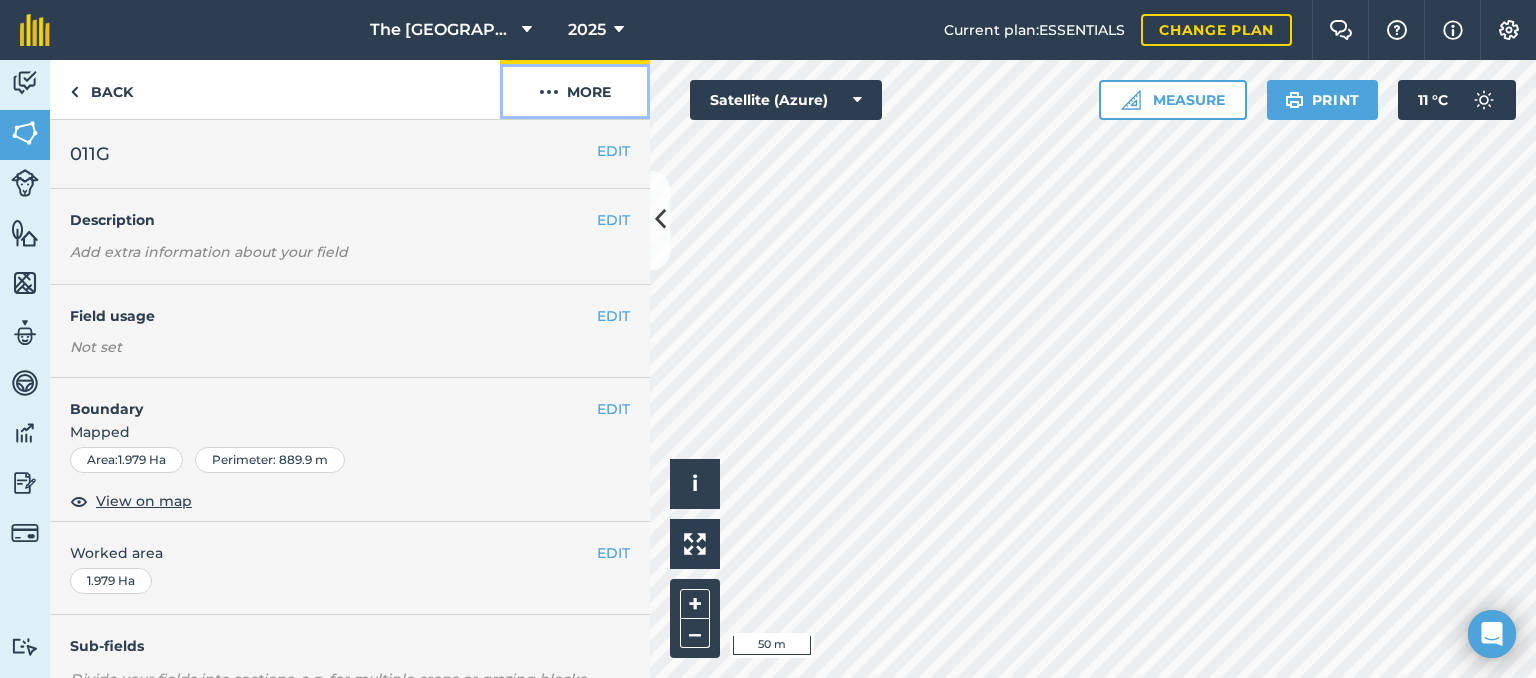 click on "More" at bounding box center [575, 89] 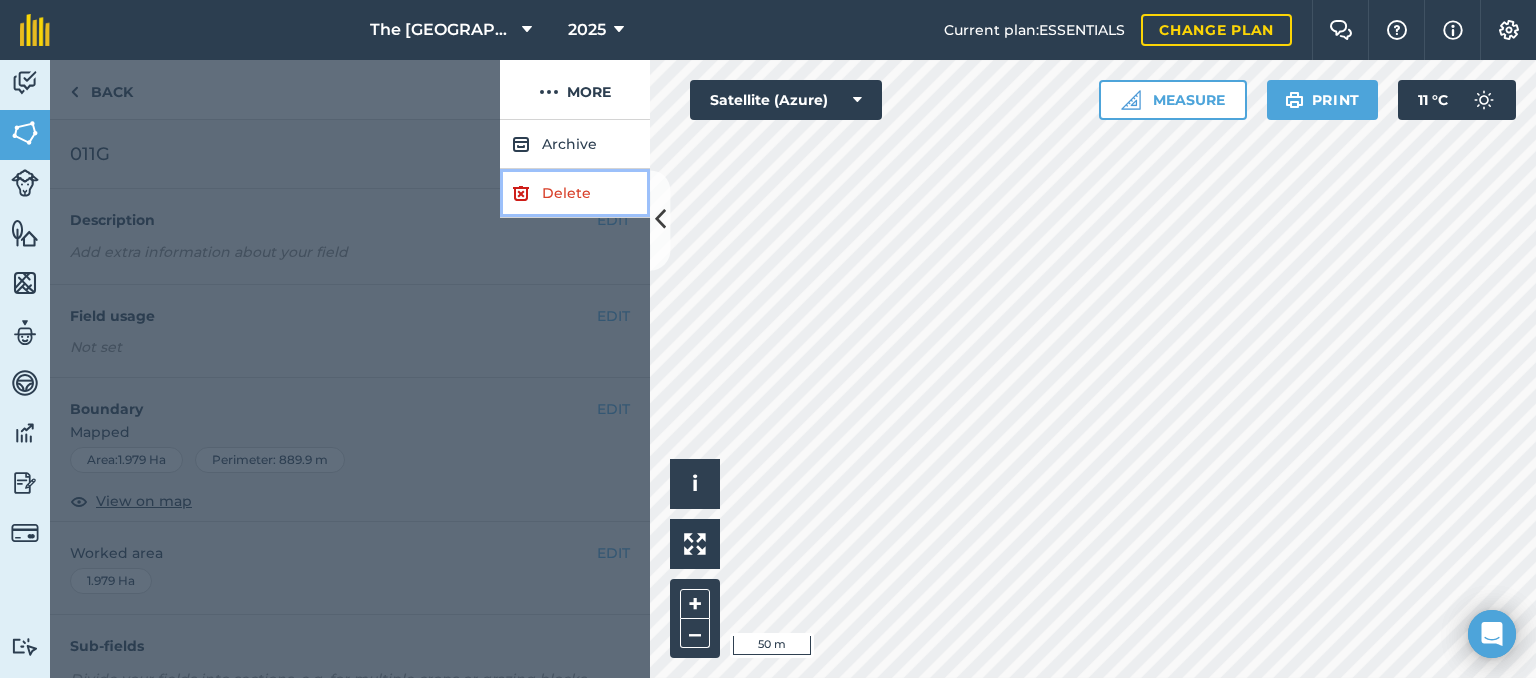 click on "Delete" at bounding box center [575, 193] 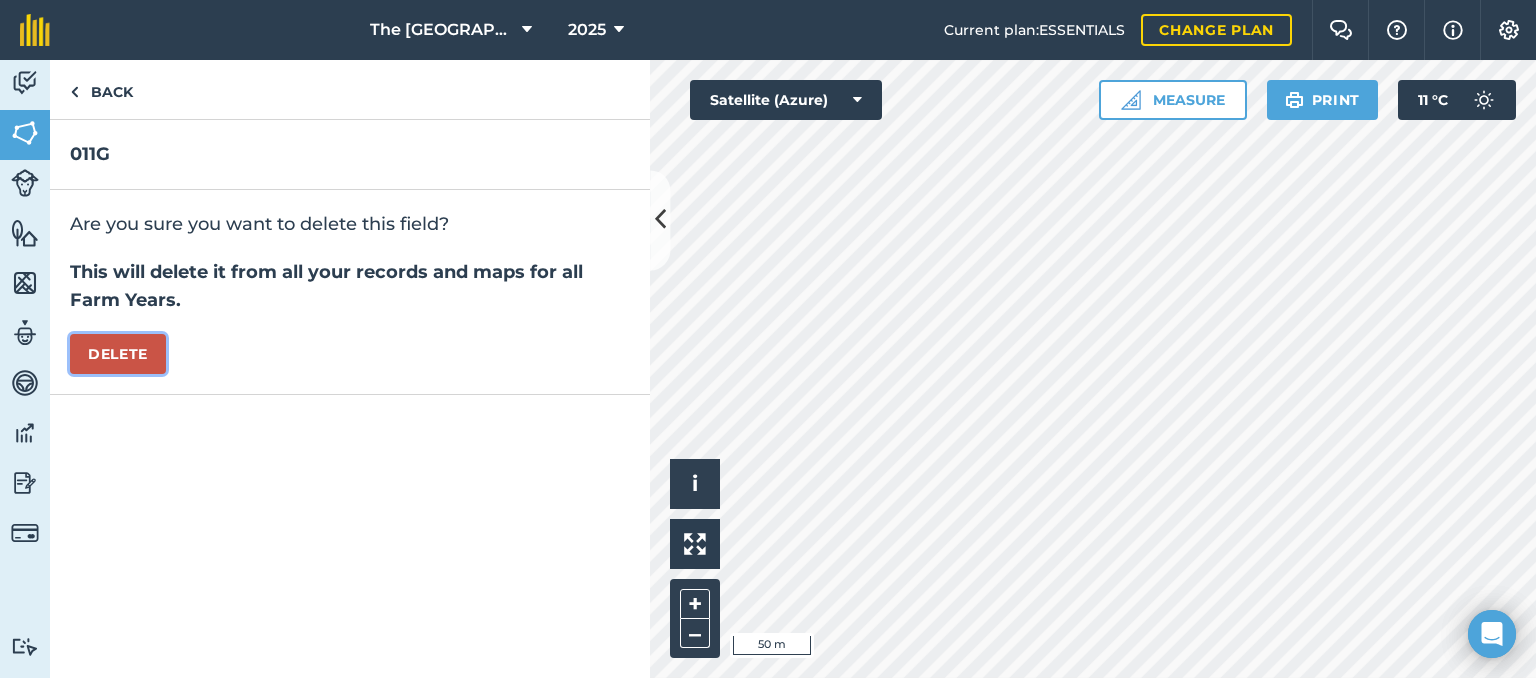 click on "Delete" at bounding box center (118, 354) 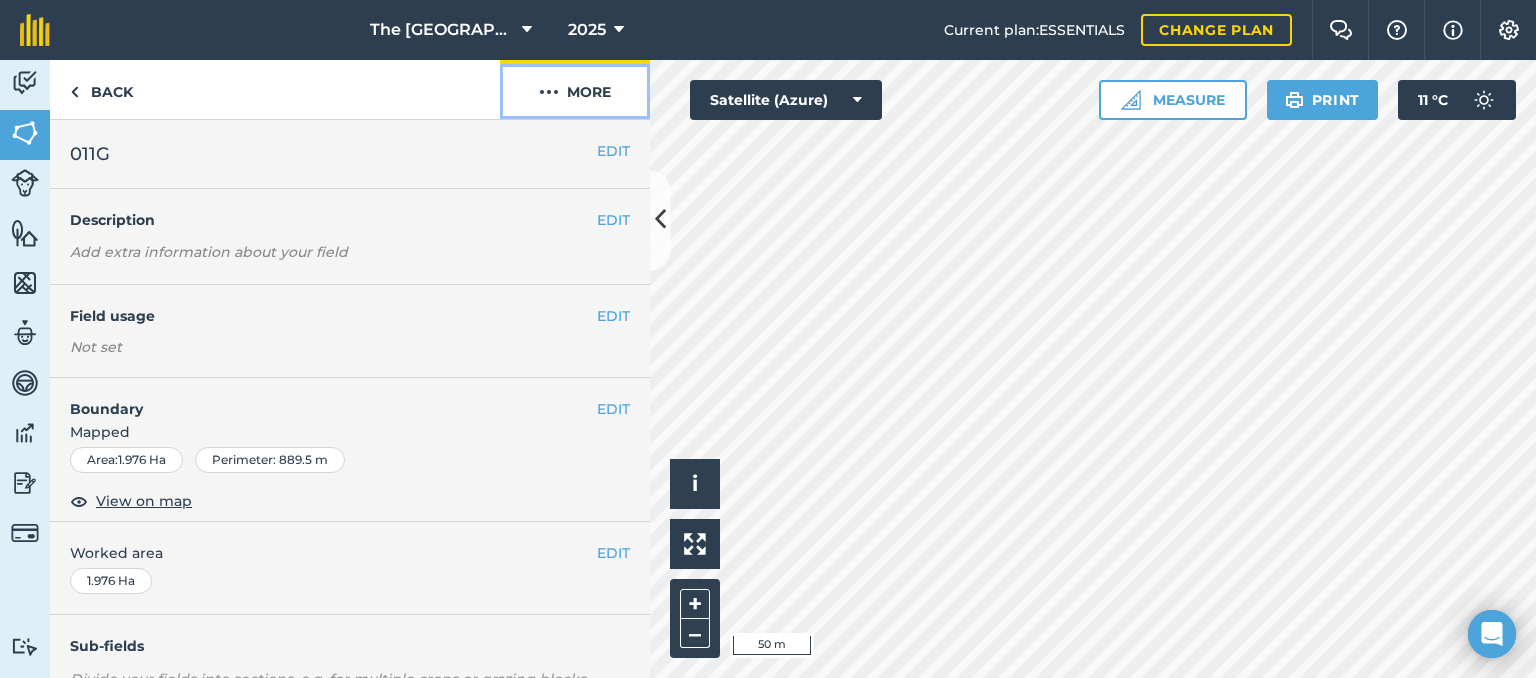 click on "More" at bounding box center (575, 89) 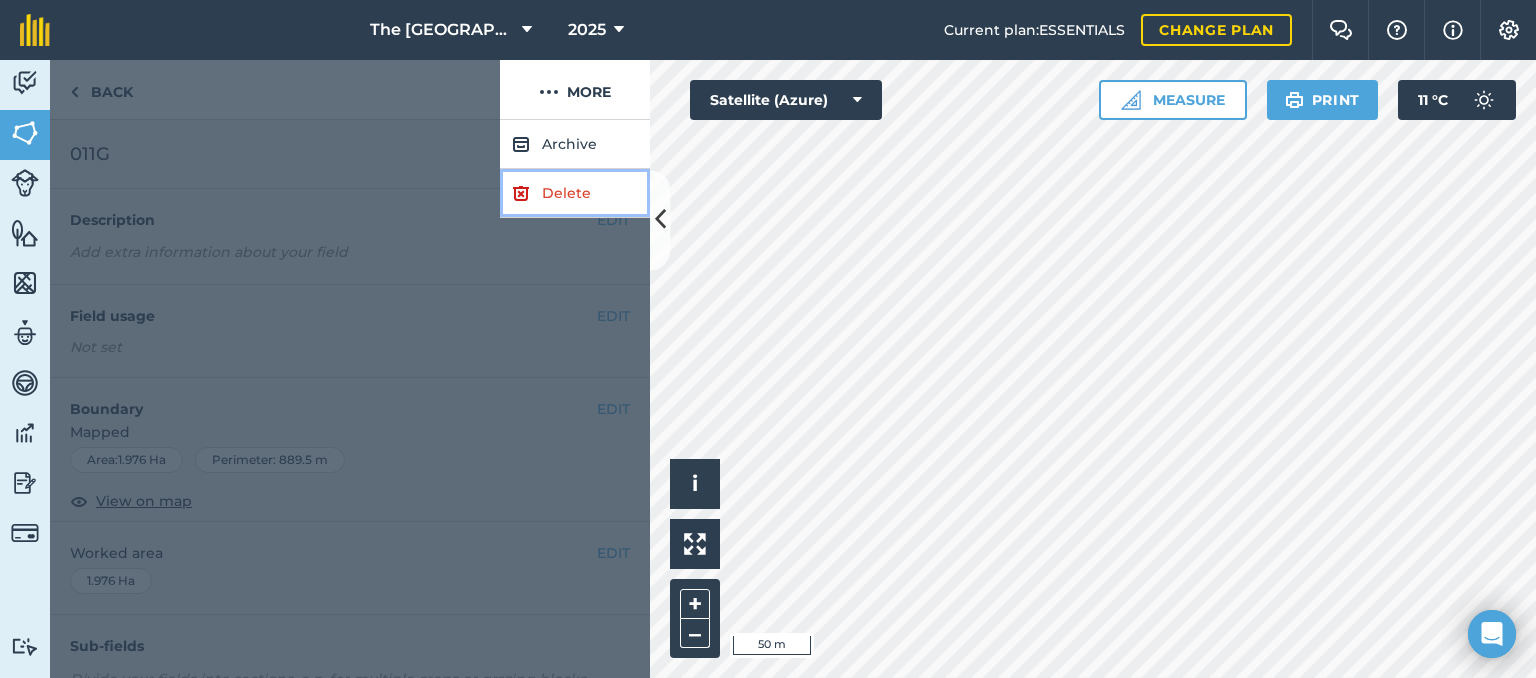click on "Delete" at bounding box center [575, 193] 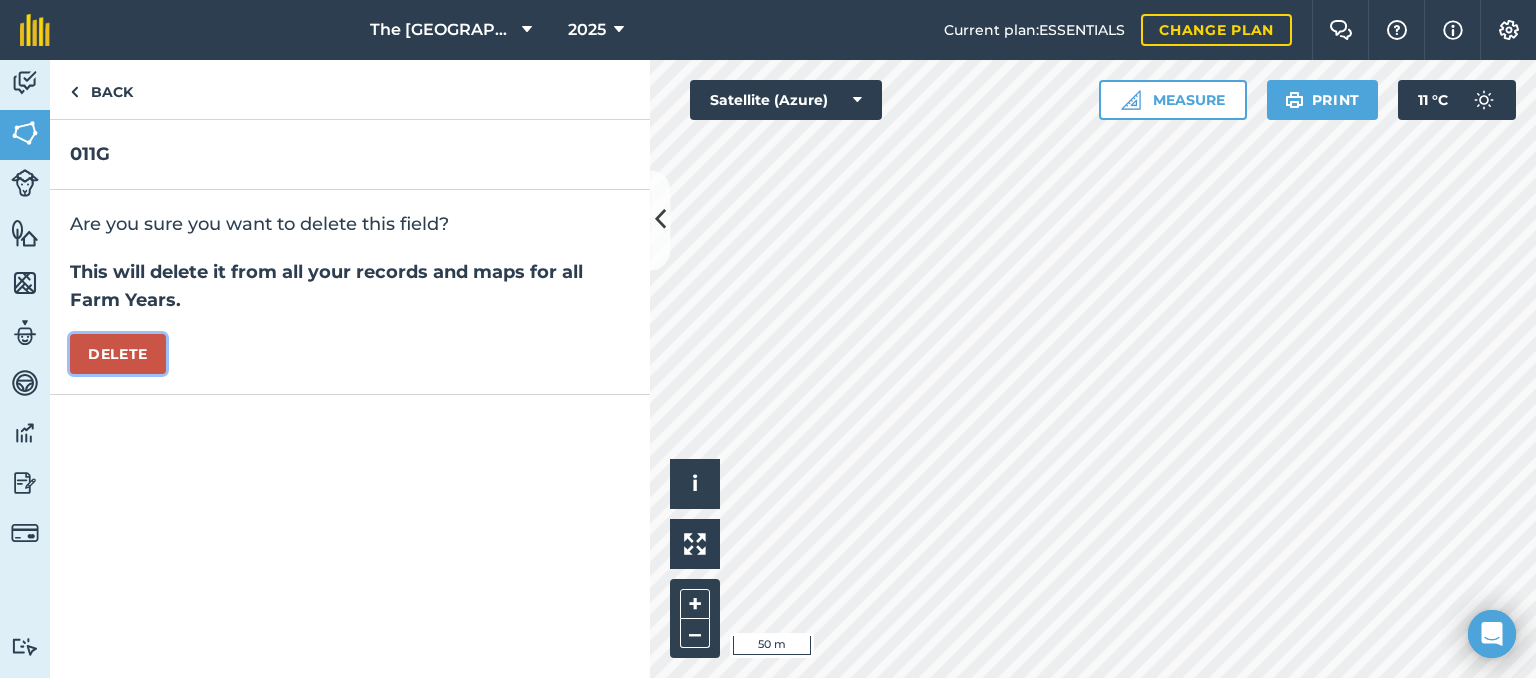 click on "Delete" at bounding box center (118, 354) 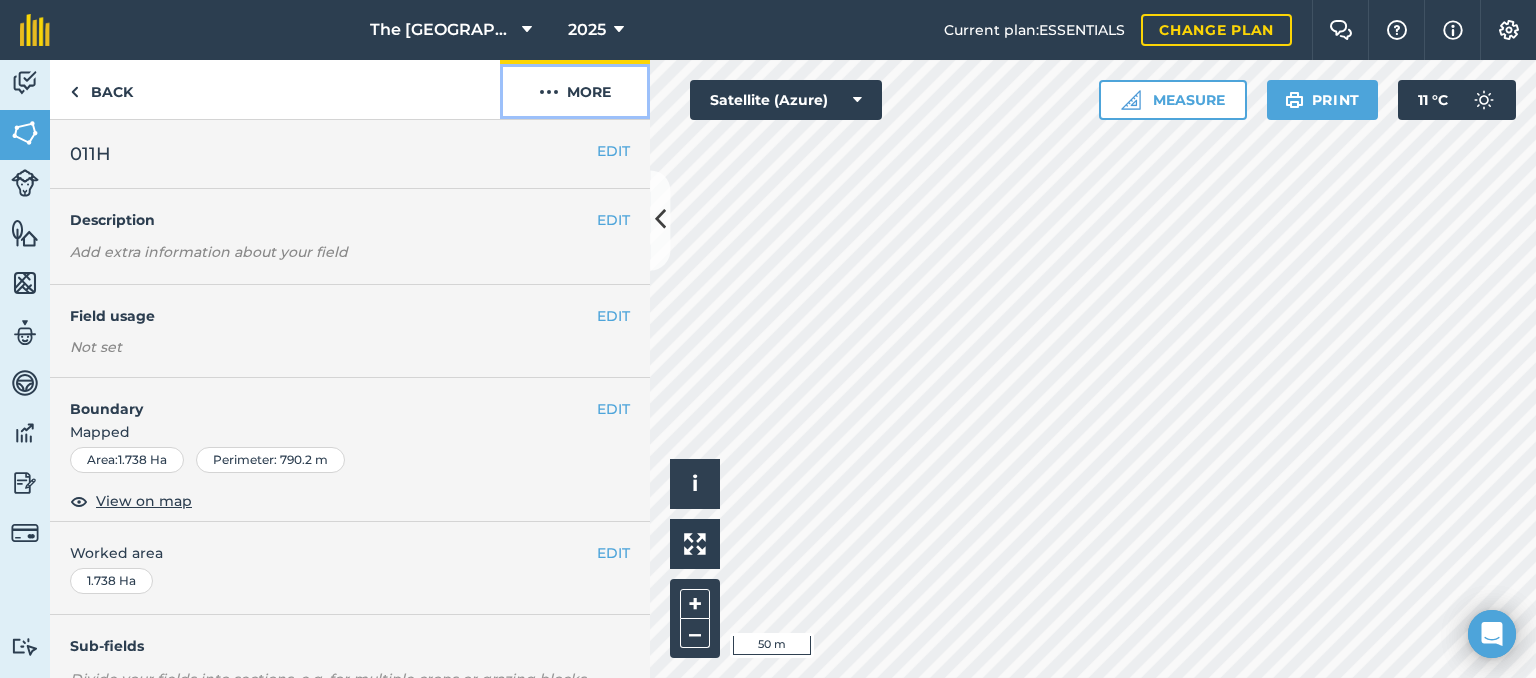 click on "More" at bounding box center [575, 89] 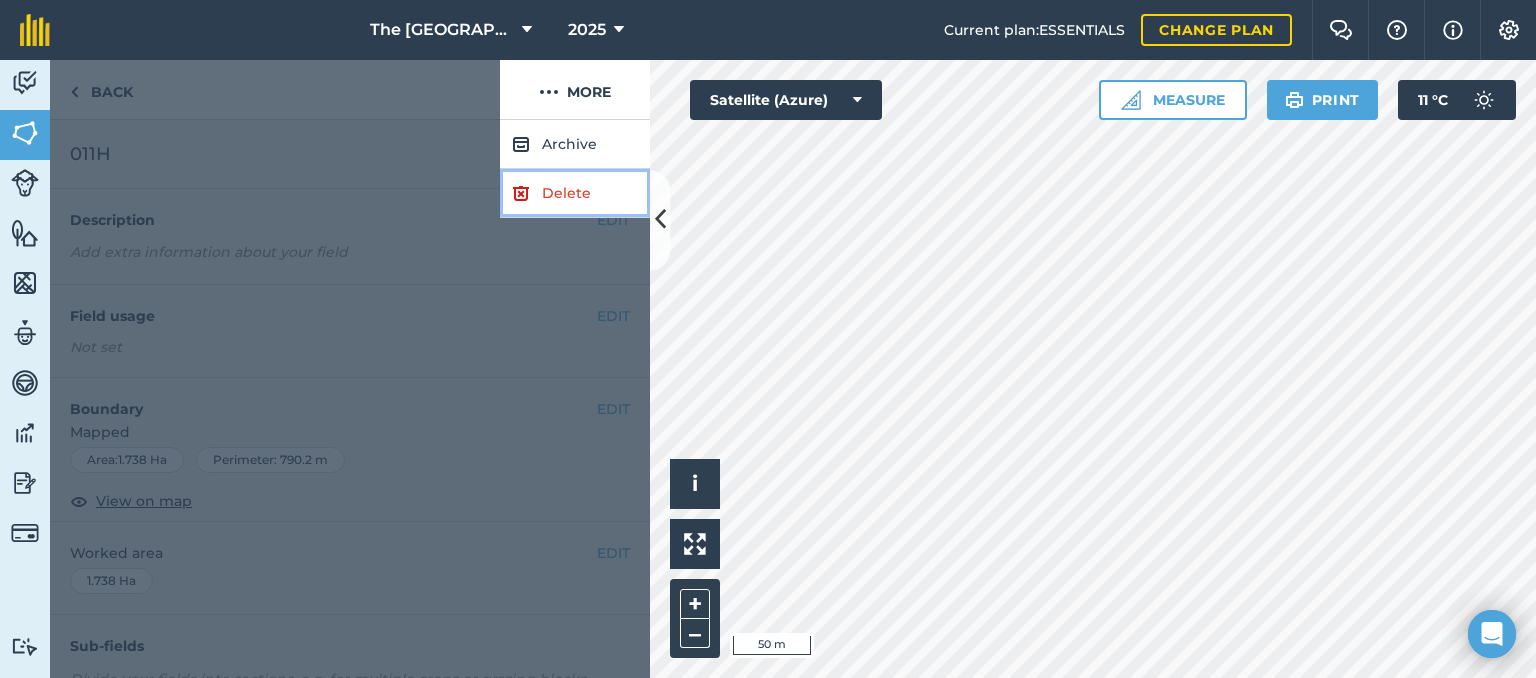 click on "Delete" at bounding box center [575, 193] 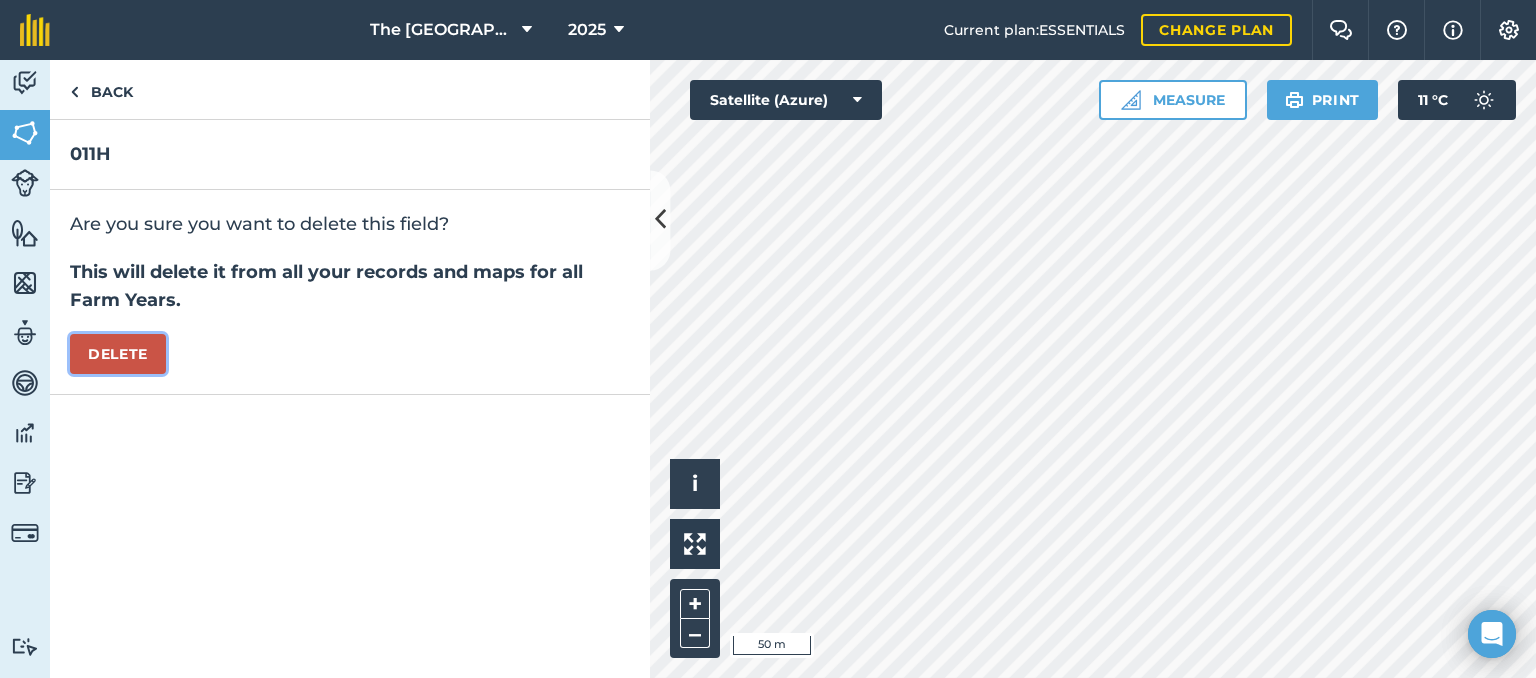 click on "Delete" at bounding box center (118, 354) 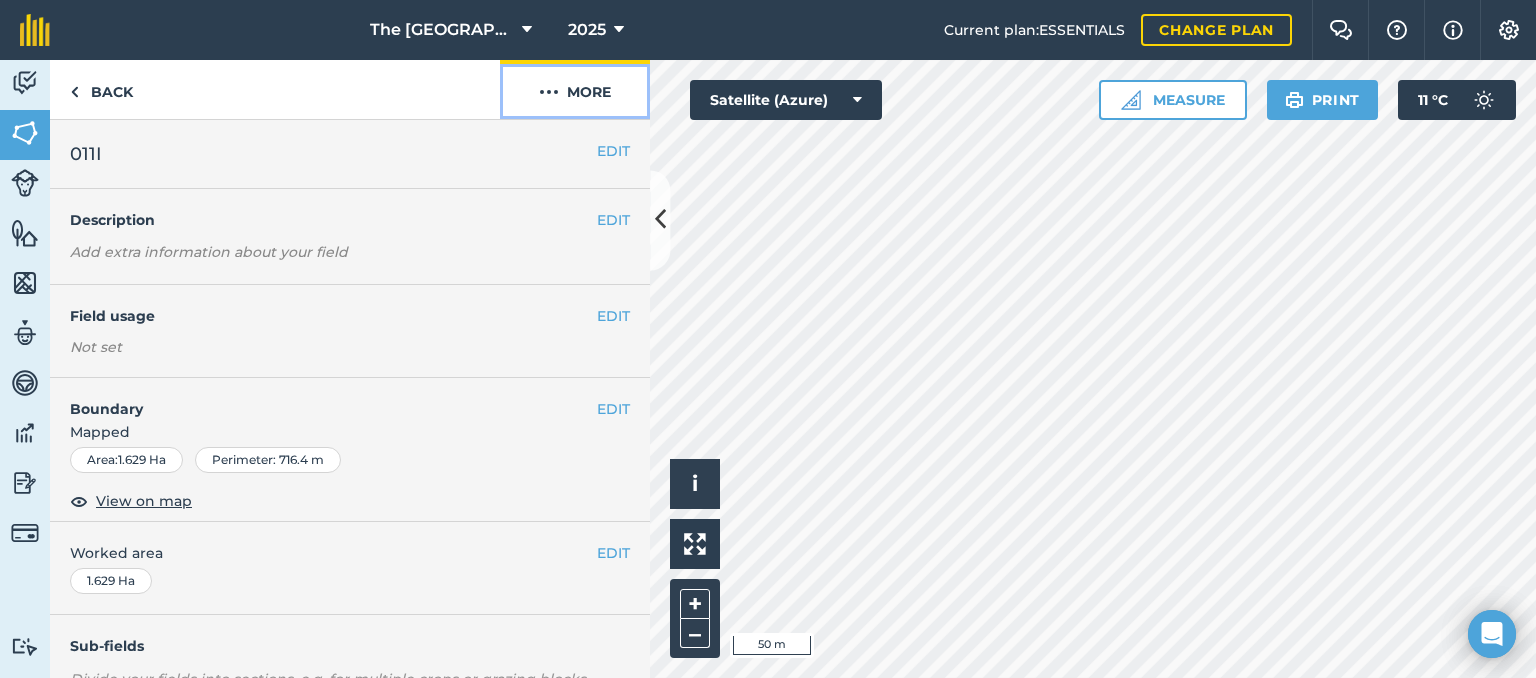 click on "More" at bounding box center (575, 89) 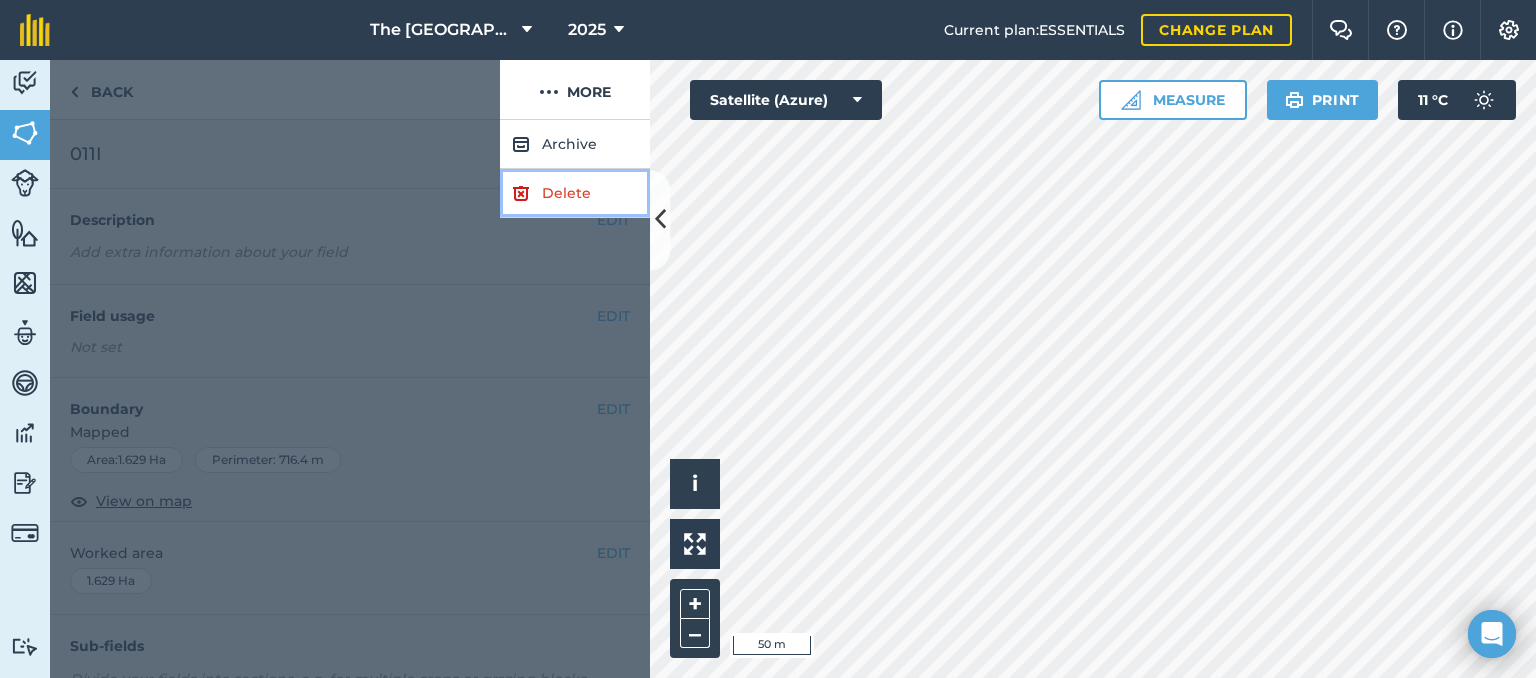 click on "Delete" at bounding box center (575, 193) 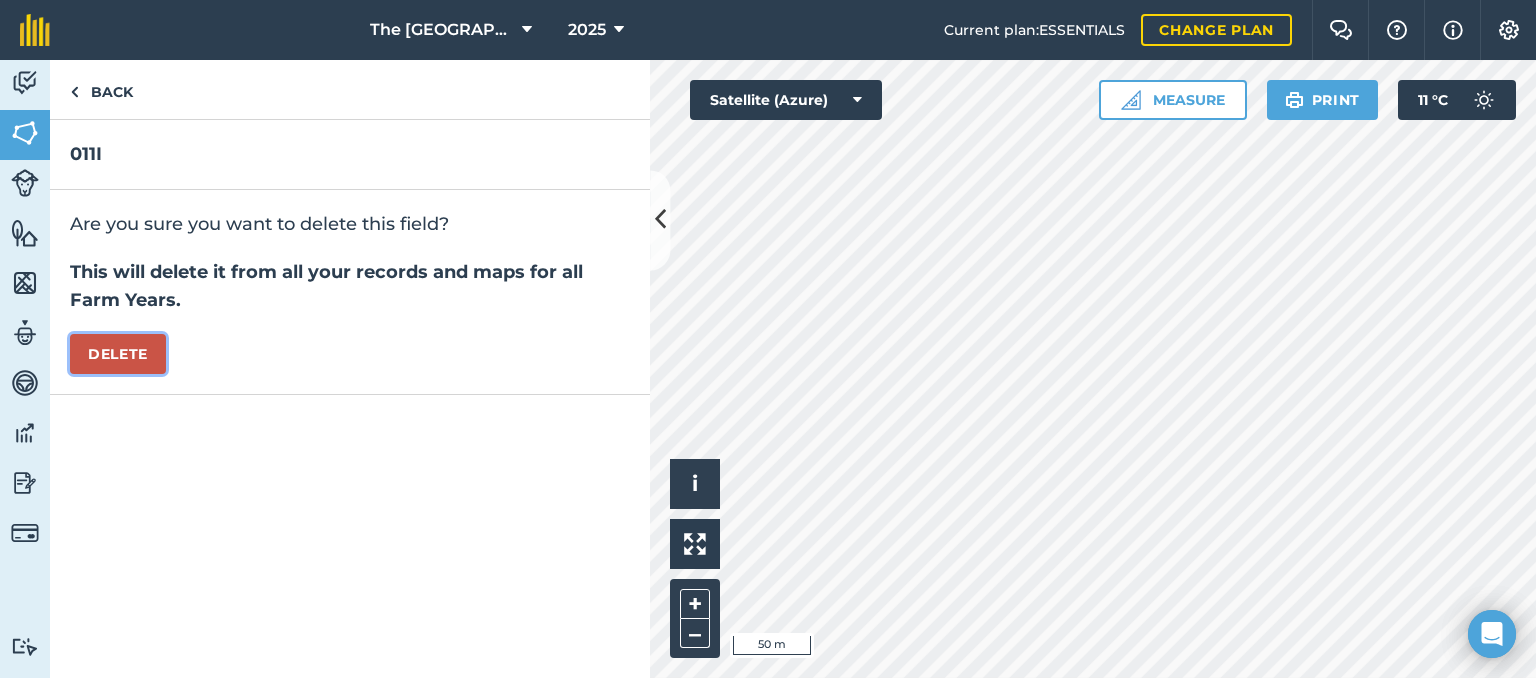 click on "Delete" at bounding box center (118, 354) 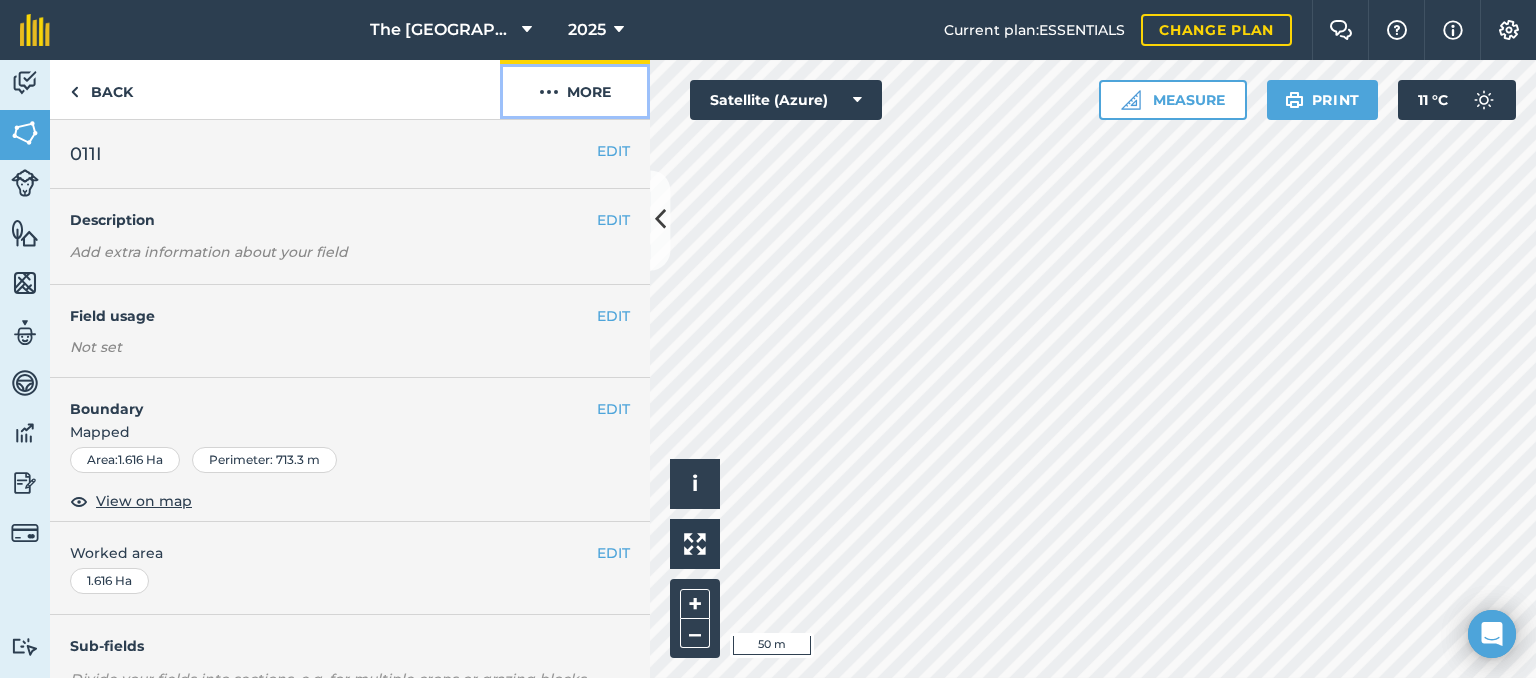click on "More" at bounding box center [575, 89] 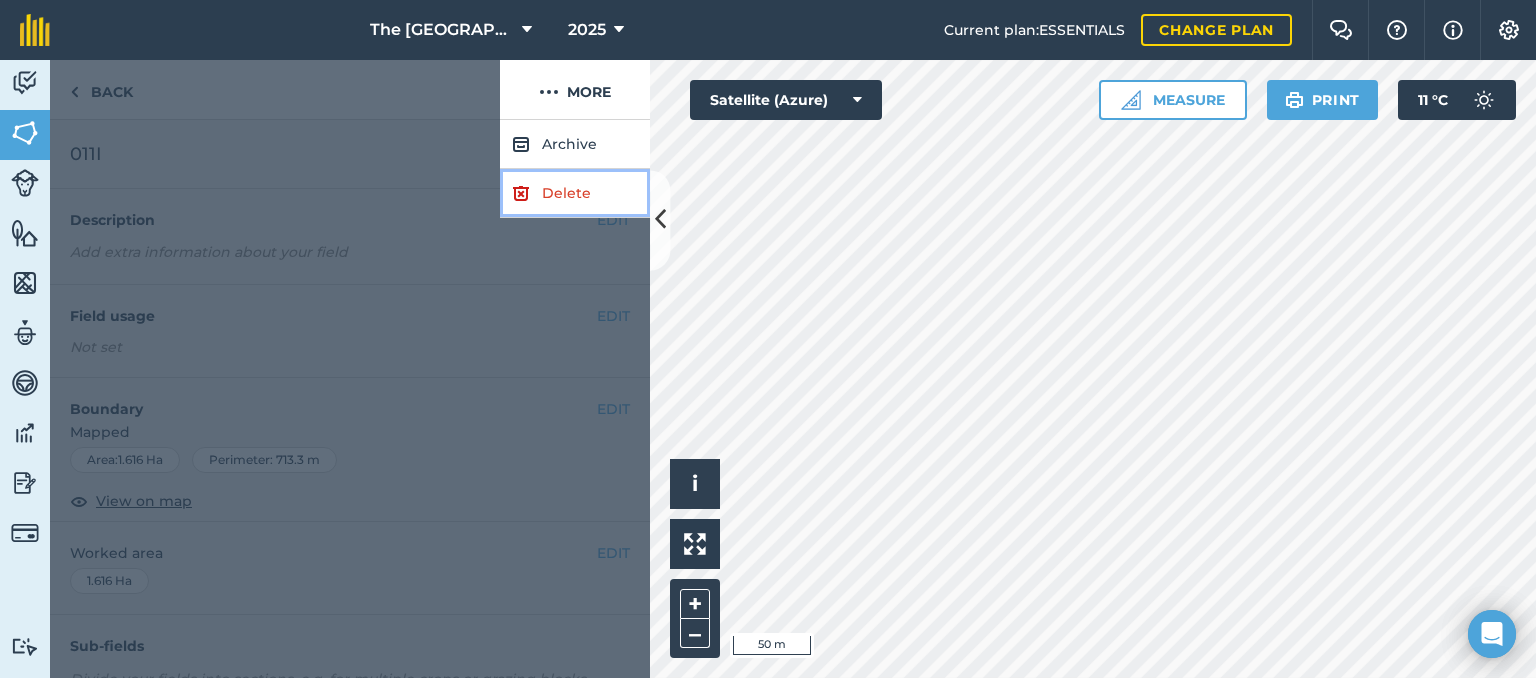 click on "Delete" at bounding box center [575, 193] 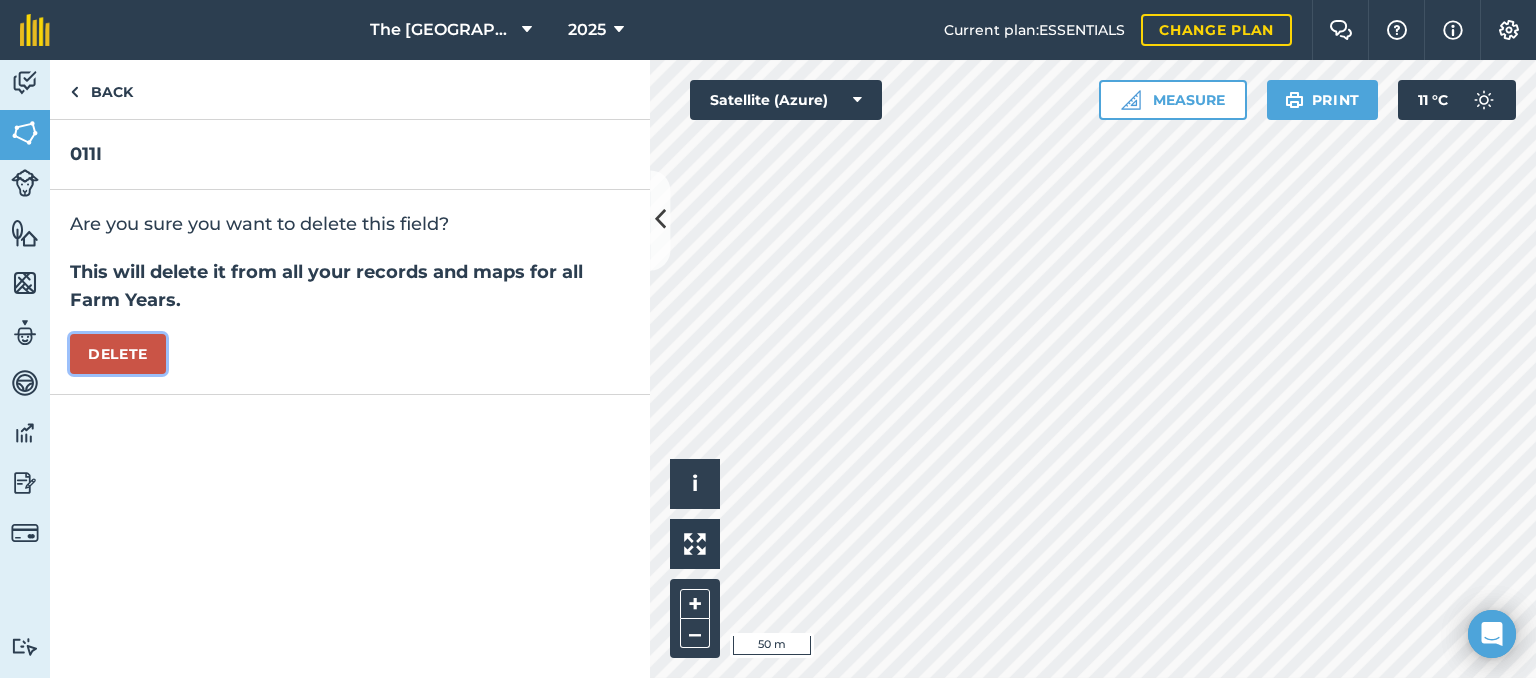 click on "Delete" at bounding box center (118, 354) 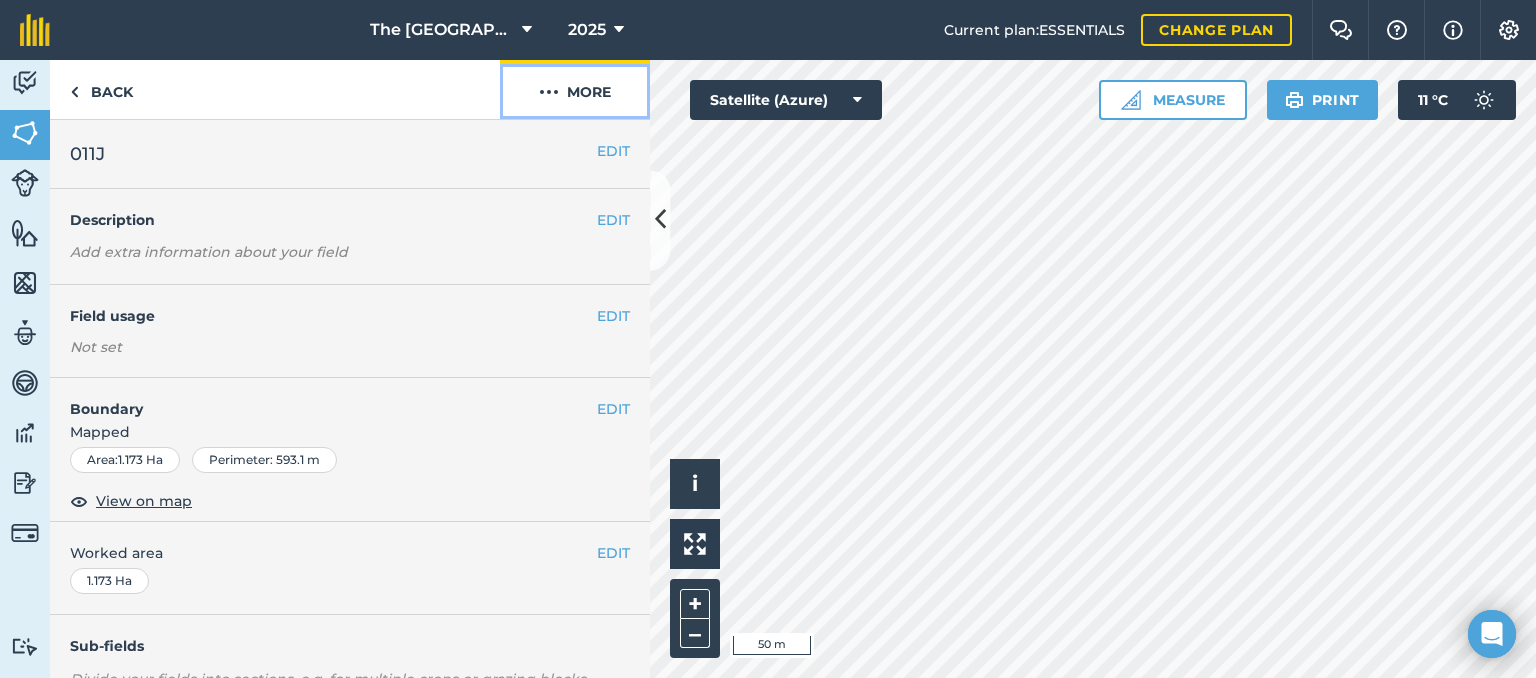 click on "More" at bounding box center (575, 89) 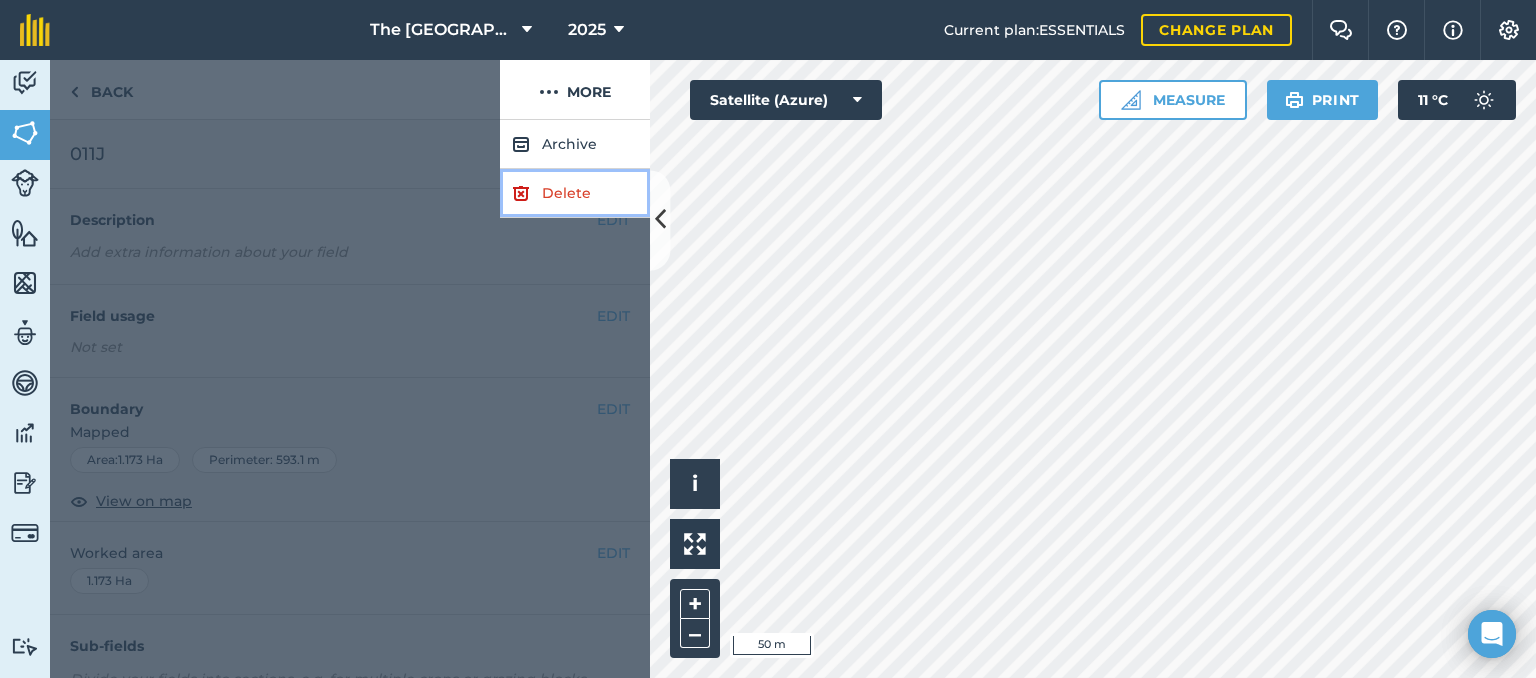 click on "Delete" at bounding box center (575, 193) 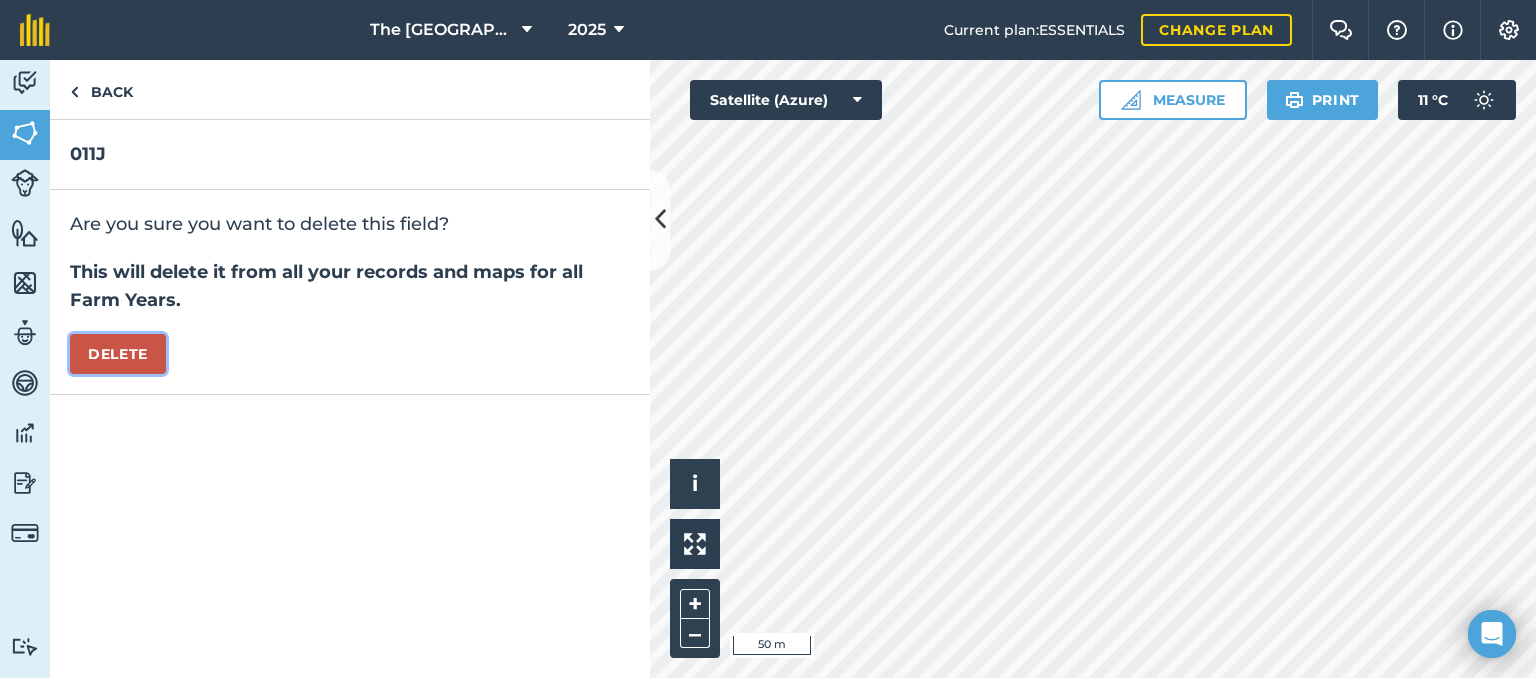 click on "Delete" at bounding box center (118, 354) 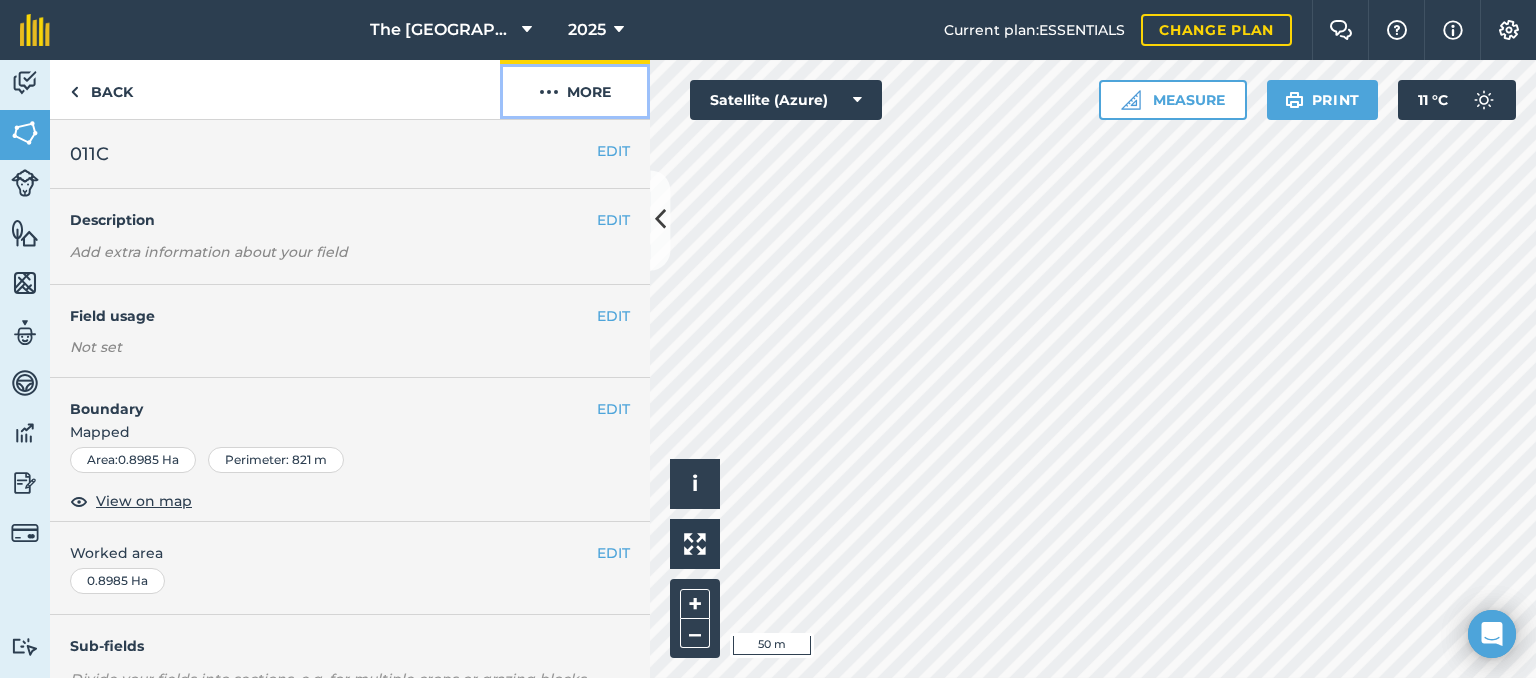 click on "More" at bounding box center (575, 89) 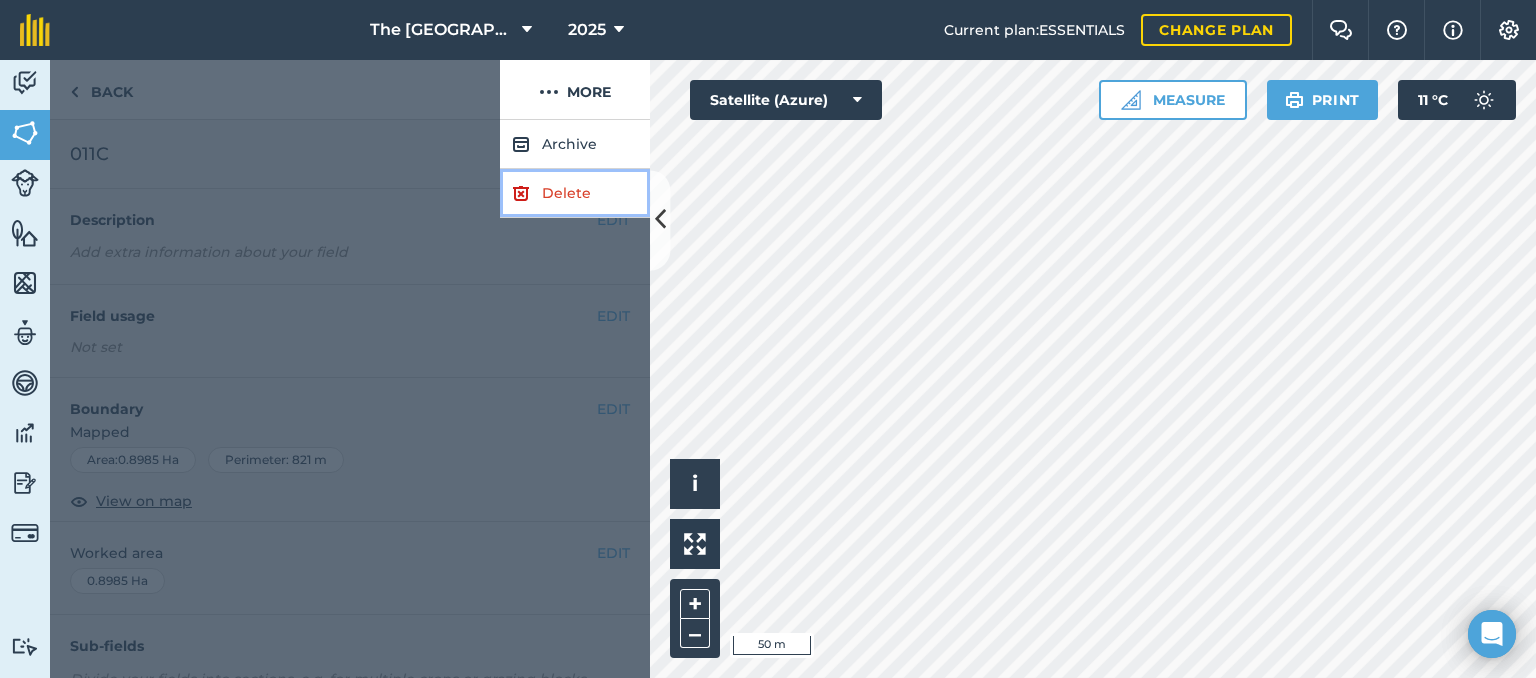 click on "Delete" at bounding box center [575, 193] 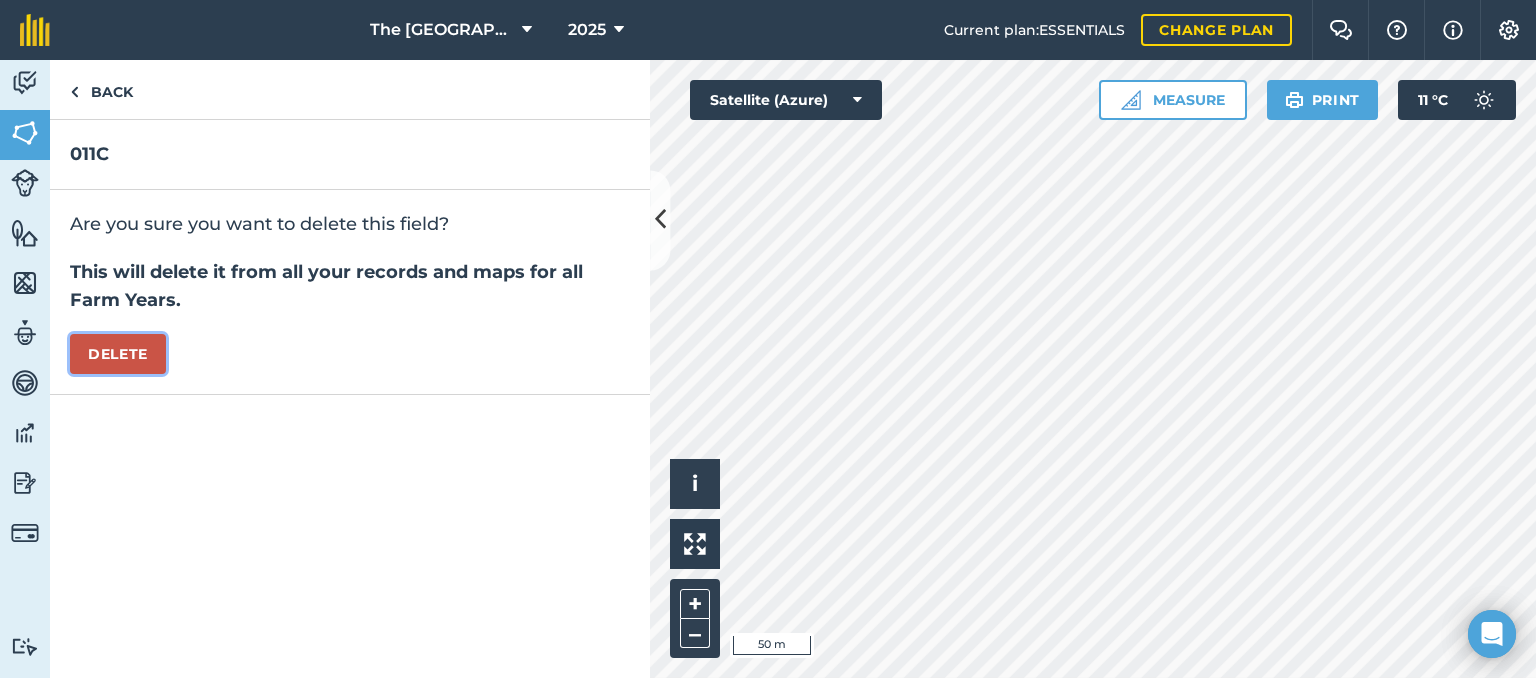 click on "Delete" at bounding box center [118, 354] 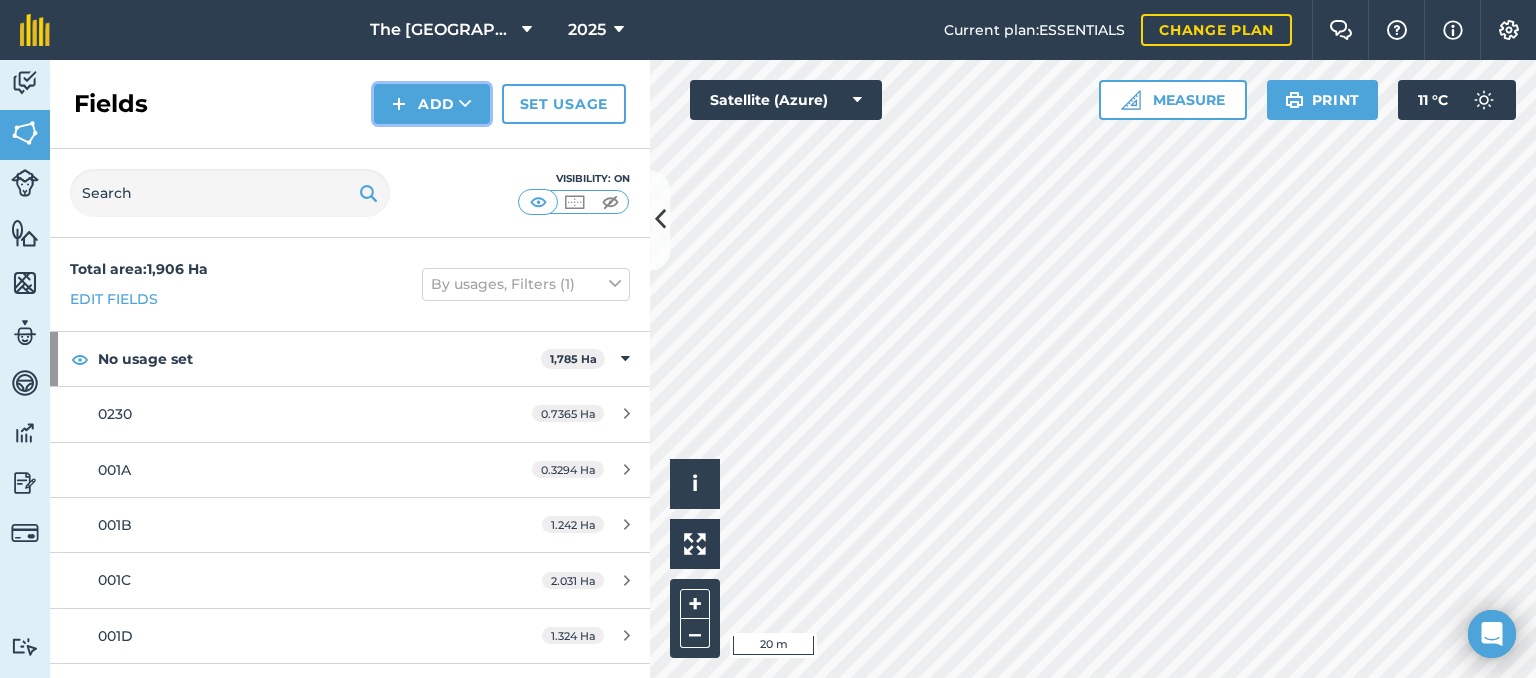 click on "Add" at bounding box center (432, 104) 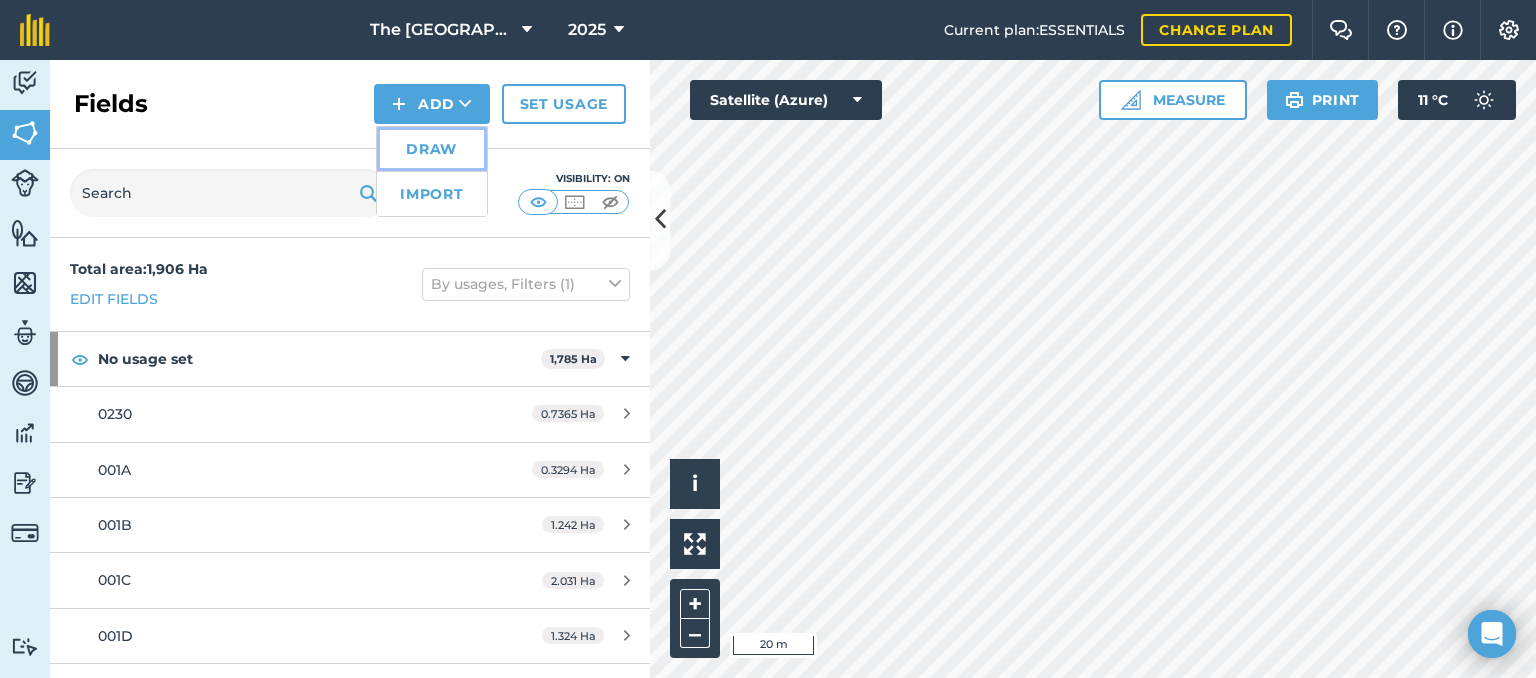 click on "Draw" at bounding box center [432, 149] 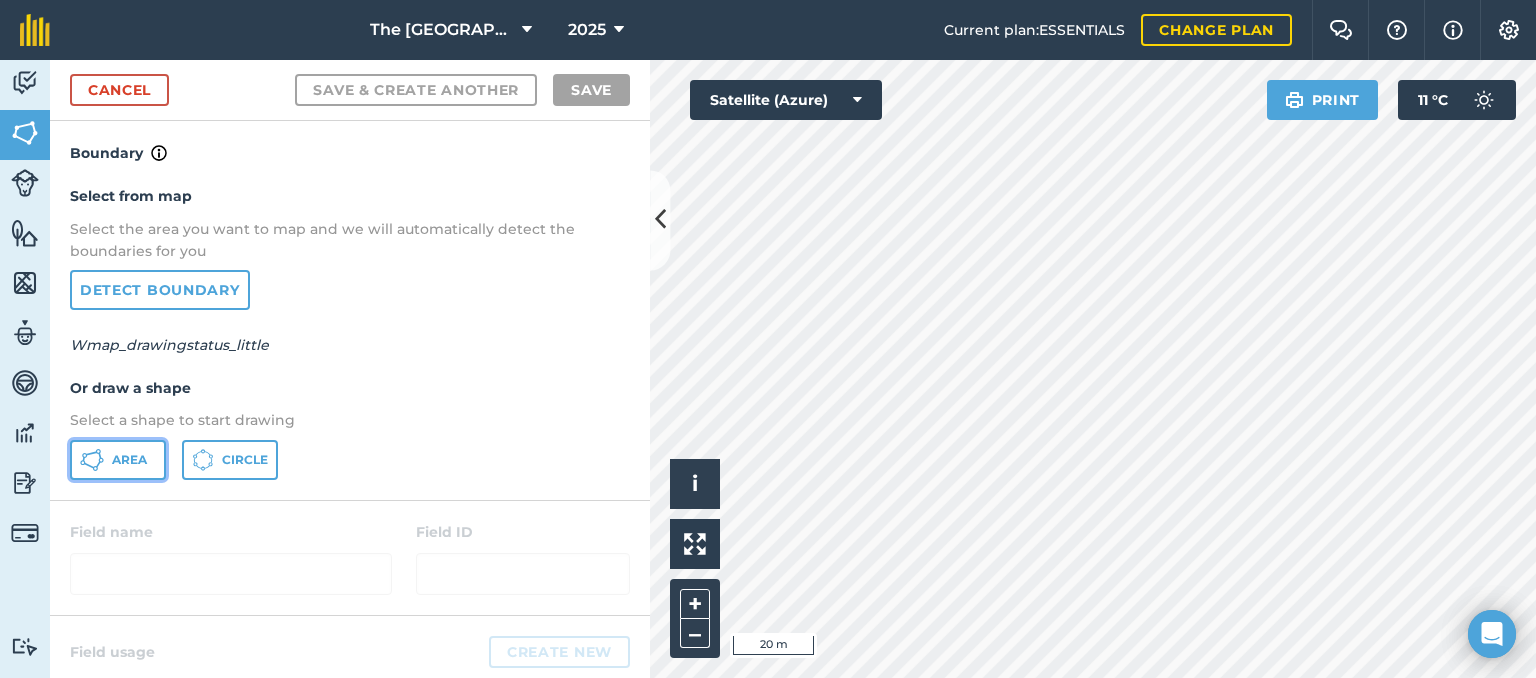 click 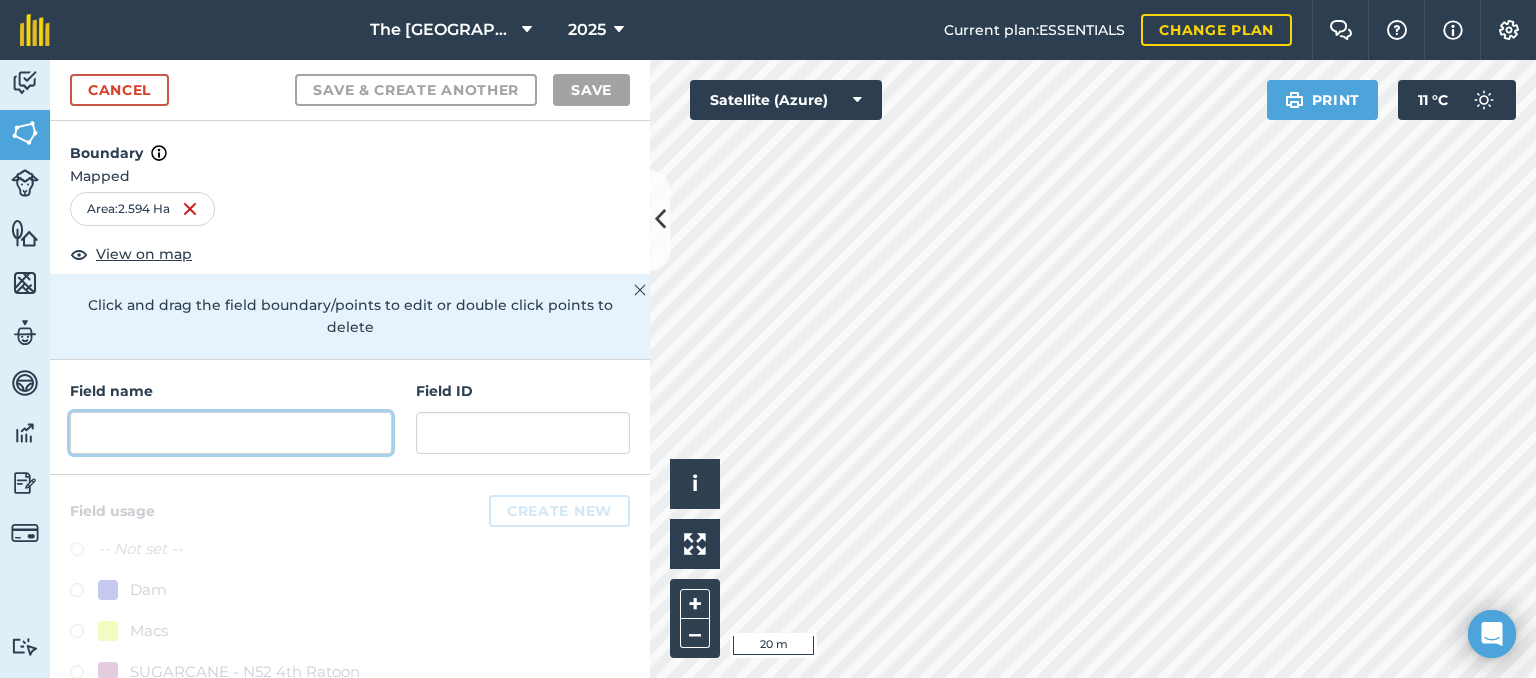 click at bounding box center (231, 433) 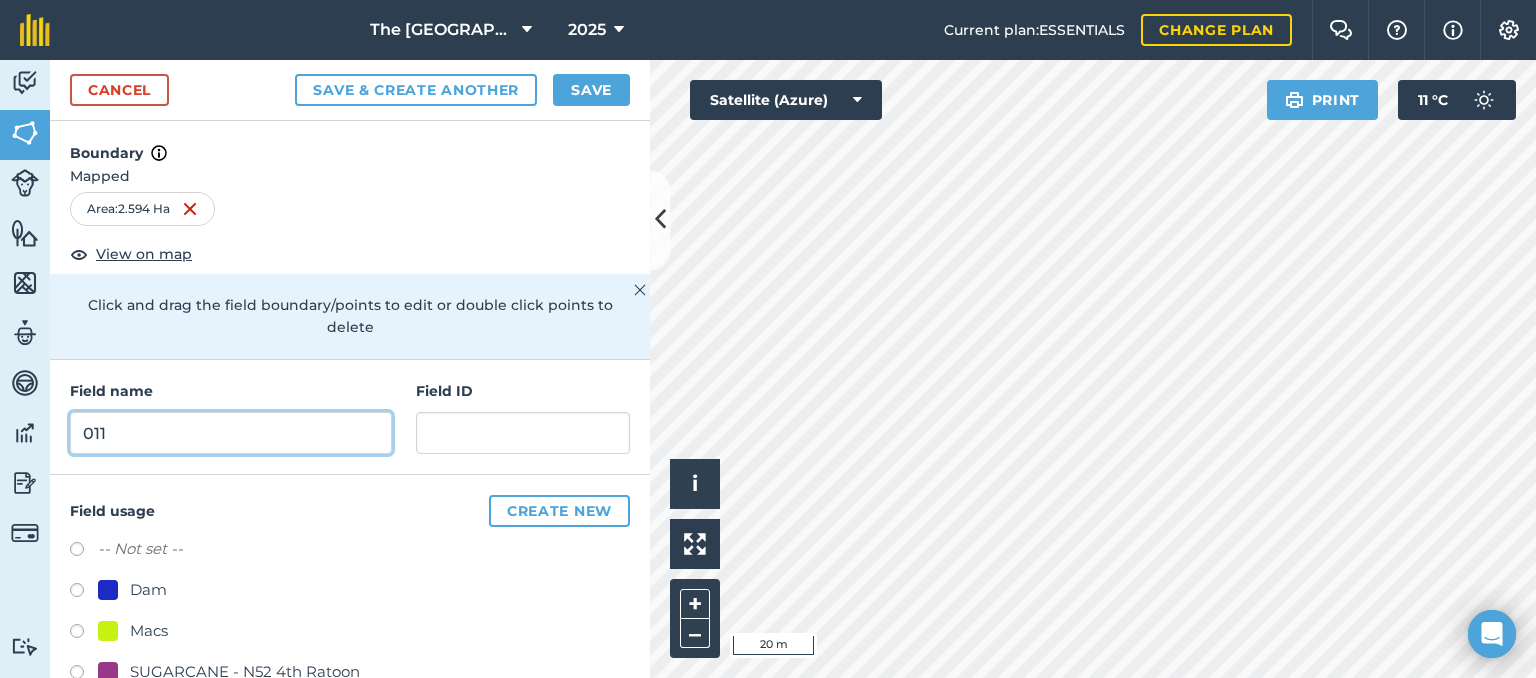 type on "011" 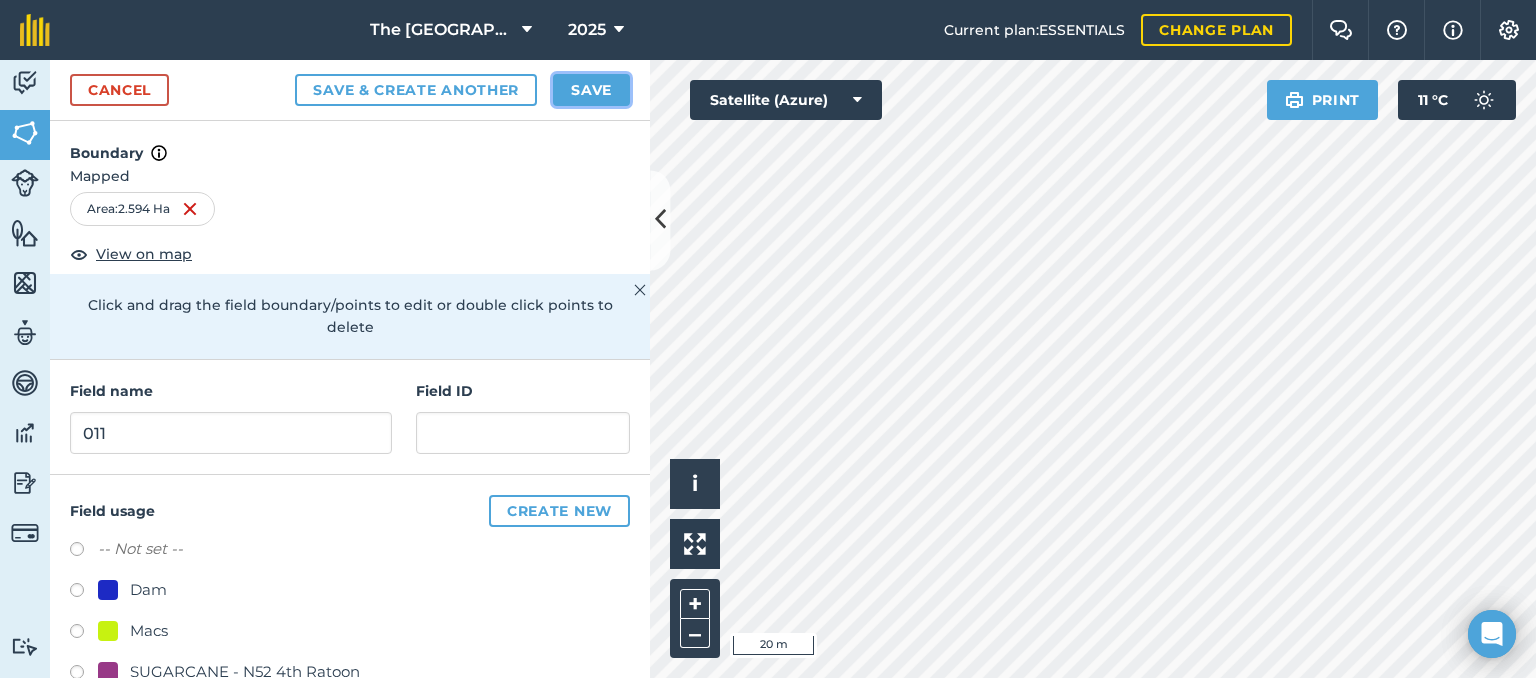 click on "Save" at bounding box center [591, 90] 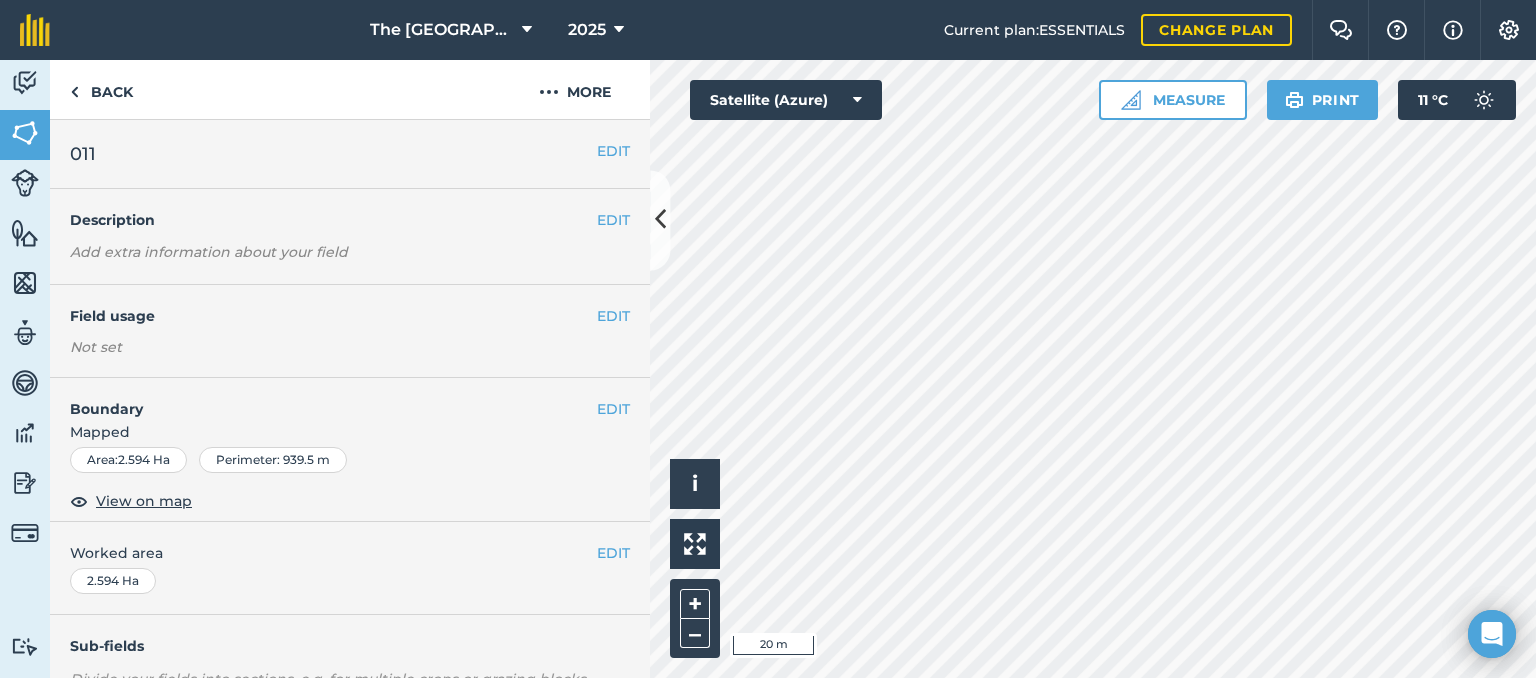 click on "Click to start drawing i © 2025 TomTom, Microsoft 20 m + – Satellite (Azure) Measure Print 11   ° C" at bounding box center (1093, 369) 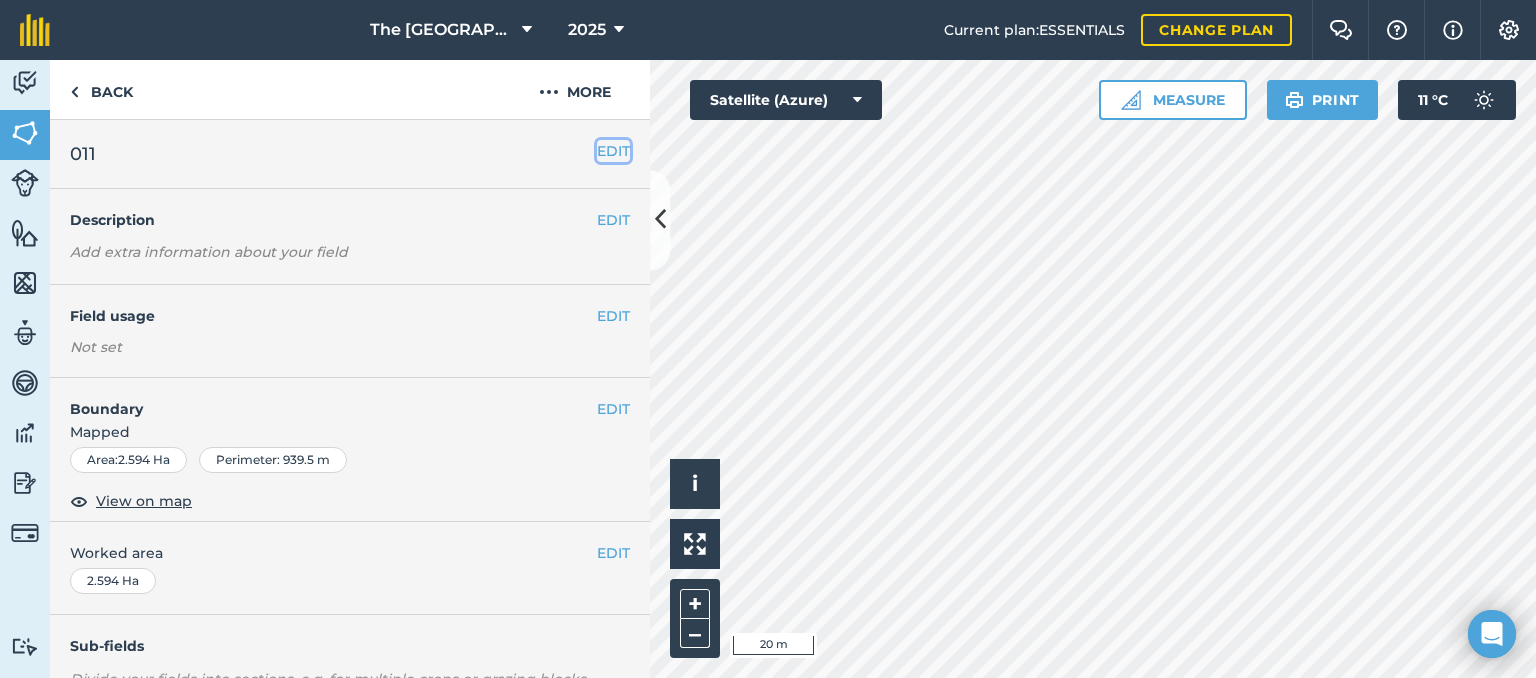 click on "EDIT" at bounding box center [613, 151] 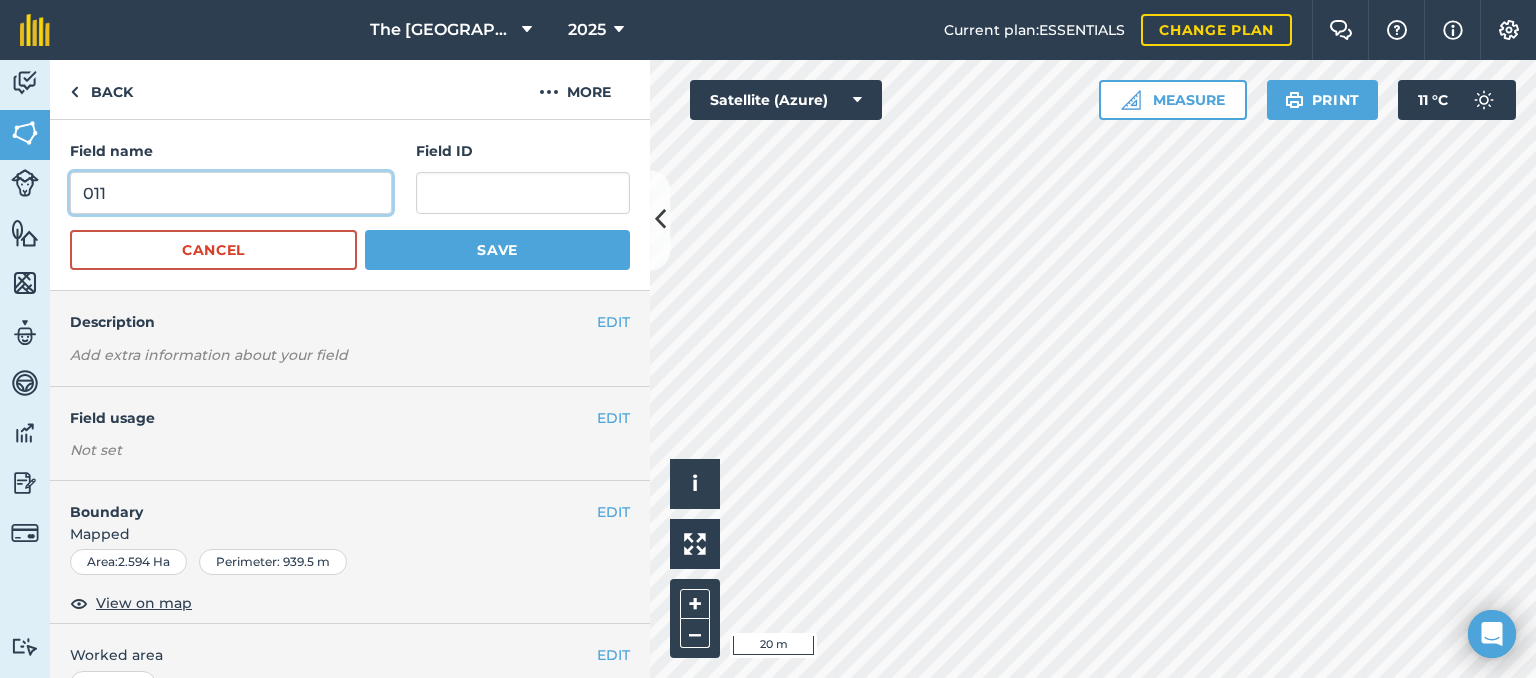 click on "011" at bounding box center (231, 193) 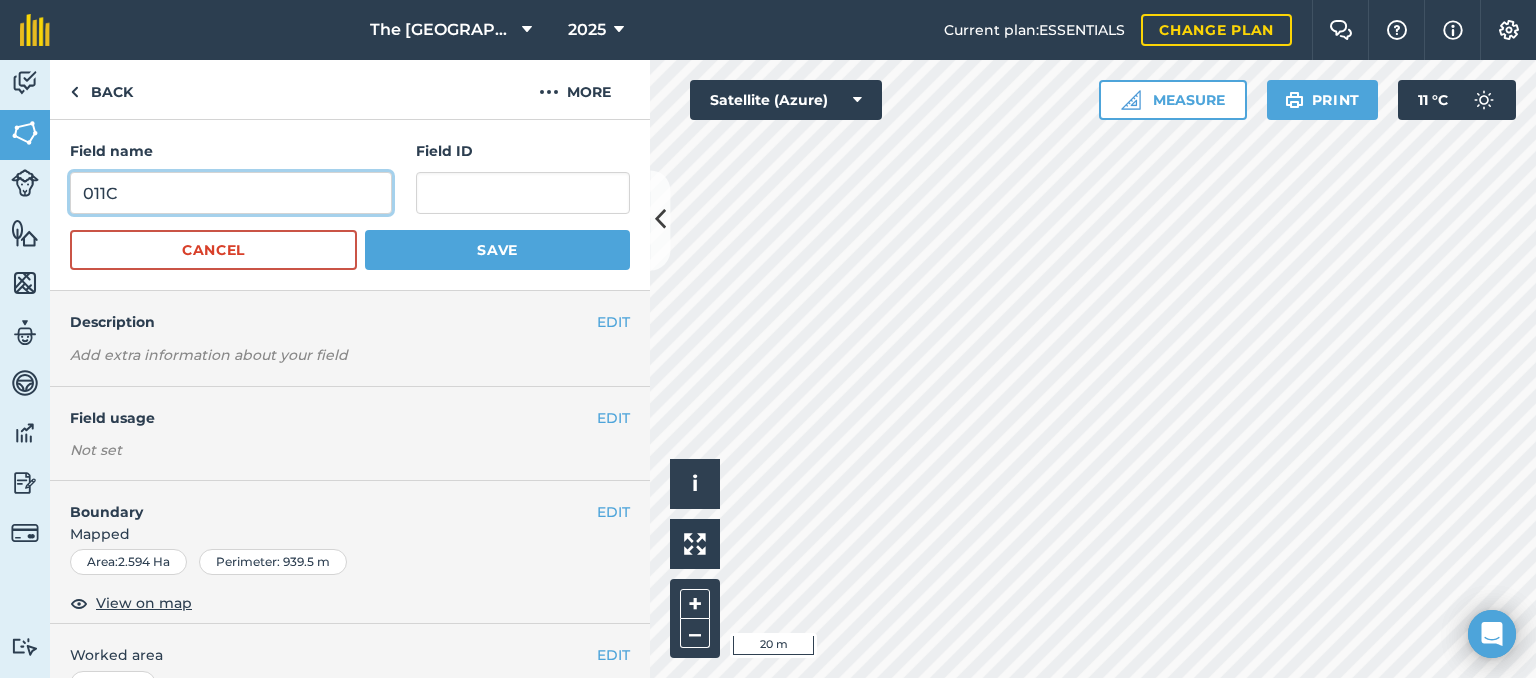 type on "011C" 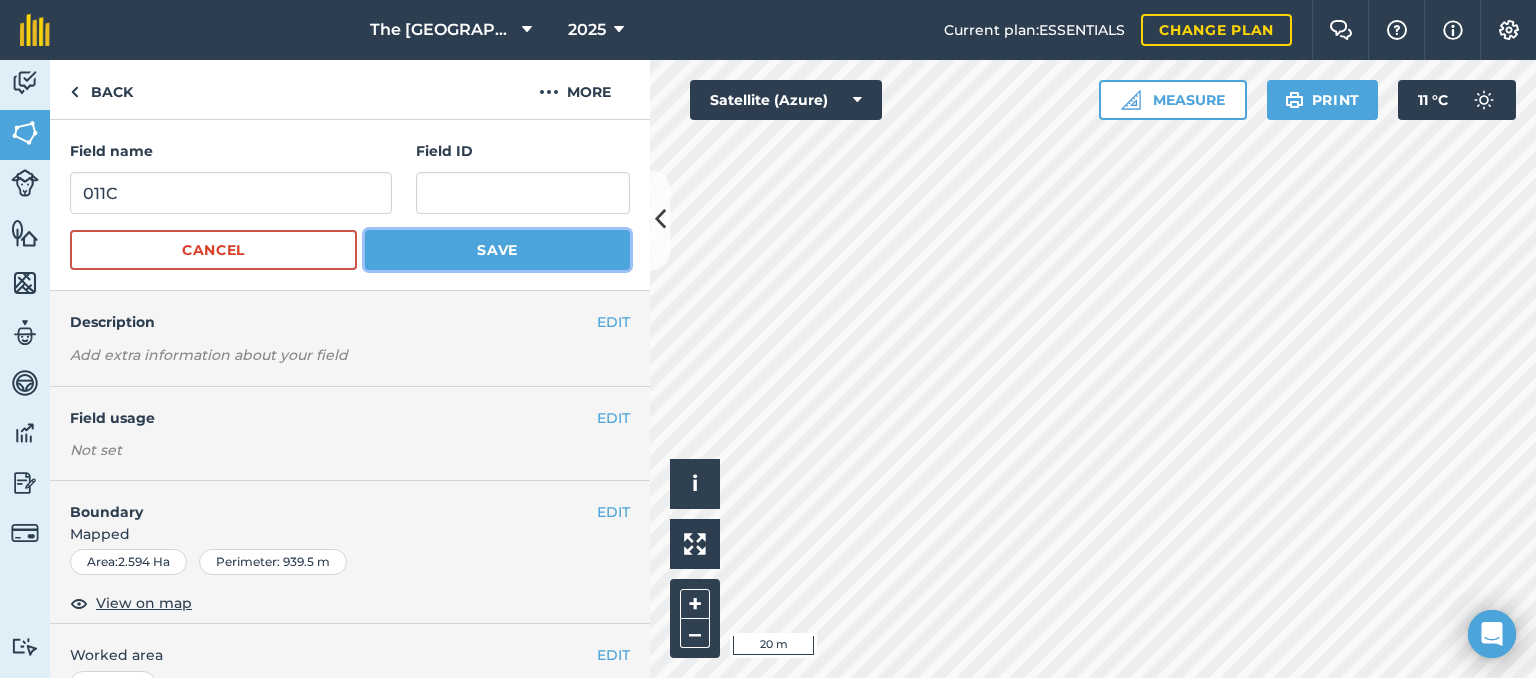 click on "Save" at bounding box center [497, 250] 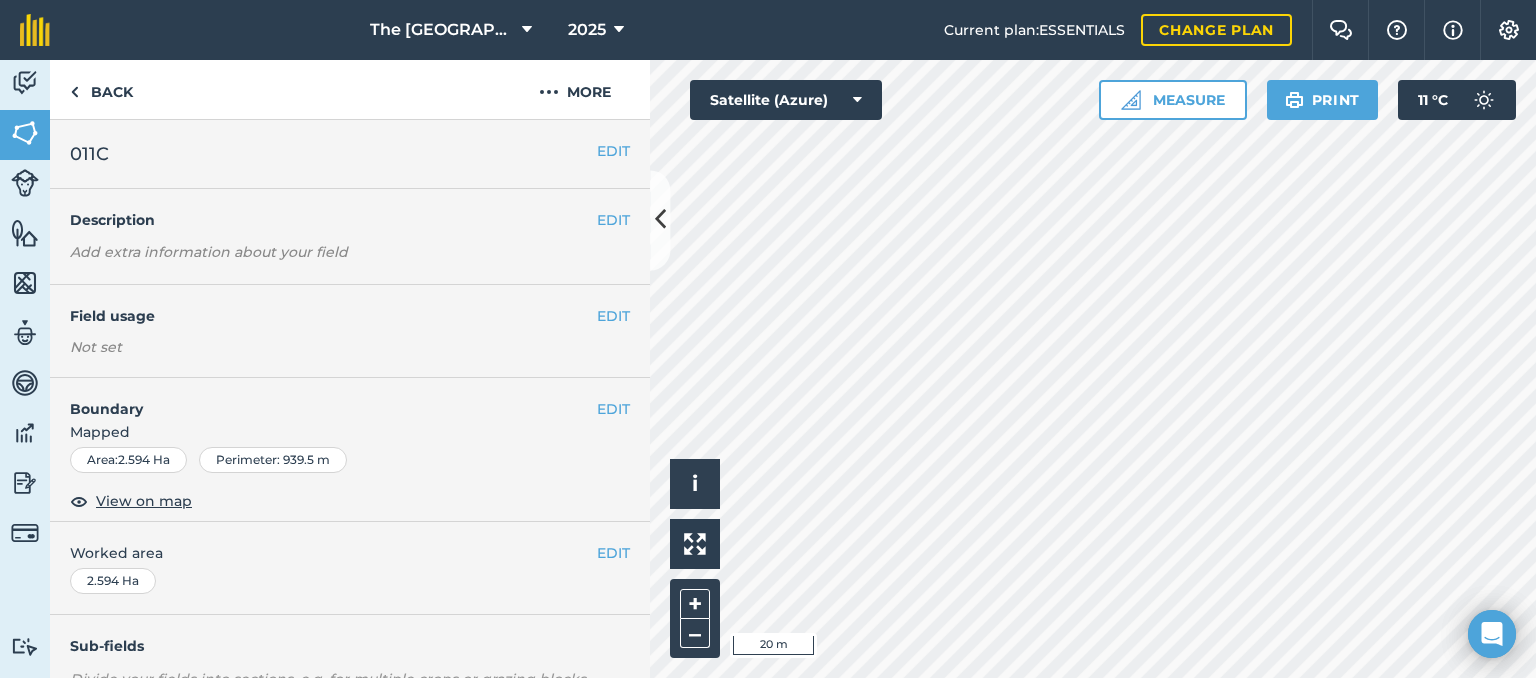 click on "The Falls Farm 2025 Current plan :  ESSENTIALS   Change plan Farm Chat Help Info Settings The Falls Farm  -  2025 Reproduced with the permission of  Microsoft Printed on  [DATE] Field usages No usage set Dam Macs SUGARCANE - N52 4th Ratoon V Dam Veld Activity Fields Livestock Features Maps Team Vehicles Data Reporting Billing Tutorials Tutorials   Back   More EDIT 011C EDIT Description Add extra information about your field EDIT Field usage Not set EDIT Boundary   Mapped Area :  2.594   Ha Perimeter :   939.5   m   View on map EDIT Worked area 2.594   Ha Sub-fields   Divide your fields into sections, e.g. for multiple crops or grazing blocks   Add sub-fields Add field job Add note   Field Health To-Do Field History Reports There are no outstanding tasks for this field. Click to start drawing i © 2025 TomTom, Microsoft 20 m + – Satellite (Azure) Measure Print 11   ° C" at bounding box center [768, 339] 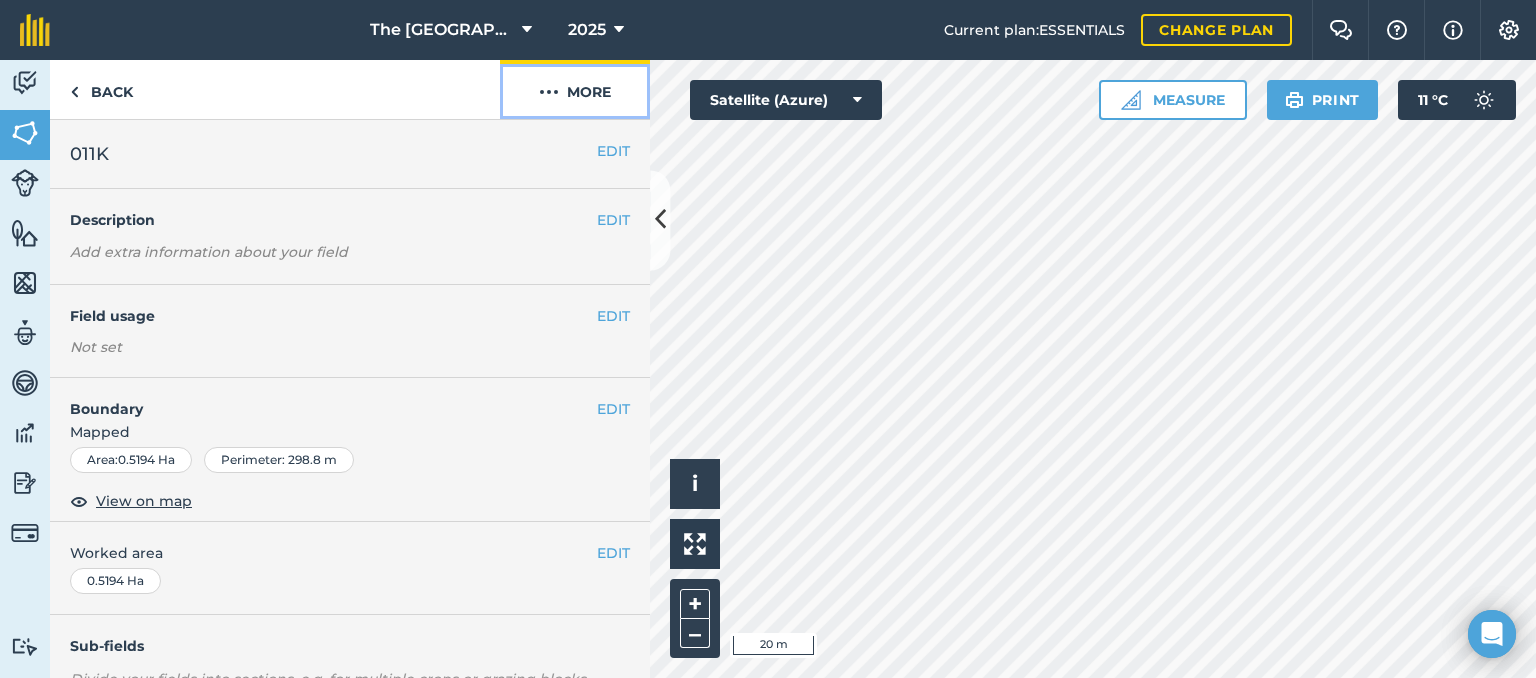 click on "More" at bounding box center [575, 89] 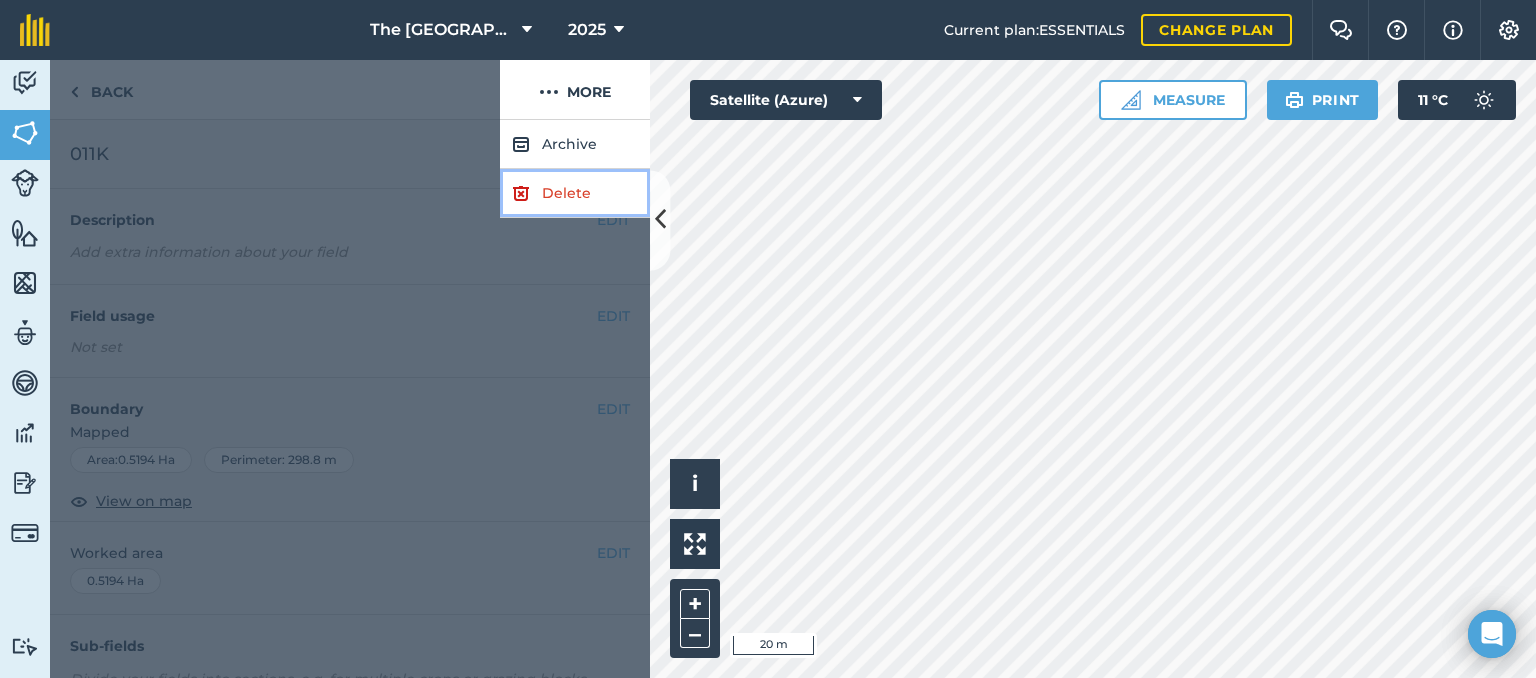 click on "Delete" at bounding box center (575, 193) 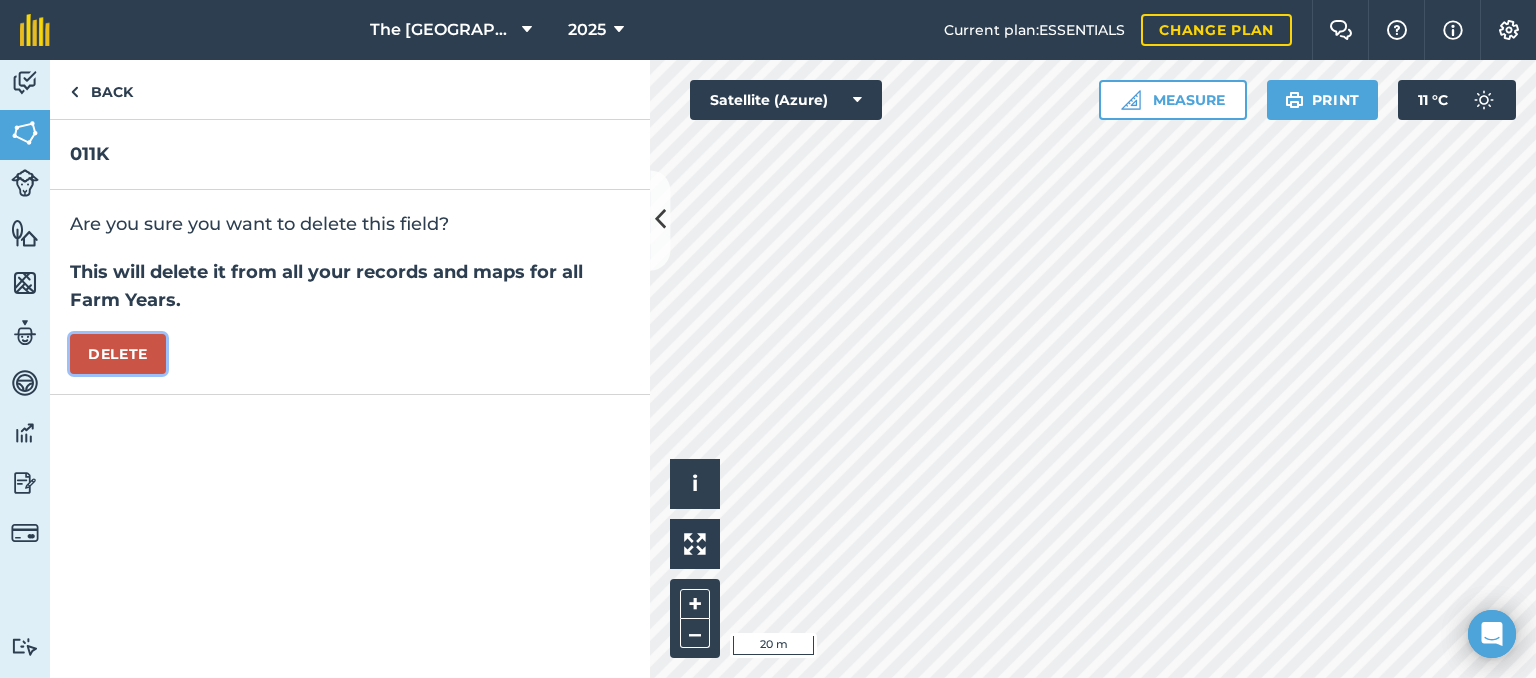 click on "Delete" at bounding box center (118, 354) 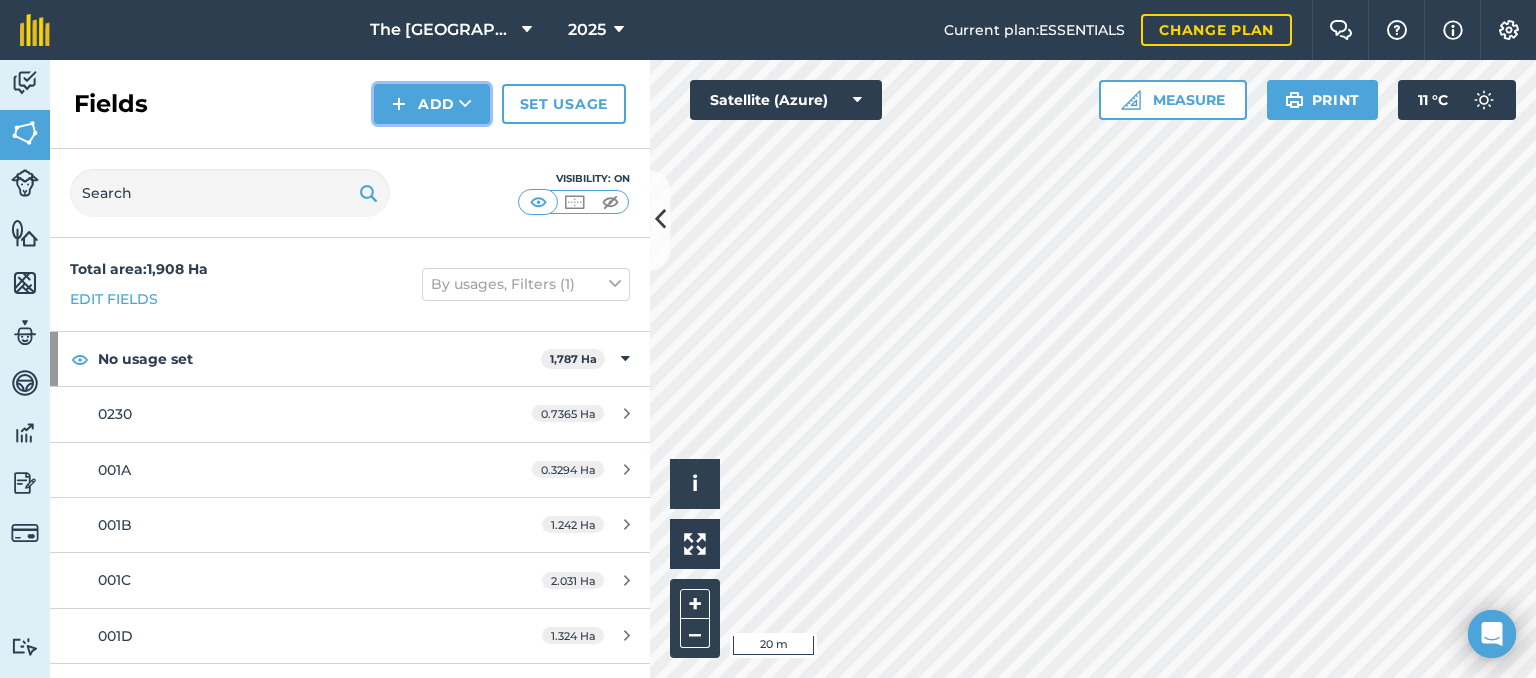 click on "Add" at bounding box center (432, 104) 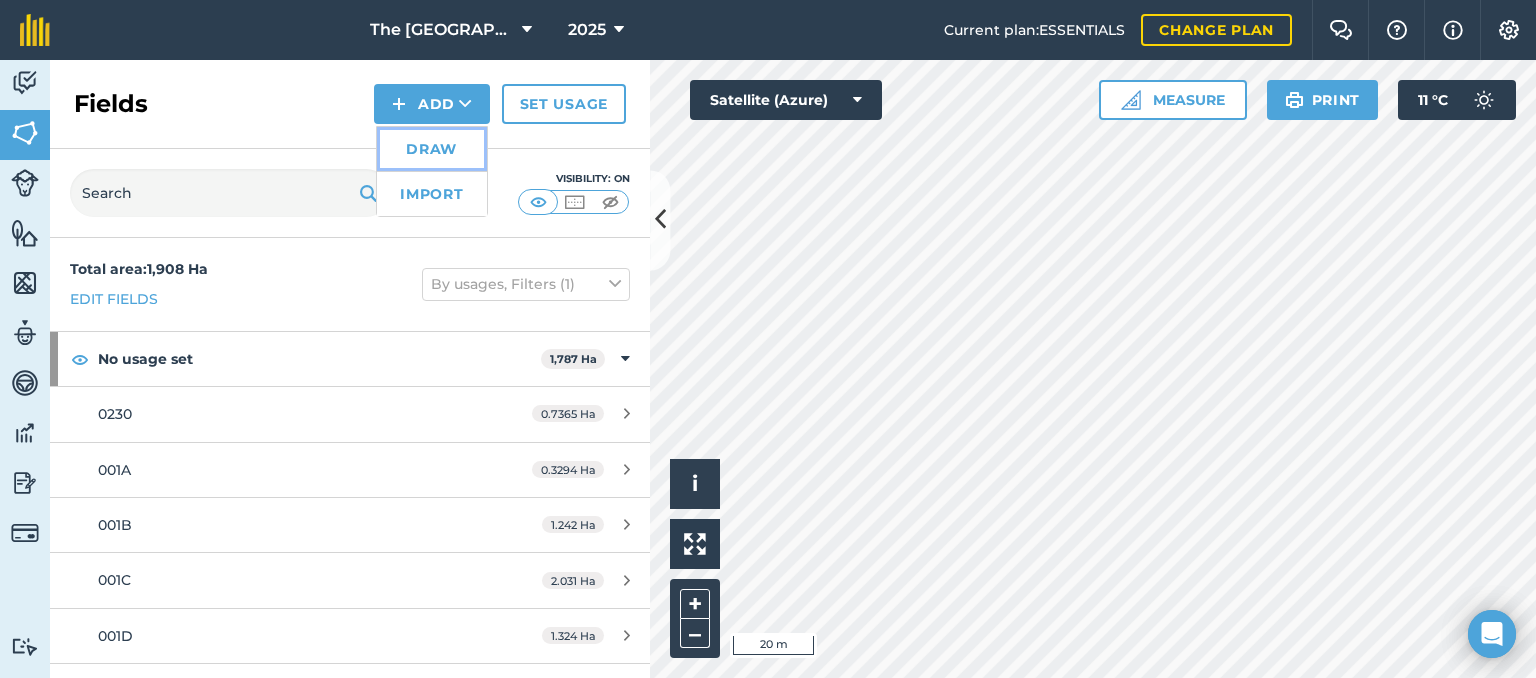 click on "Draw" at bounding box center (432, 149) 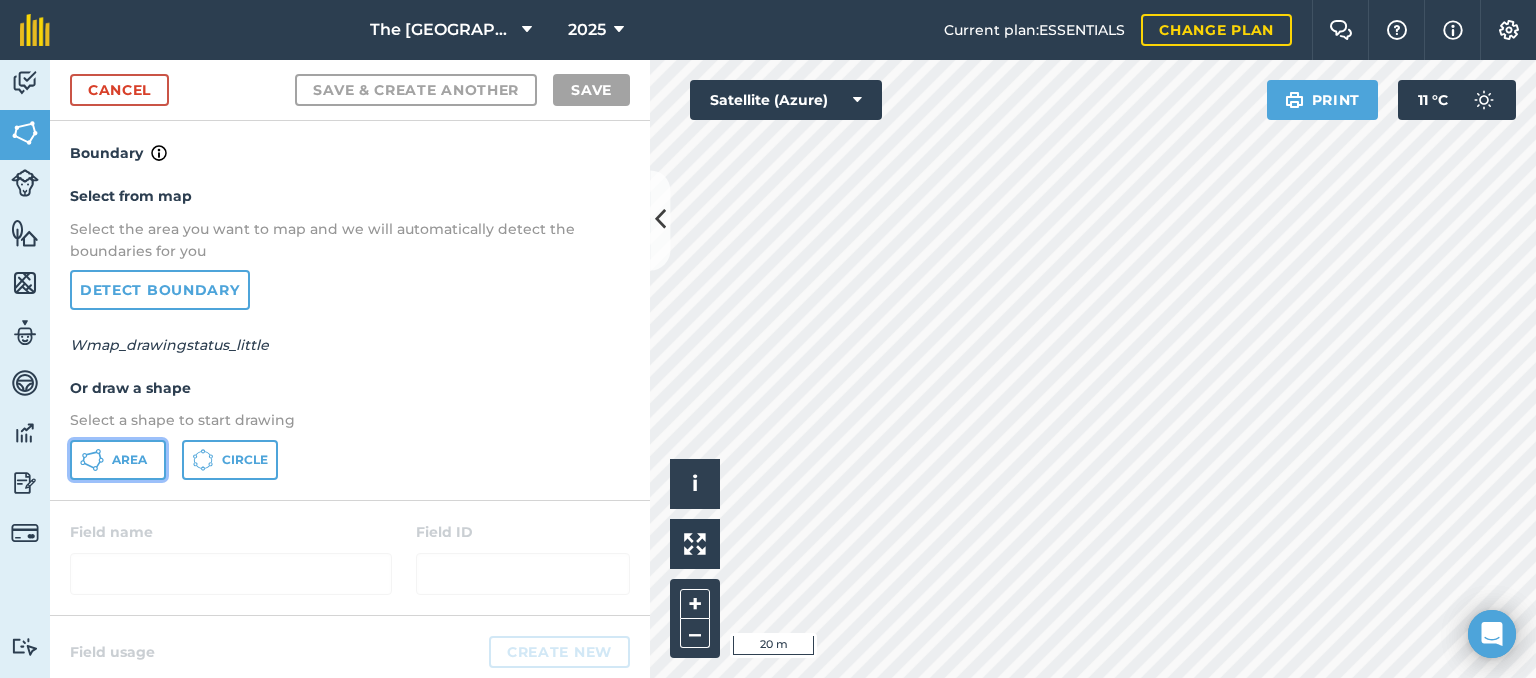 click on "Area" at bounding box center [118, 460] 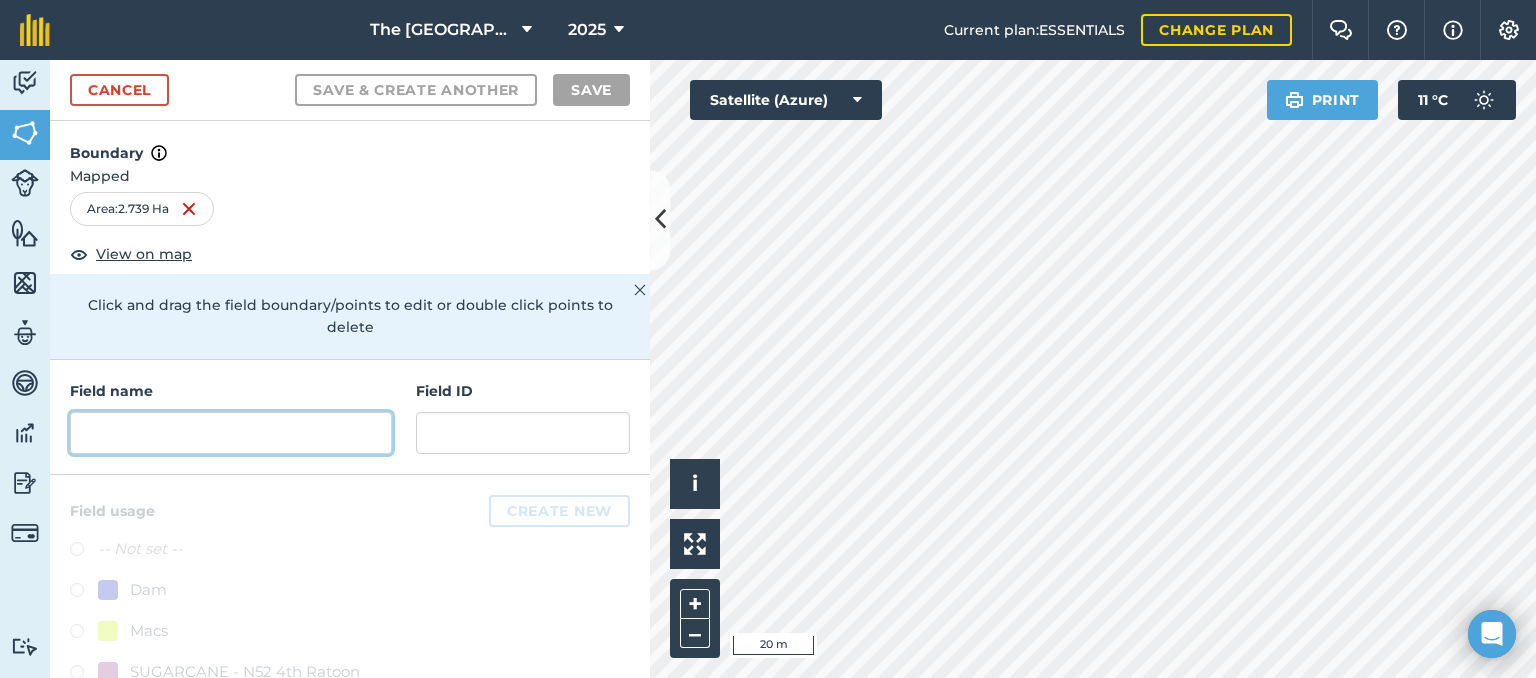 click at bounding box center (231, 433) 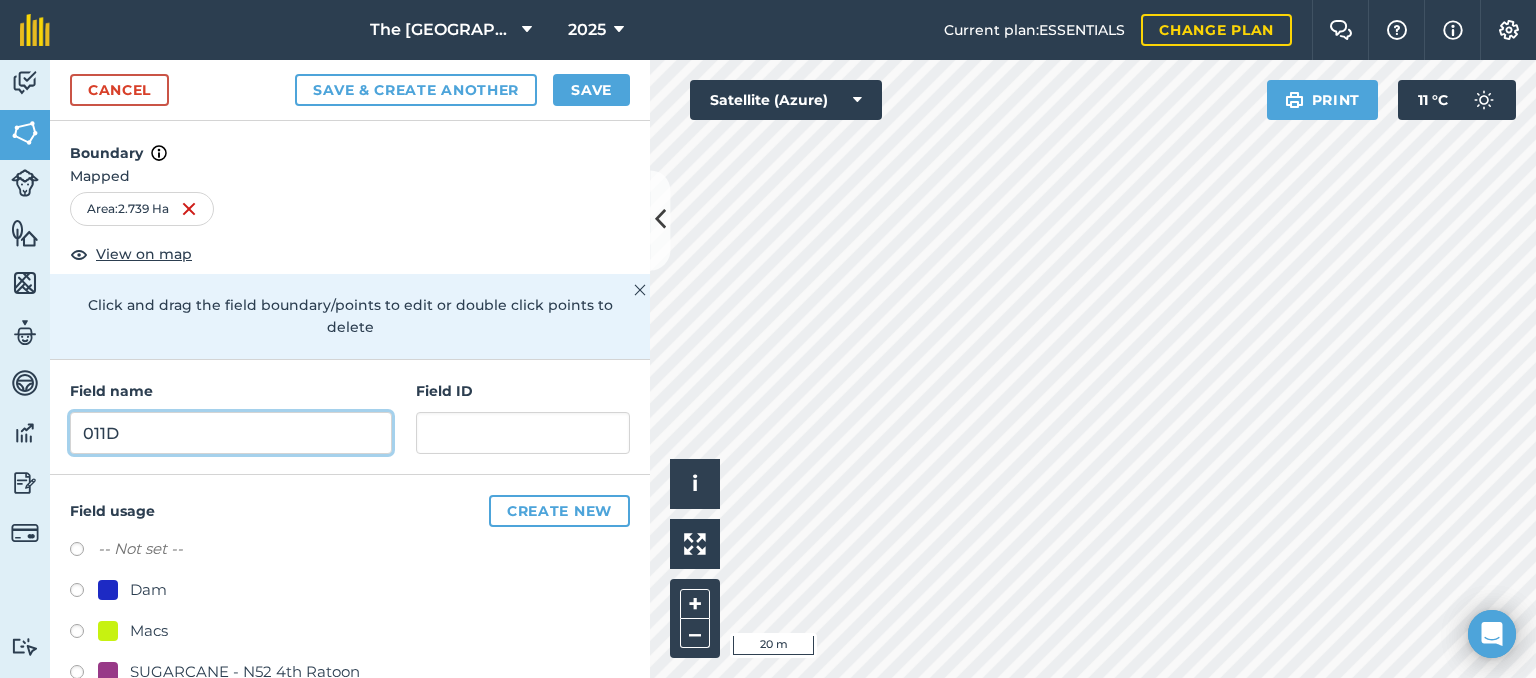 type on "011D" 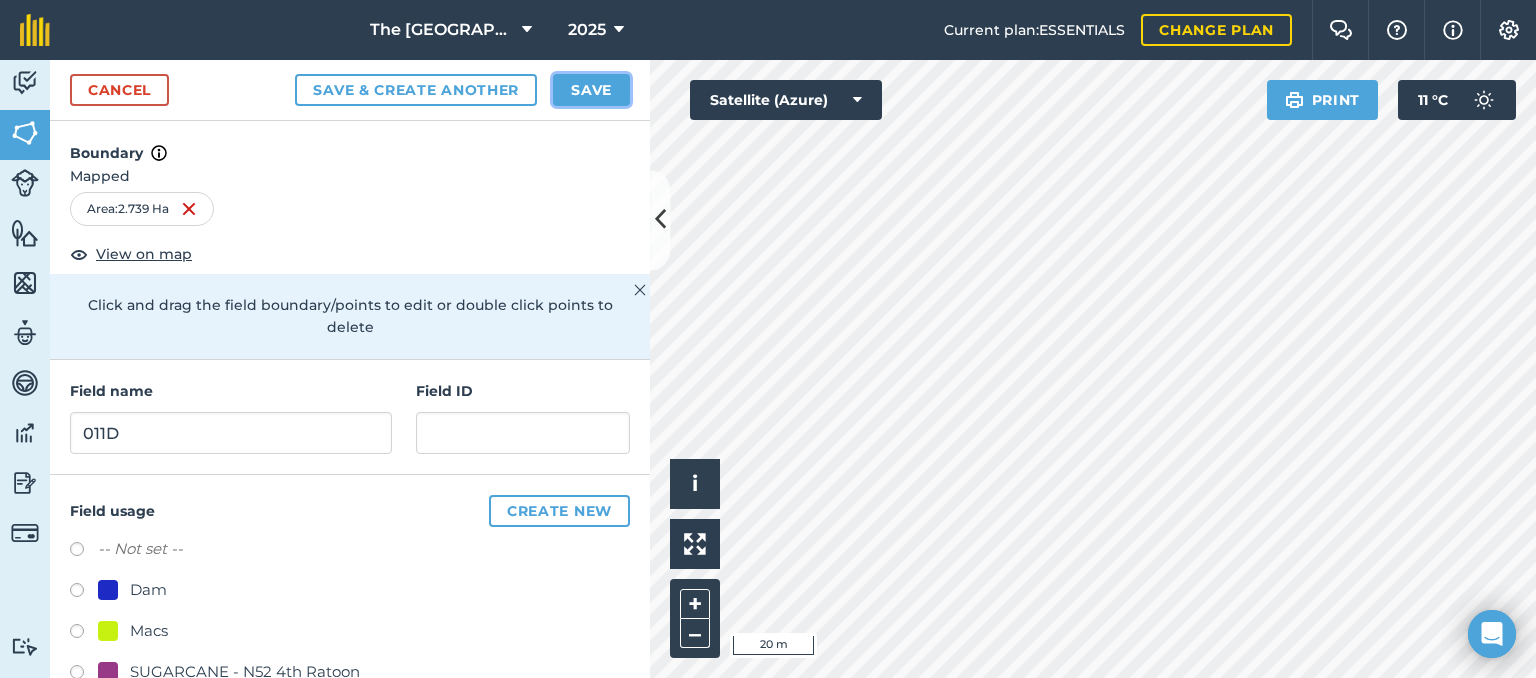 click on "Save" at bounding box center [591, 90] 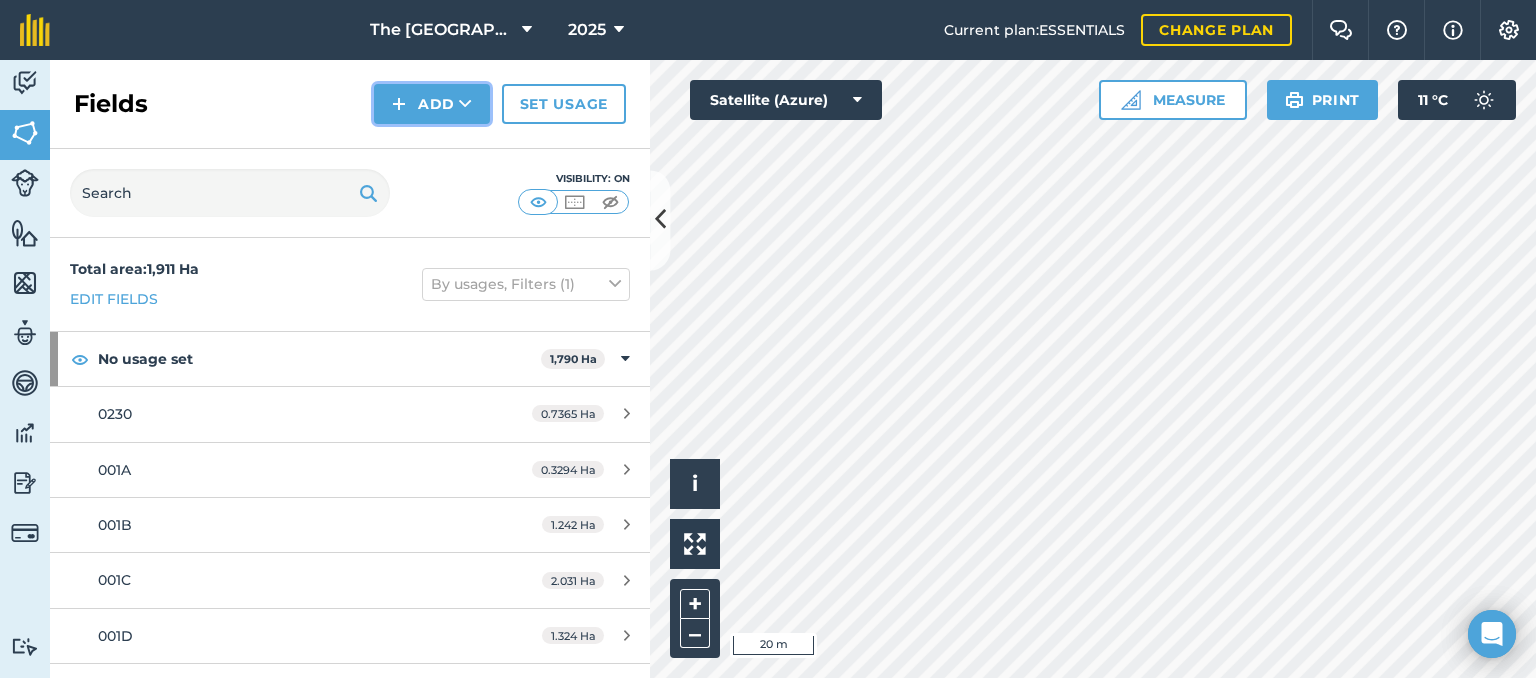 click on "Add" at bounding box center [432, 104] 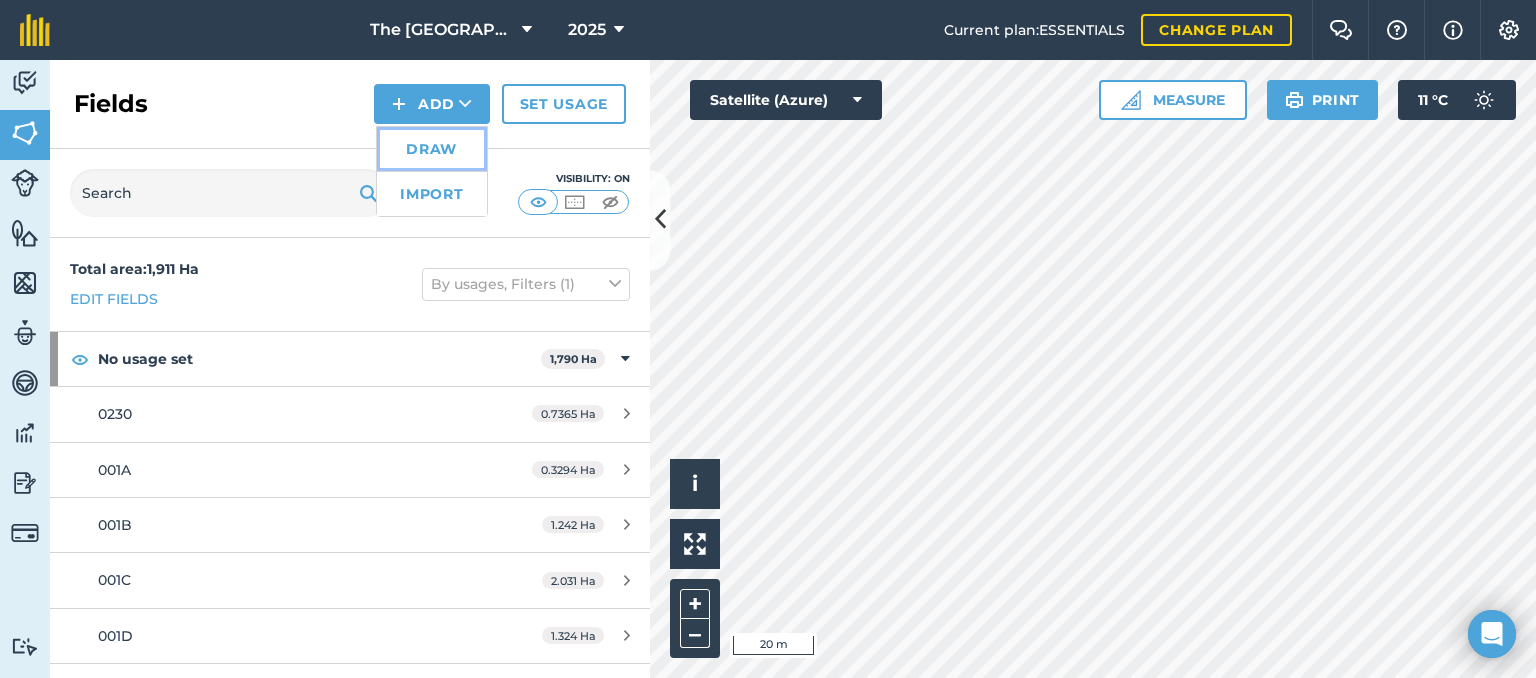 click on "Draw" at bounding box center (432, 149) 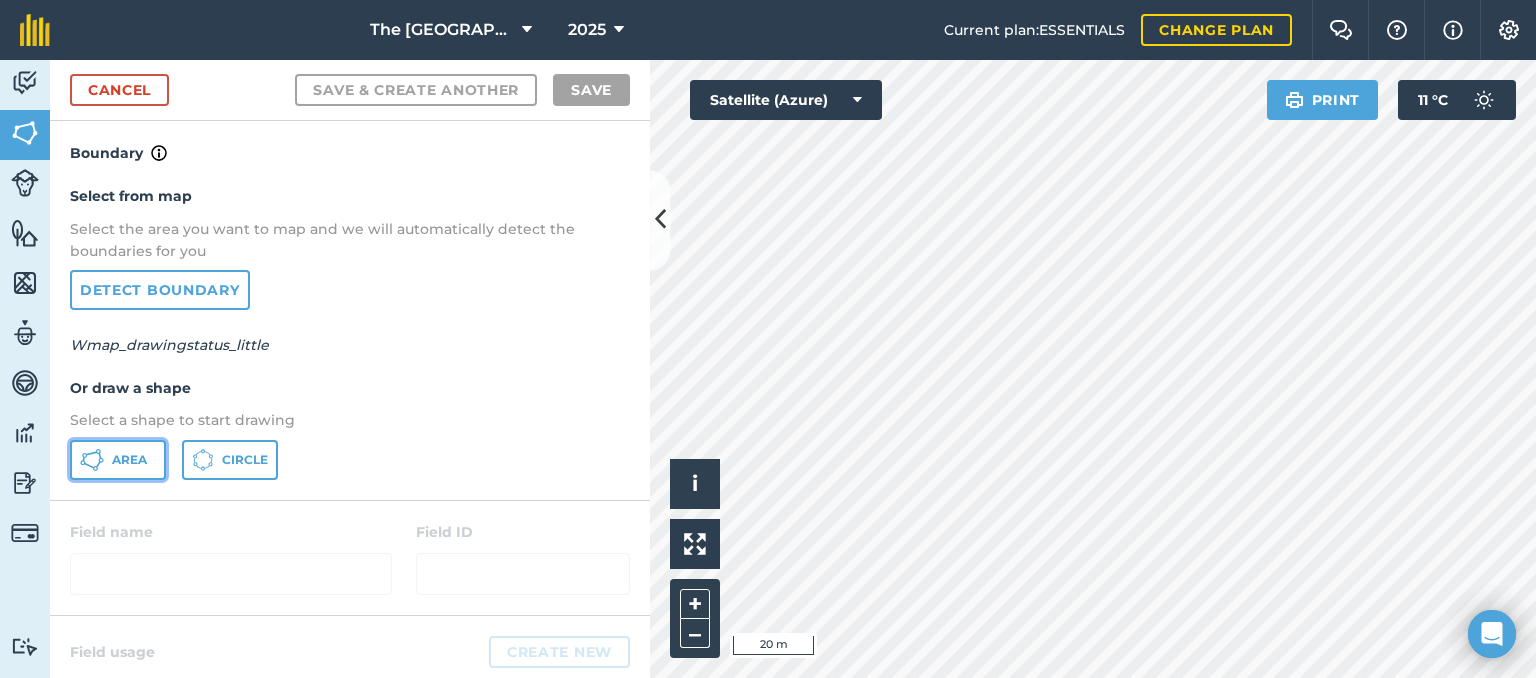 click on "Area" at bounding box center [129, 460] 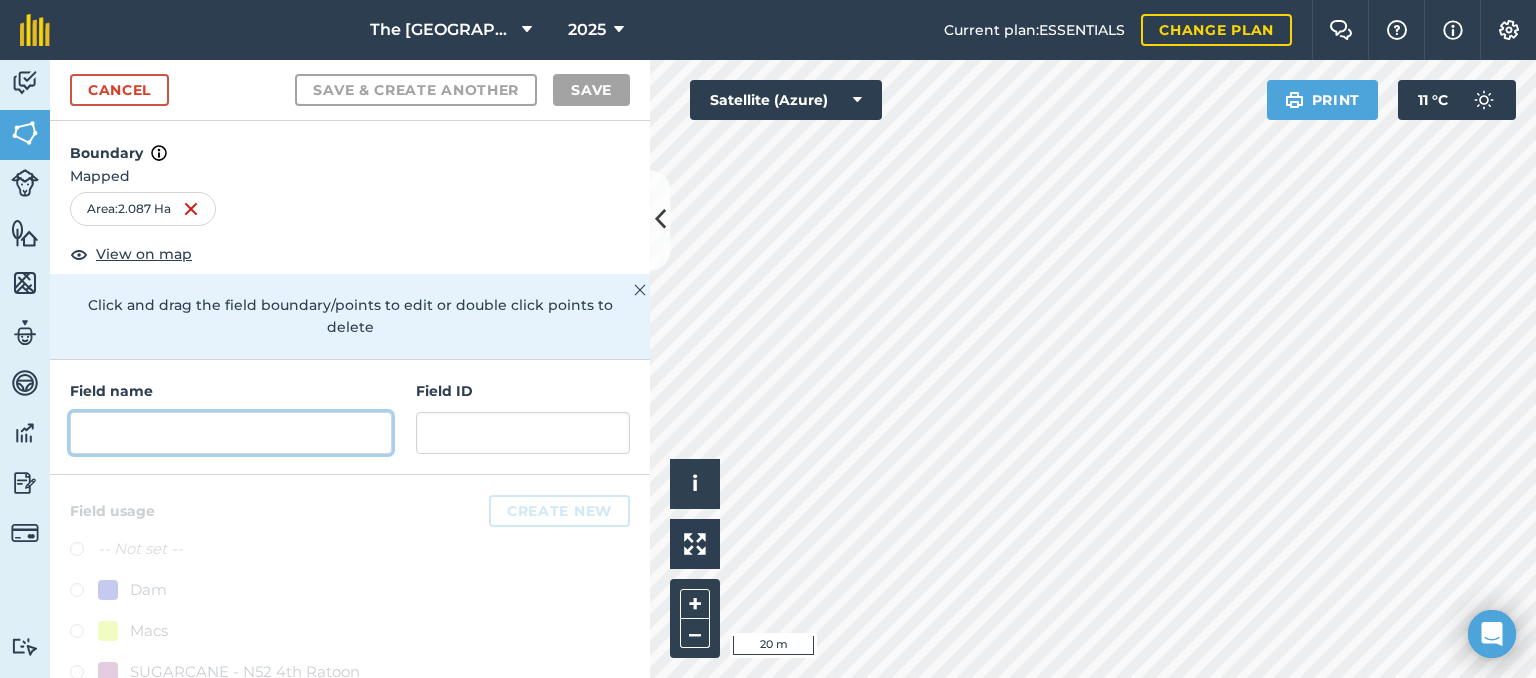 click at bounding box center (231, 433) 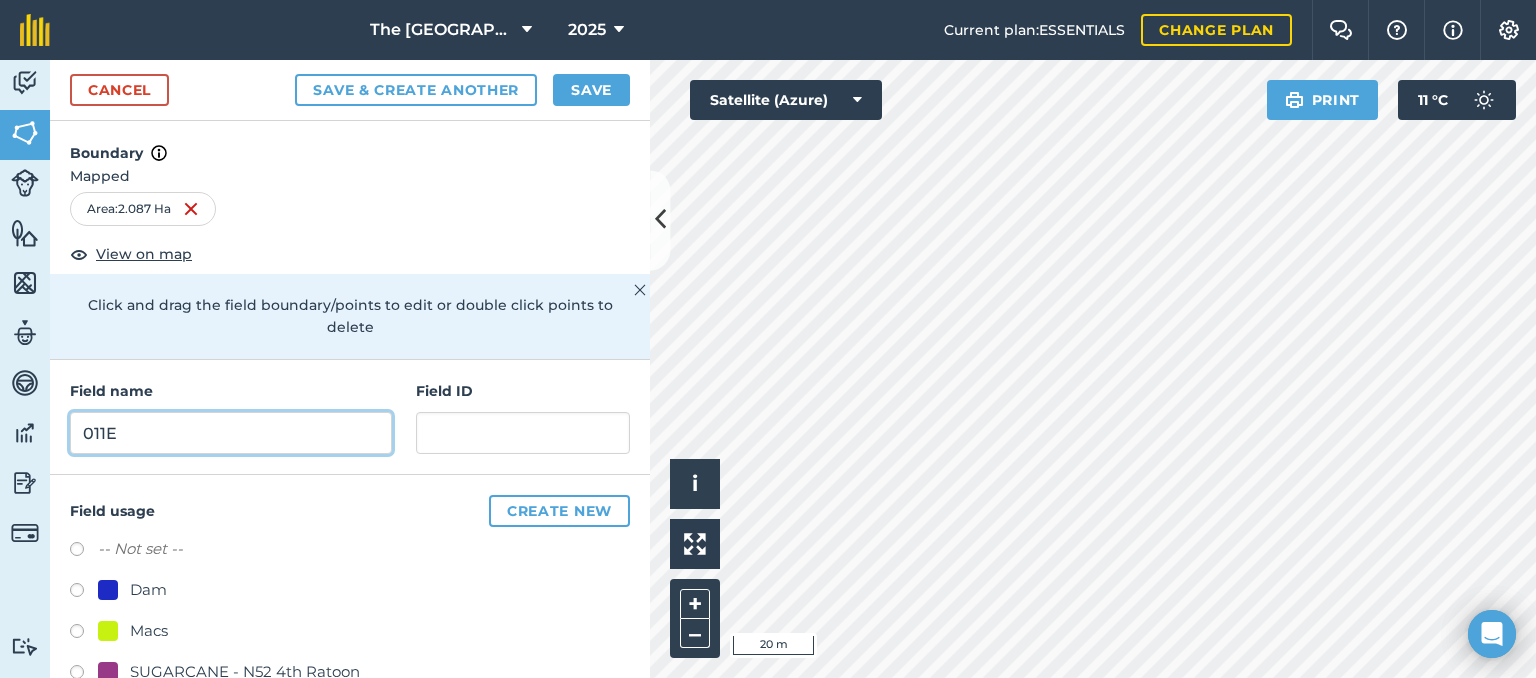 type on "011E" 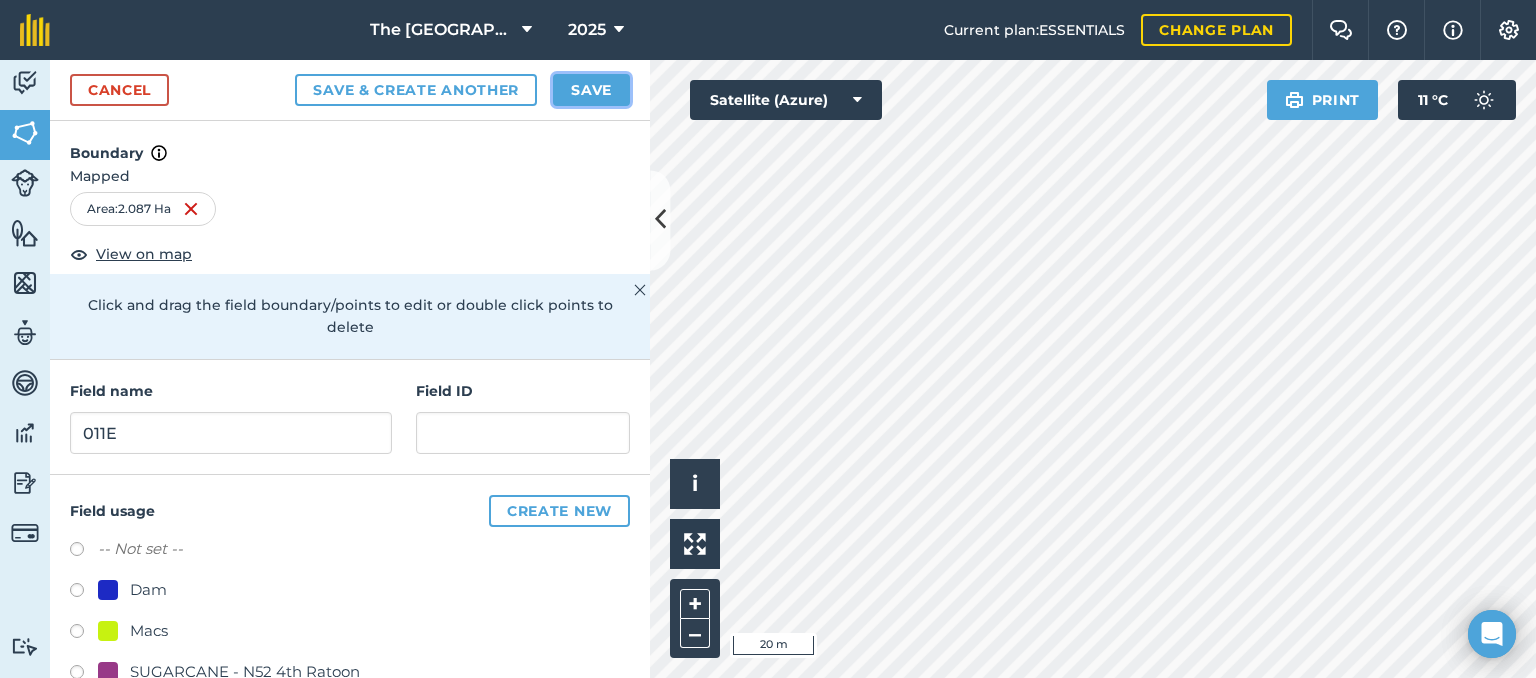 click on "Save" at bounding box center [591, 90] 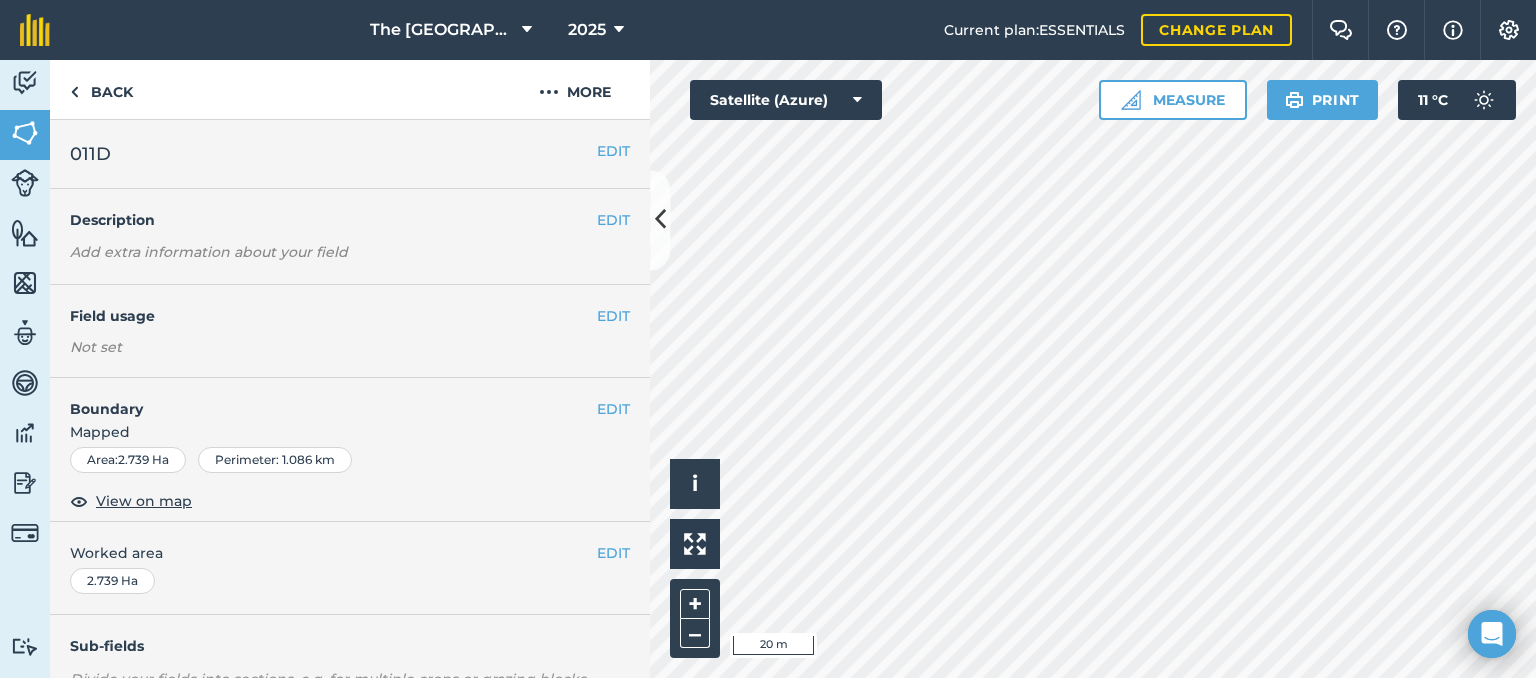 click on "The Falls Farm 2025 Current plan :  ESSENTIALS   Change plan Farm Chat Help Info Settings The Falls Farm  -  2025 Reproduced with the permission of  Microsoft Printed on  [DATE] Field usages No usage set Dam Macs SUGARCANE - N52 4th Ratoon V Dam Veld Activity Fields Livestock Features Maps Team Vehicles Data Reporting Billing Tutorials Tutorials   Back   More EDIT 011D EDIT Description Add extra information about your field EDIT Field usage Not set EDIT Boundary   Mapped Area :  2.739   Ha Perimeter :   1.086   km   View on map EDIT Worked area 2.739   Ha Sub-fields   Divide your fields into sections, e.g. for multiple crops or grazing blocks   Add sub-fields Add field job Add note   Field Health To-Do Field History Reports There are no outstanding tasks for this field. Click to start drawing i © 2025 TomTom, Microsoft 20 m + – Satellite (Azure) Measure Print 11   ° C" at bounding box center (768, 339) 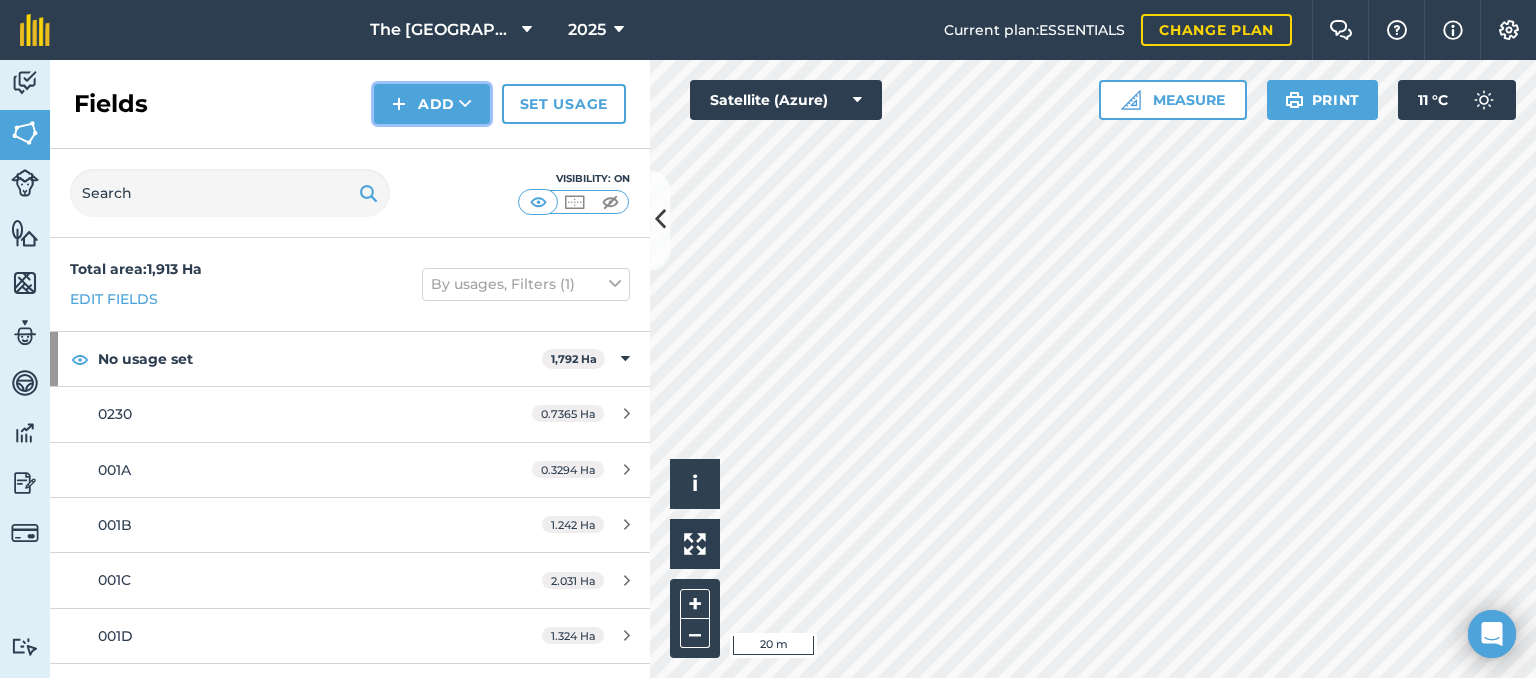 click on "Add" at bounding box center (432, 104) 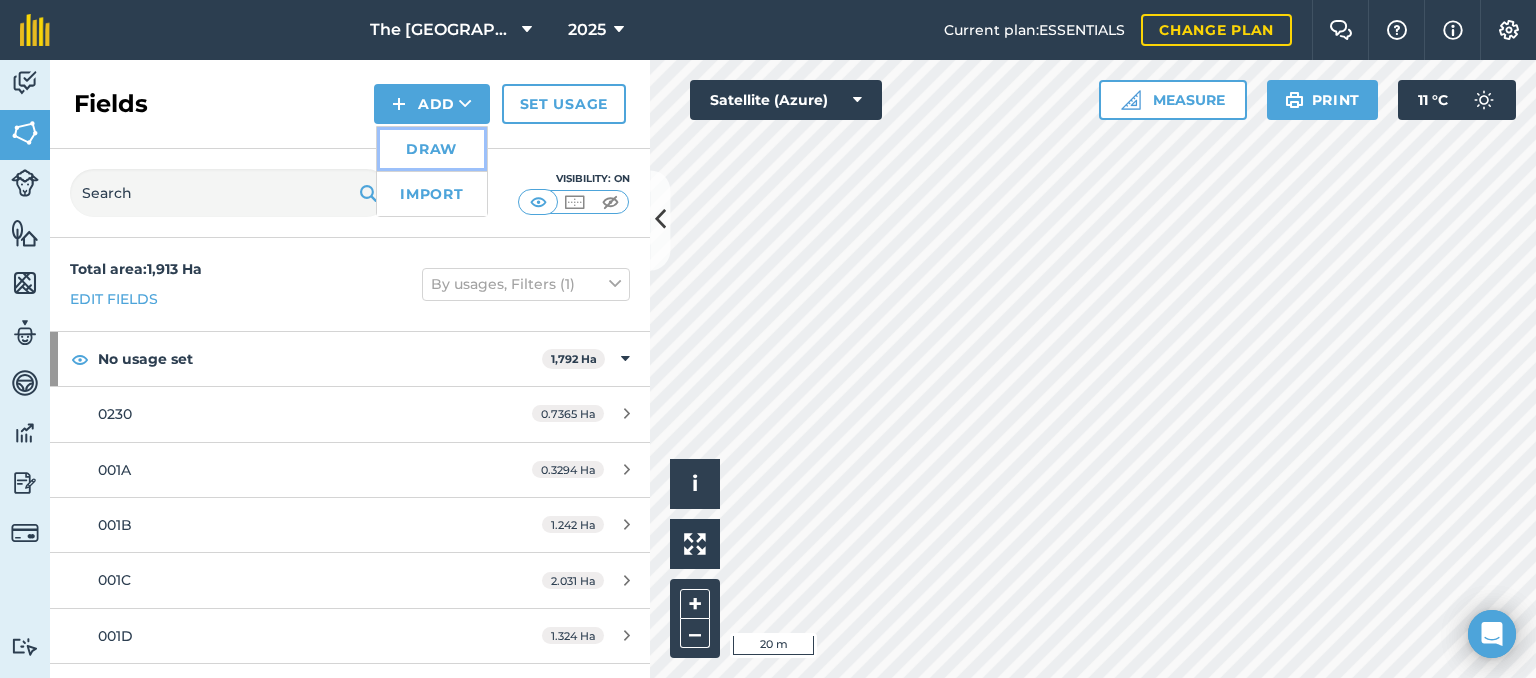 click on "Draw" at bounding box center [432, 149] 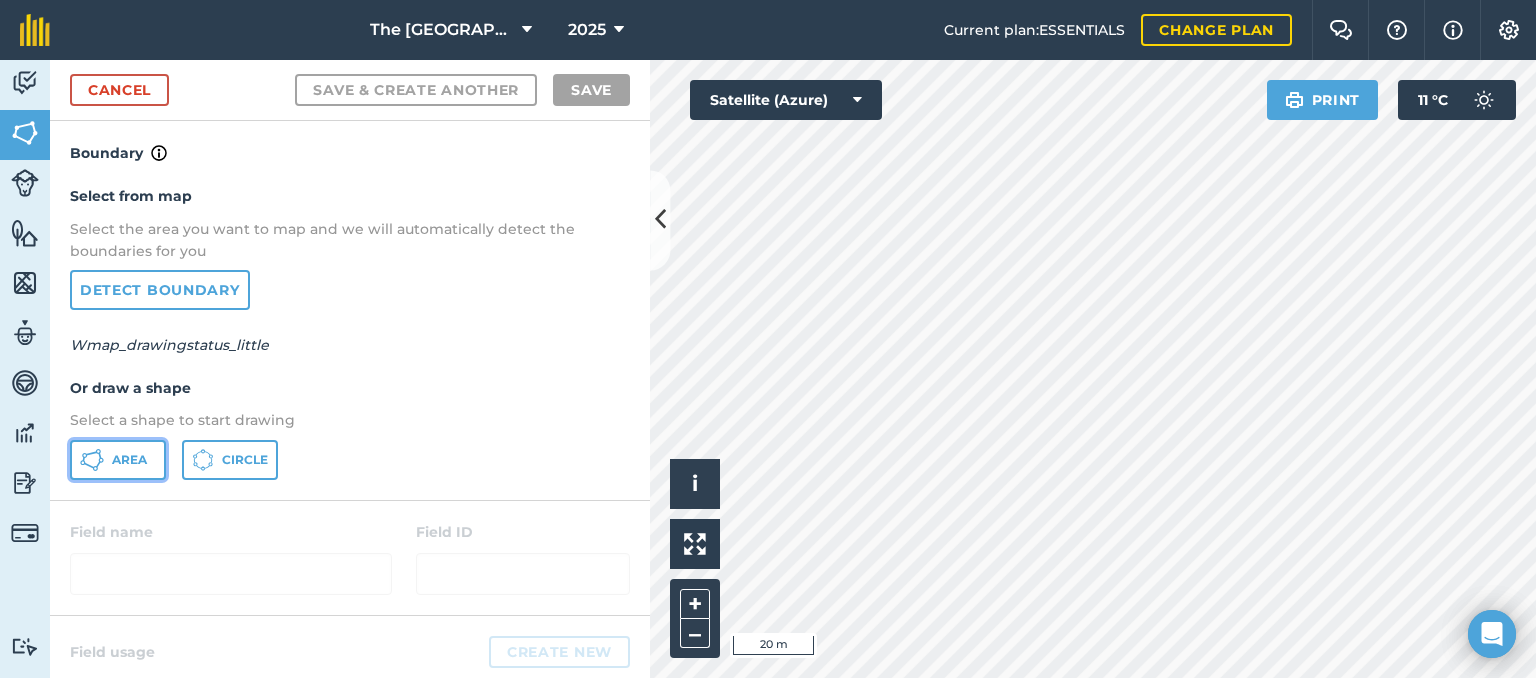 click on "Area" at bounding box center [118, 460] 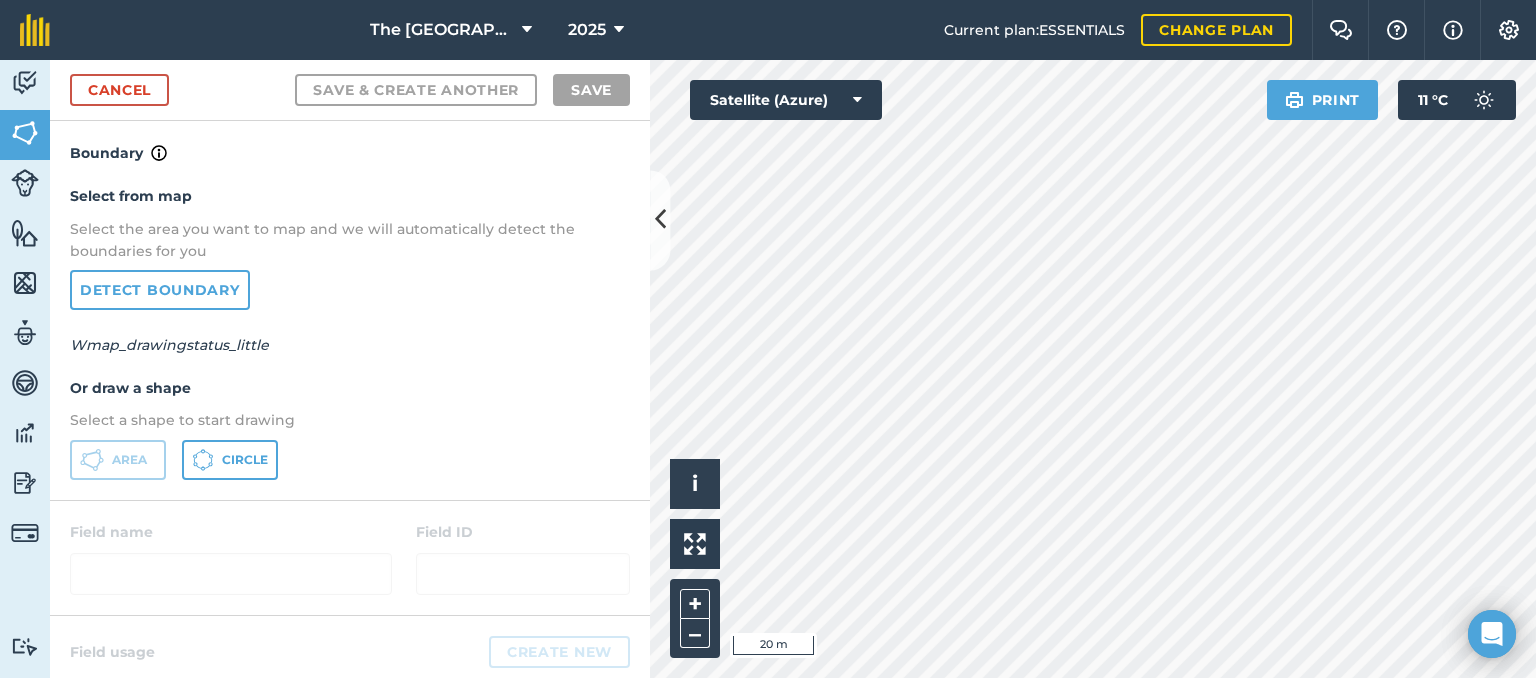 click on "The Falls Farm 2025 Current plan :  ESSENTIALS   Change plan Farm Chat Help Info Settings The Falls Farm  -  2025 Reproduced with the permission of  Microsoft Printed on  [DATE] Field usages No usage set Dam Macs SUGARCANE - N52 4th Ratoon V Dam Veld Activity Fields Livestock Features Maps Team Vehicles Data Reporting Billing Tutorials Tutorials Cancel Save & Create Another Save Boundary   Select from map Select the area you want to map and we will automatically detect the boundaries for you Detect boundary Wmap_drawingstatus_little Or draw a shape Select a shape to start drawing Area Circle Field name Field ID Field usage   Create new -- Not set -- Dam Macs SUGARCANE - N52 4th Ratoon V Dam Veld Click to start drawing i © 2025 TomTom, Microsoft 20 m + – Satellite (Azure) Print 11   ° C" at bounding box center (768, 339) 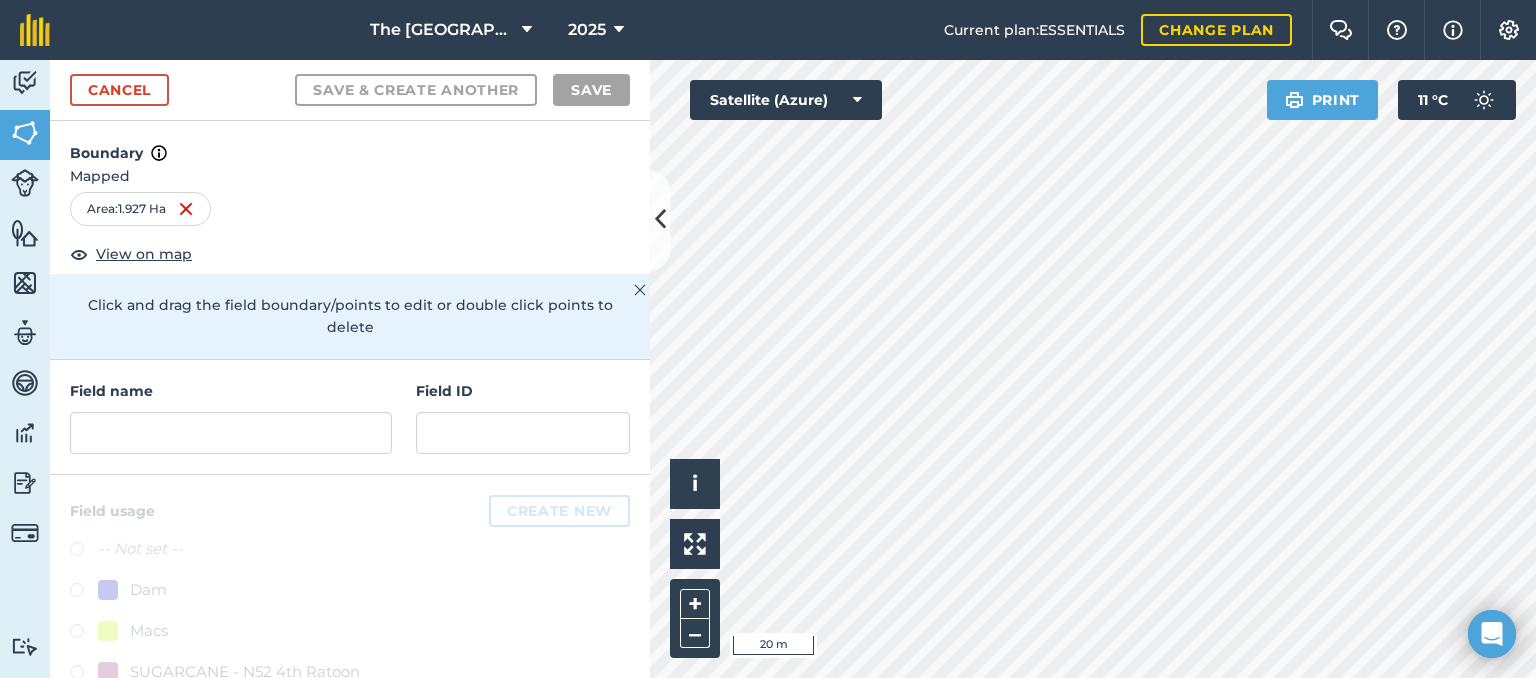 click on "Field name" at bounding box center [231, 417] 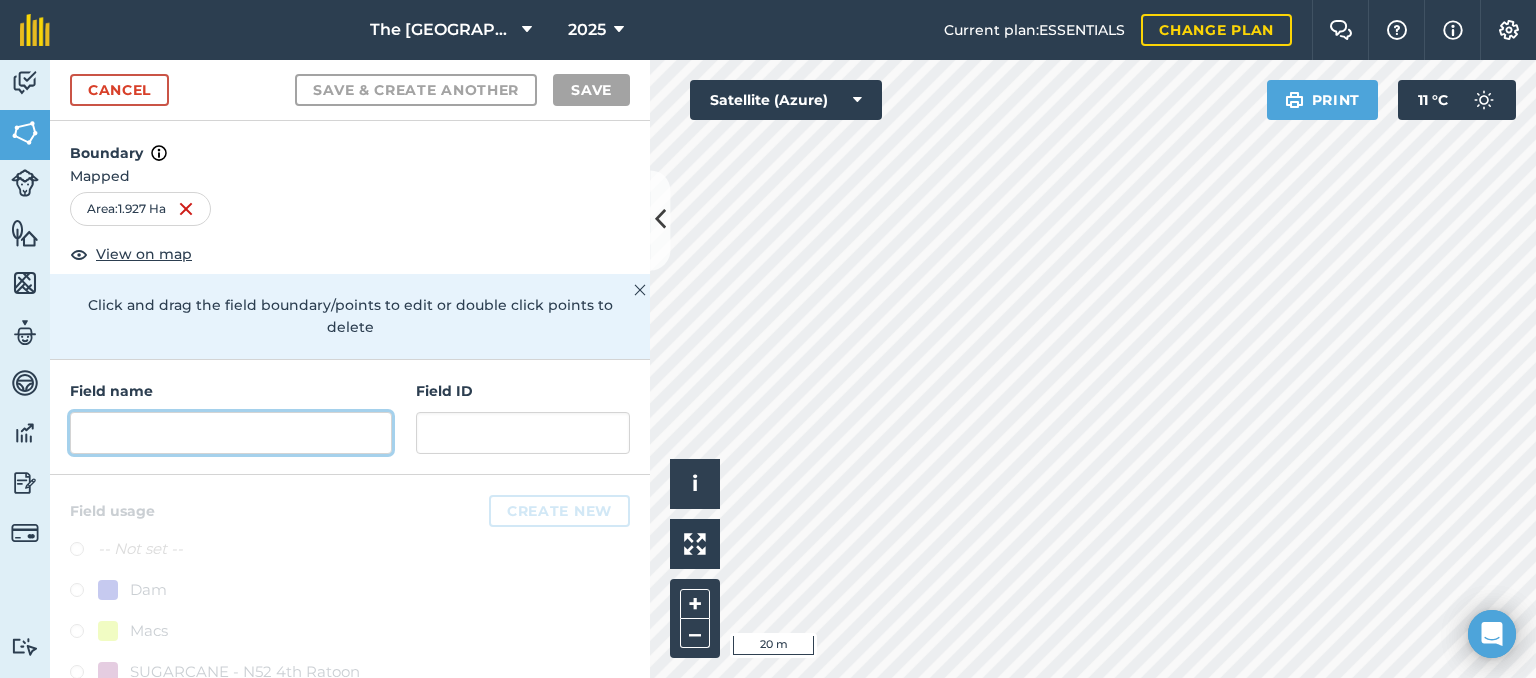click at bounding box center [231, 433] 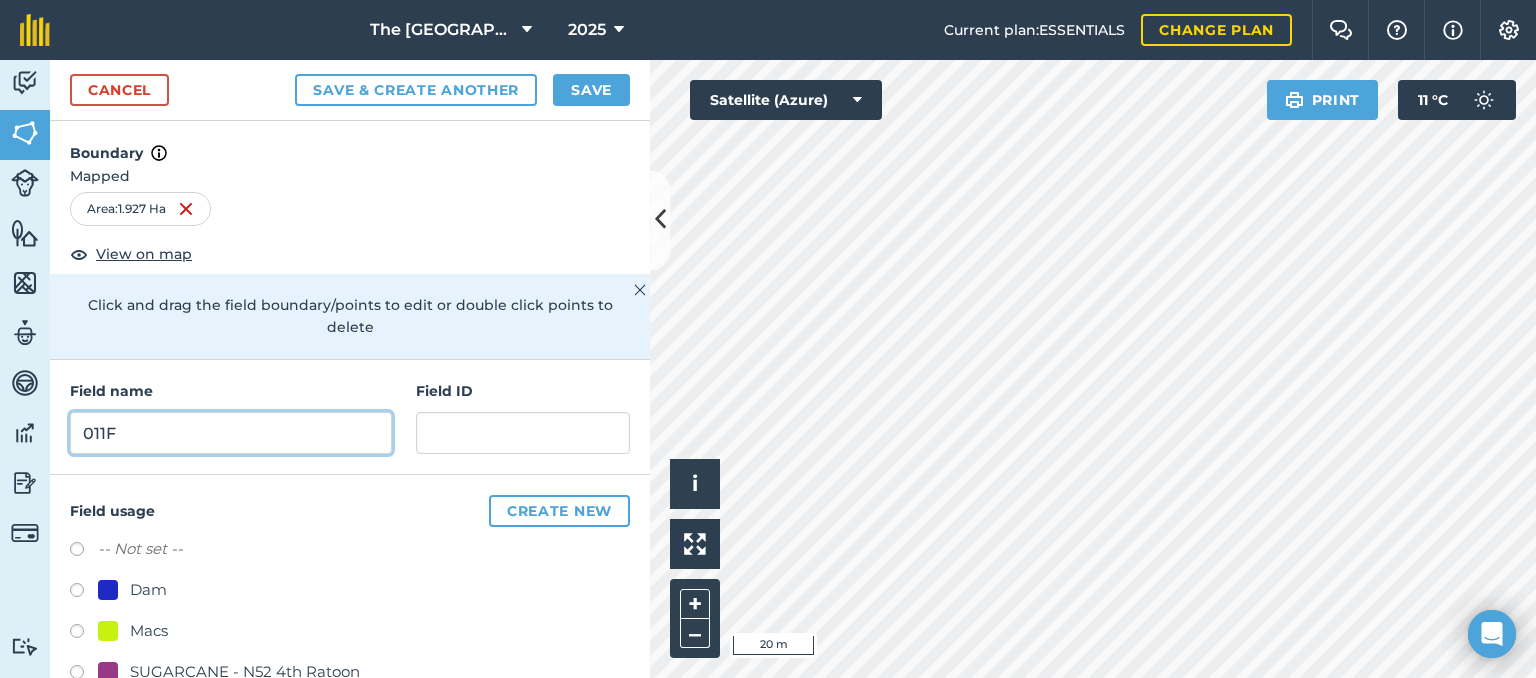 type on "011F" 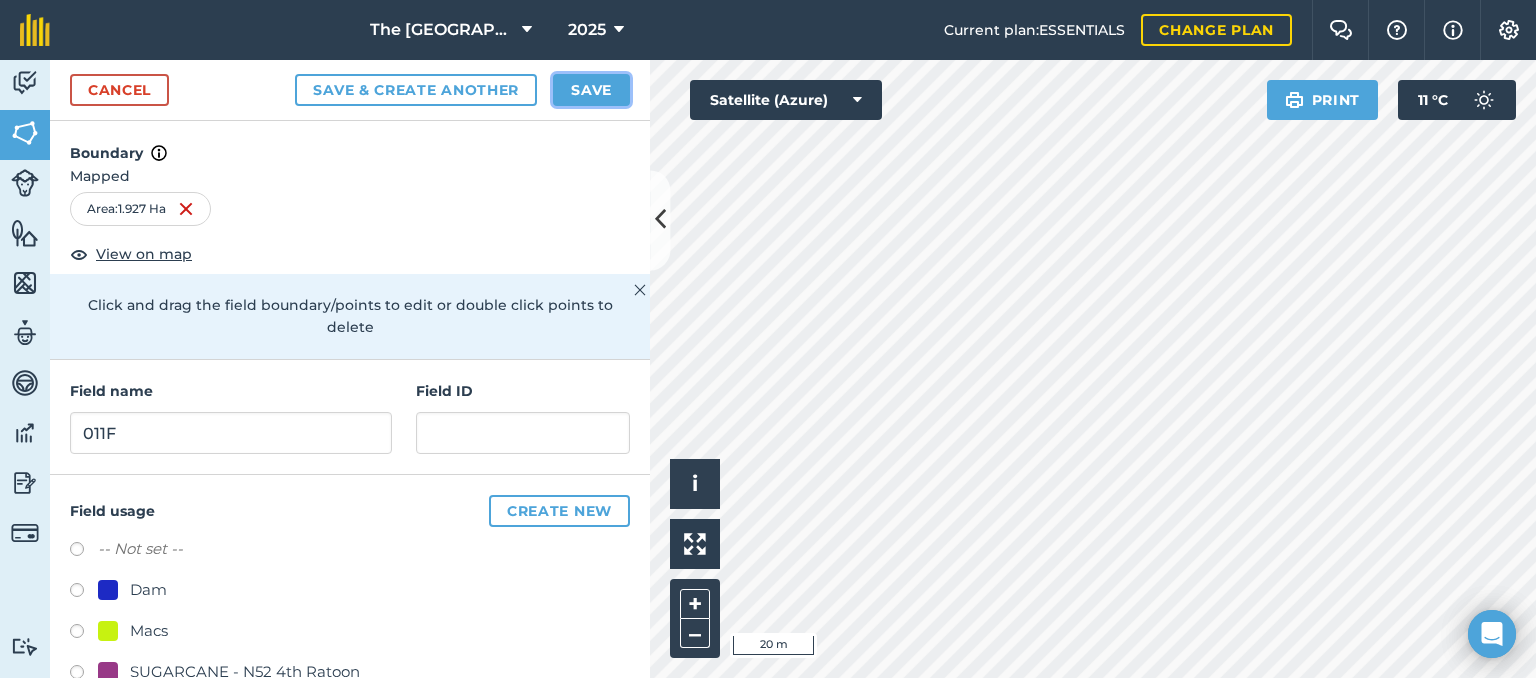 click on "Save" at bounding box center [591, 90] 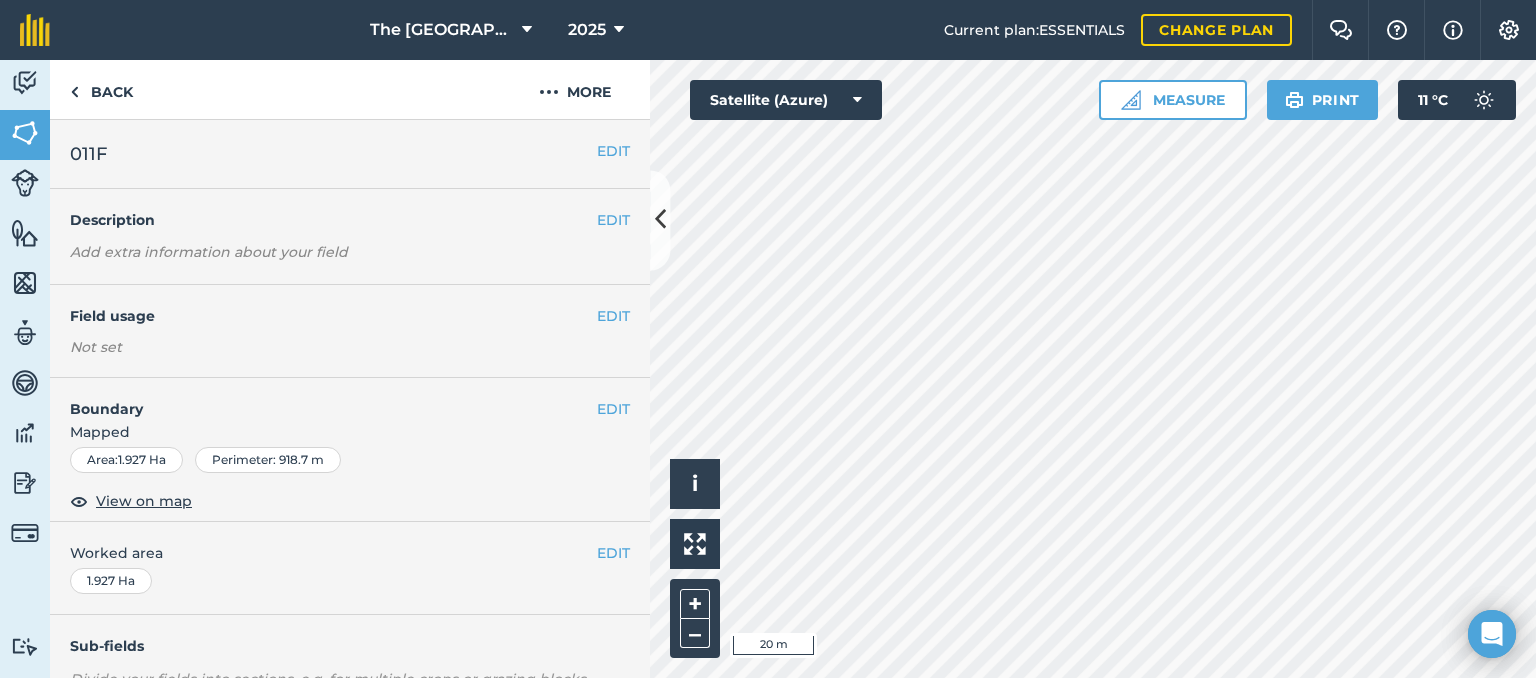 click on "The Falls Farm 2025 Current plan :  ESSENTIALS   Change plan Farm Chat Help Info Settings The Falls Farm  -  2025 Reproduced with the permission of  Microsoft Printed on  [DATE] Field usages No usage set Dam Macs SUGARCANE - N52 4th Ratoon V Dam Veld Activity Fields Livestock Features Maps Team Vehicles Data Reporting Billing Tutorials Tutorials   Back   More EDIT 011F EDIT Description Add extra information about your field EDIT Field usage Not set EDIT Boundary   Mapped Area :  1.927   Ha Perimeter :   918.7   m   View on map EDIT Worked area 1.927   Ha Sub-fields   Divide your fields into sections, e.g. for multiple crops or grazing blocks   Add sub-fields Add field job Add note   Field Health To-Do Field History Reports There are no outstanding tasks for this field. Click to start drawing i © 2025 TomTom, Microsoft 20 m + – Satellite (Azure) Measure Print 11   ° C" at bounding box center [768, 339] 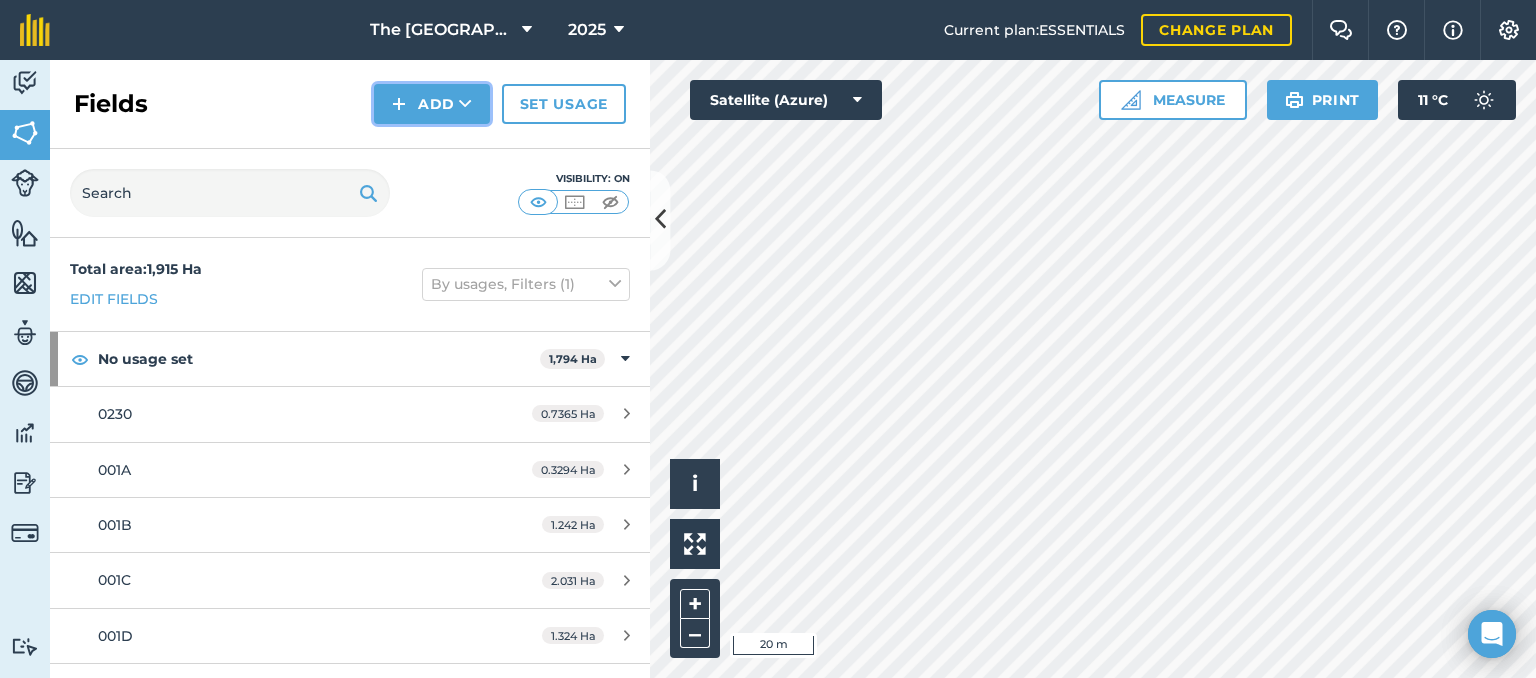 click at bounding box center (465, 104) 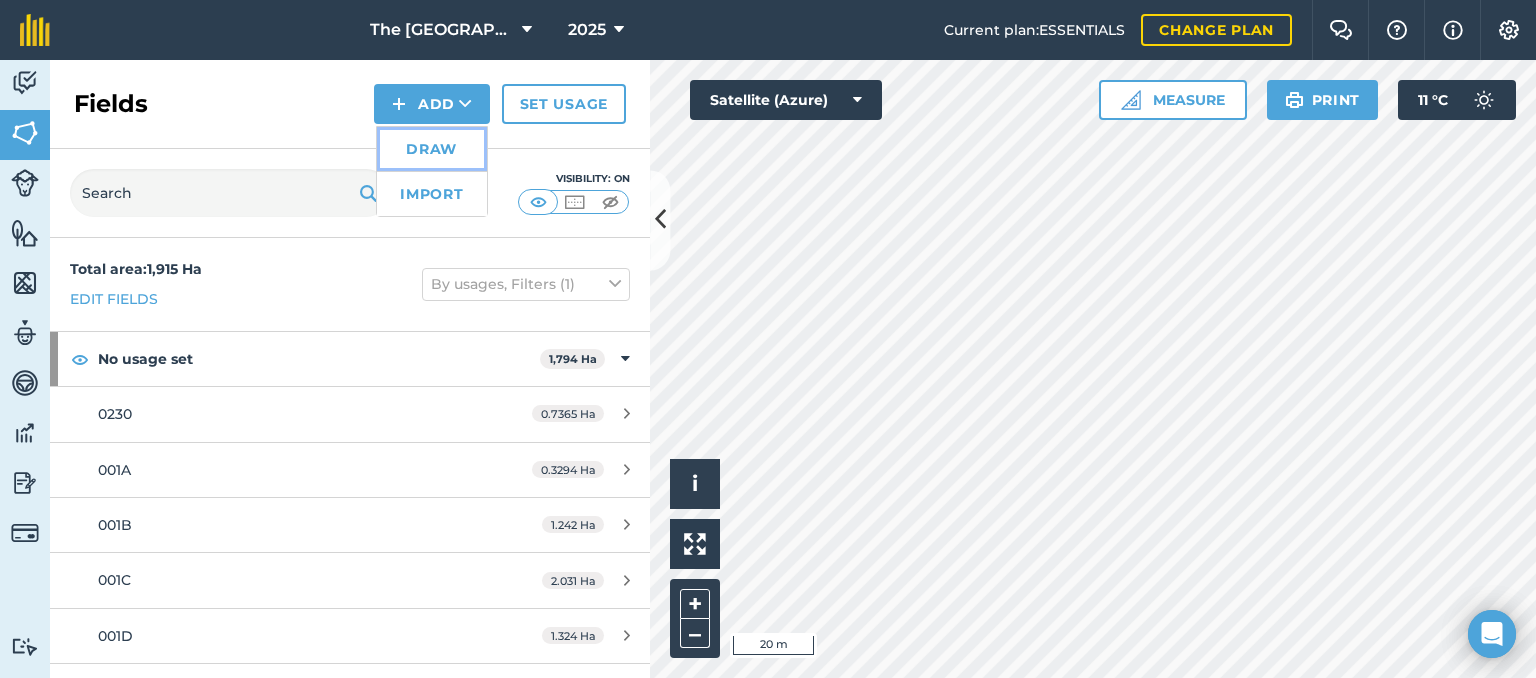 click on "Draw" at bounding box center [432, 149] 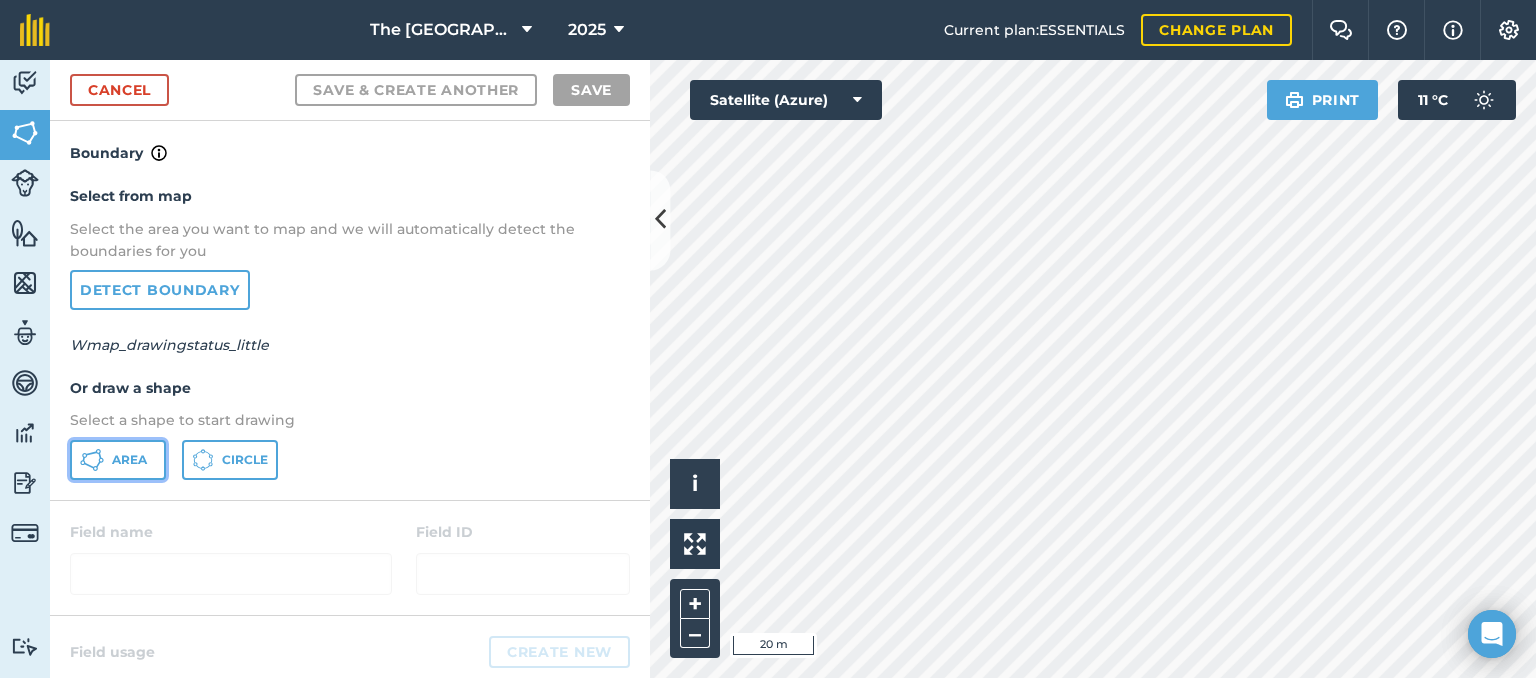 click on "Area" at bounding box center [118, 460] 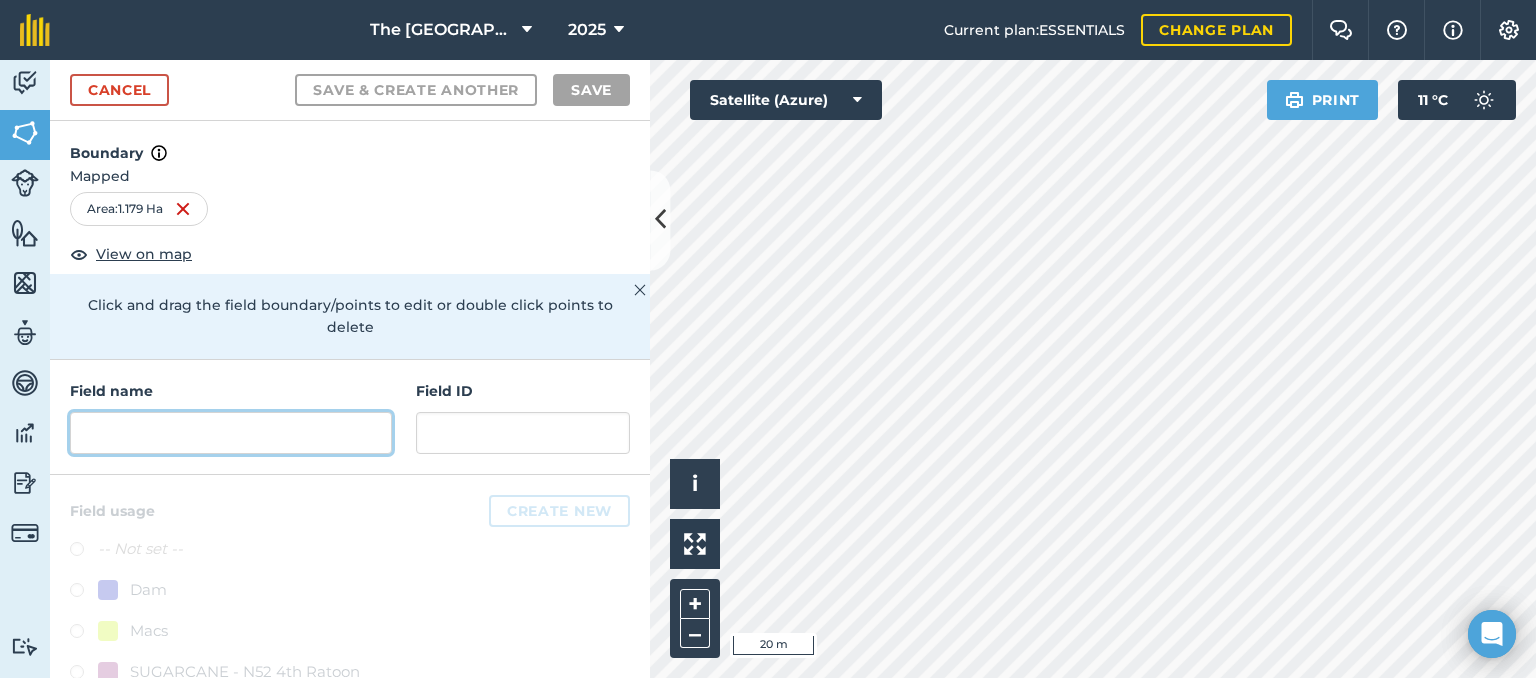 click at bounding box center (231, 433) 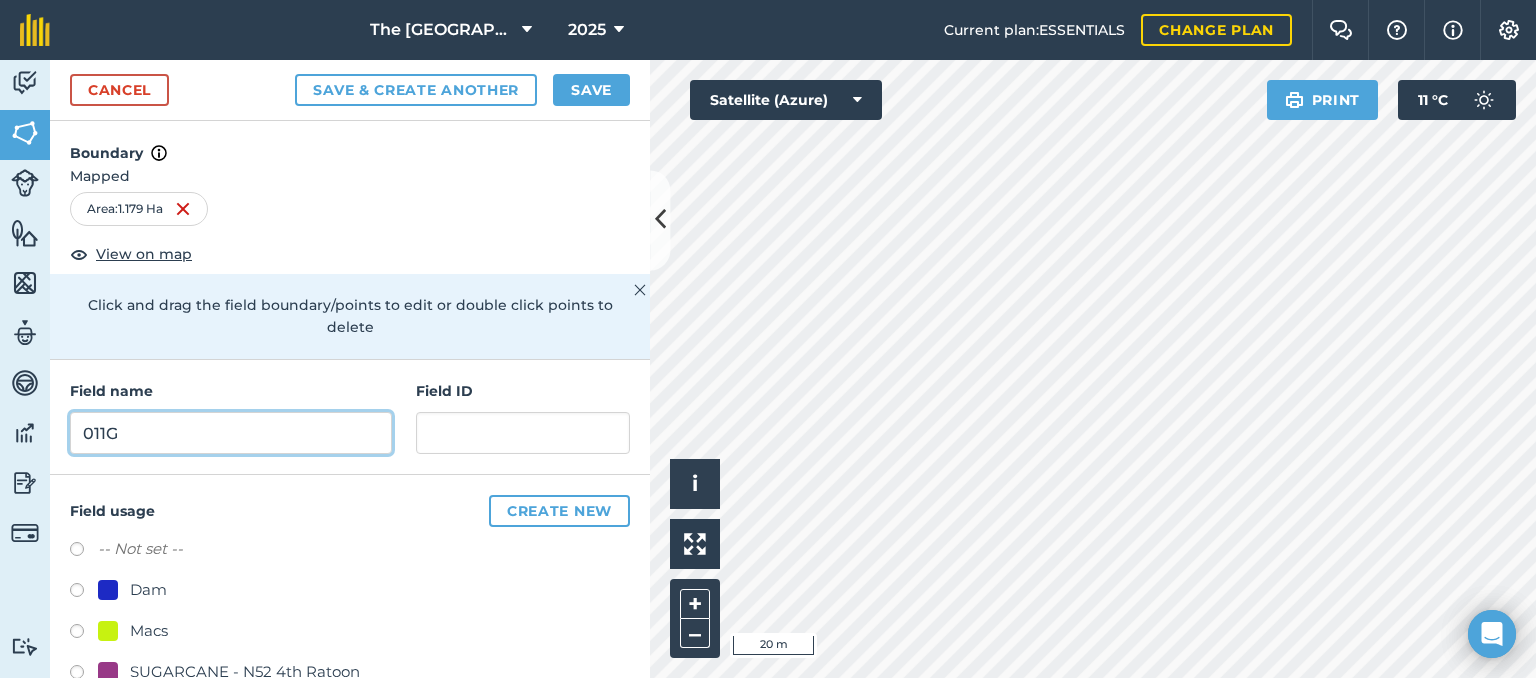 type on "011G" 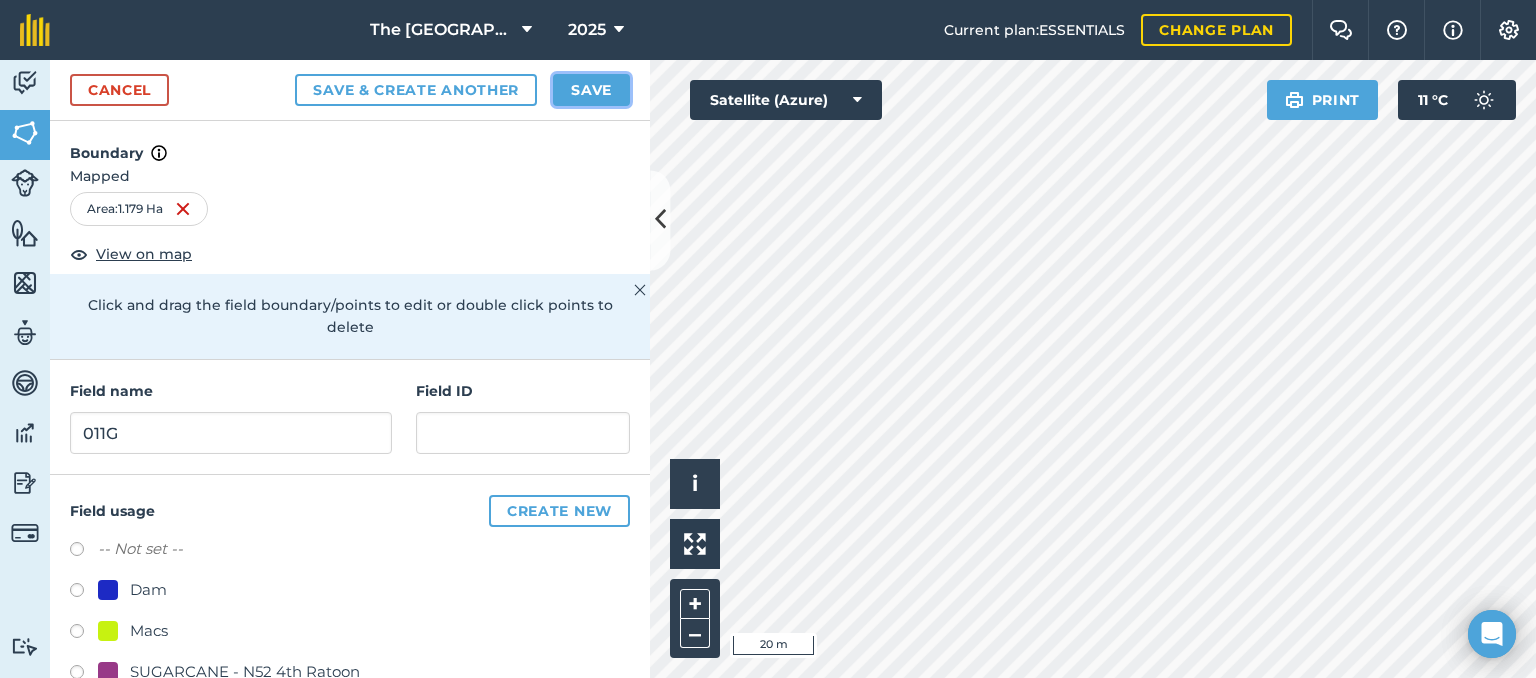 click on "Save" at bounding box center [591, 90] 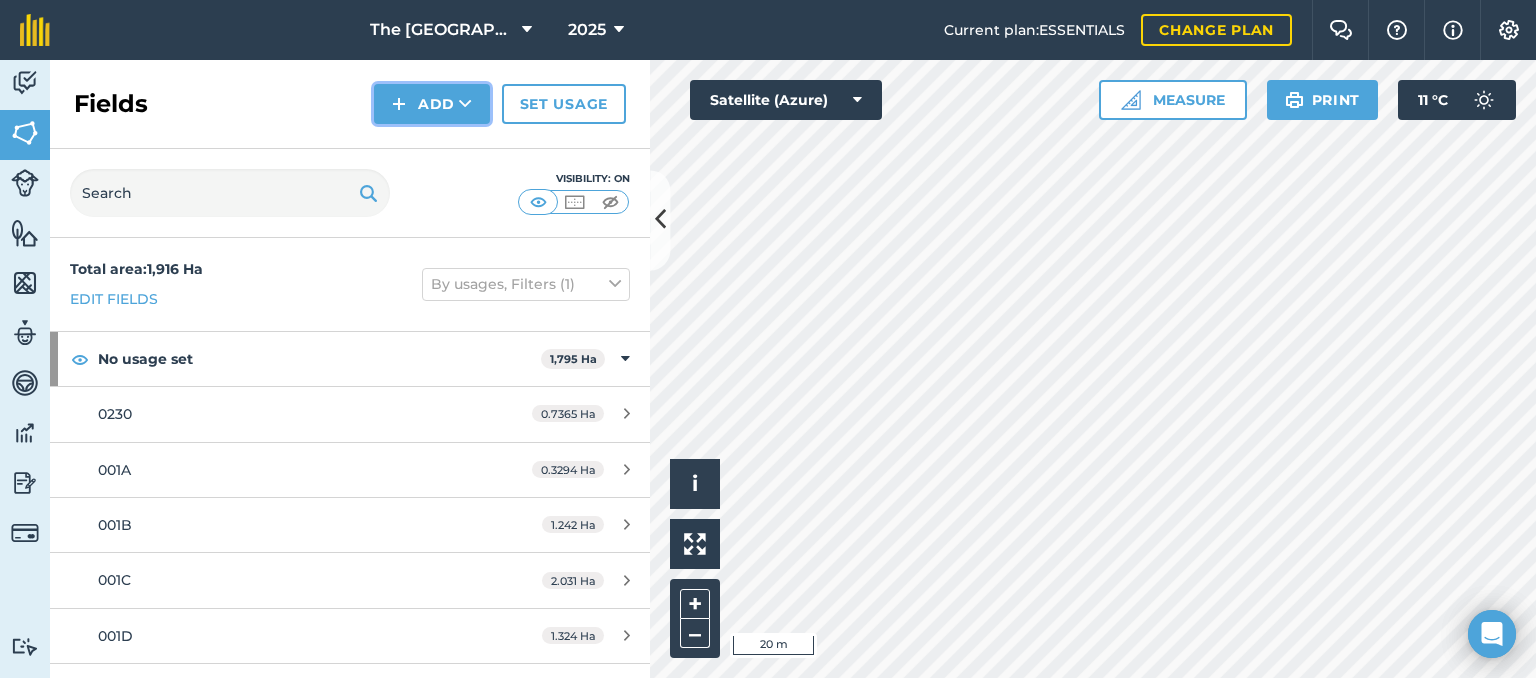 click on "Add" at bounding box center [432, 104] 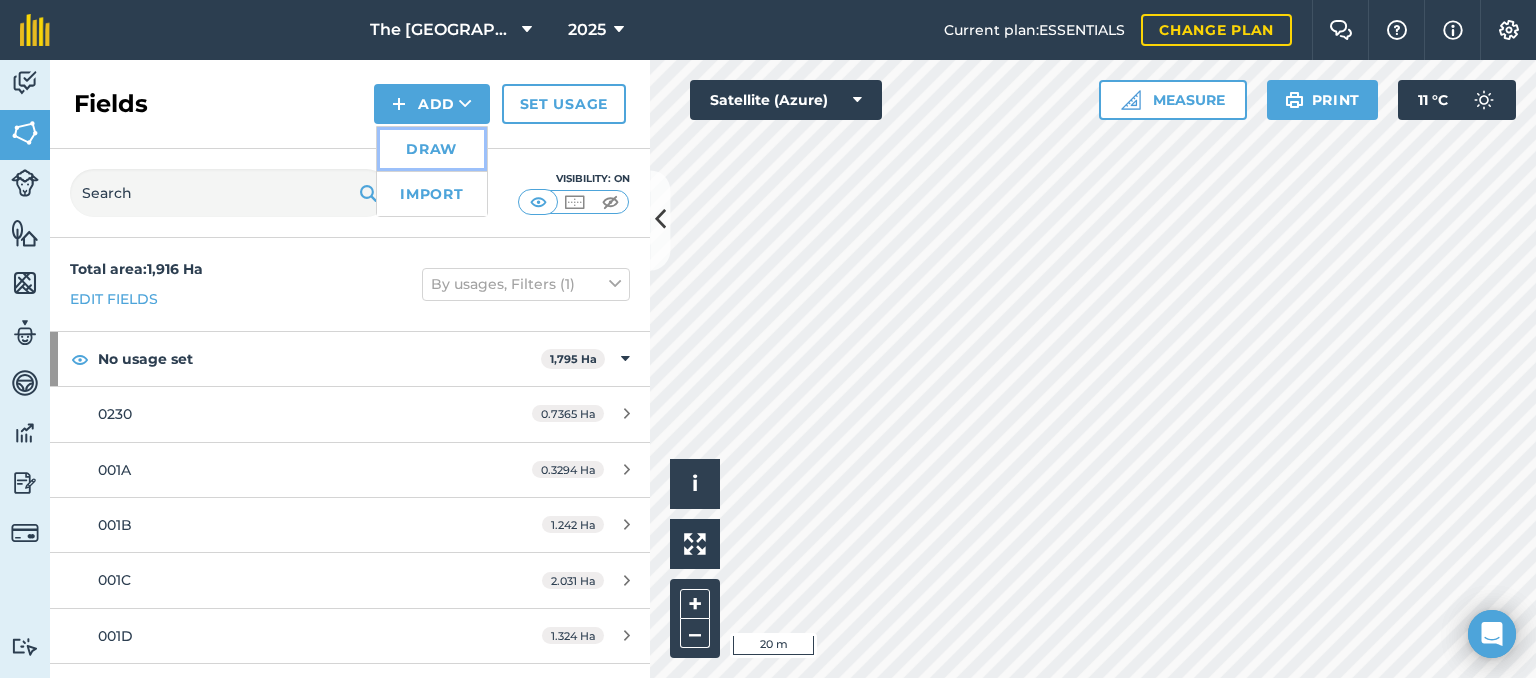 click on "Draw" at bounding box center (432, 149) 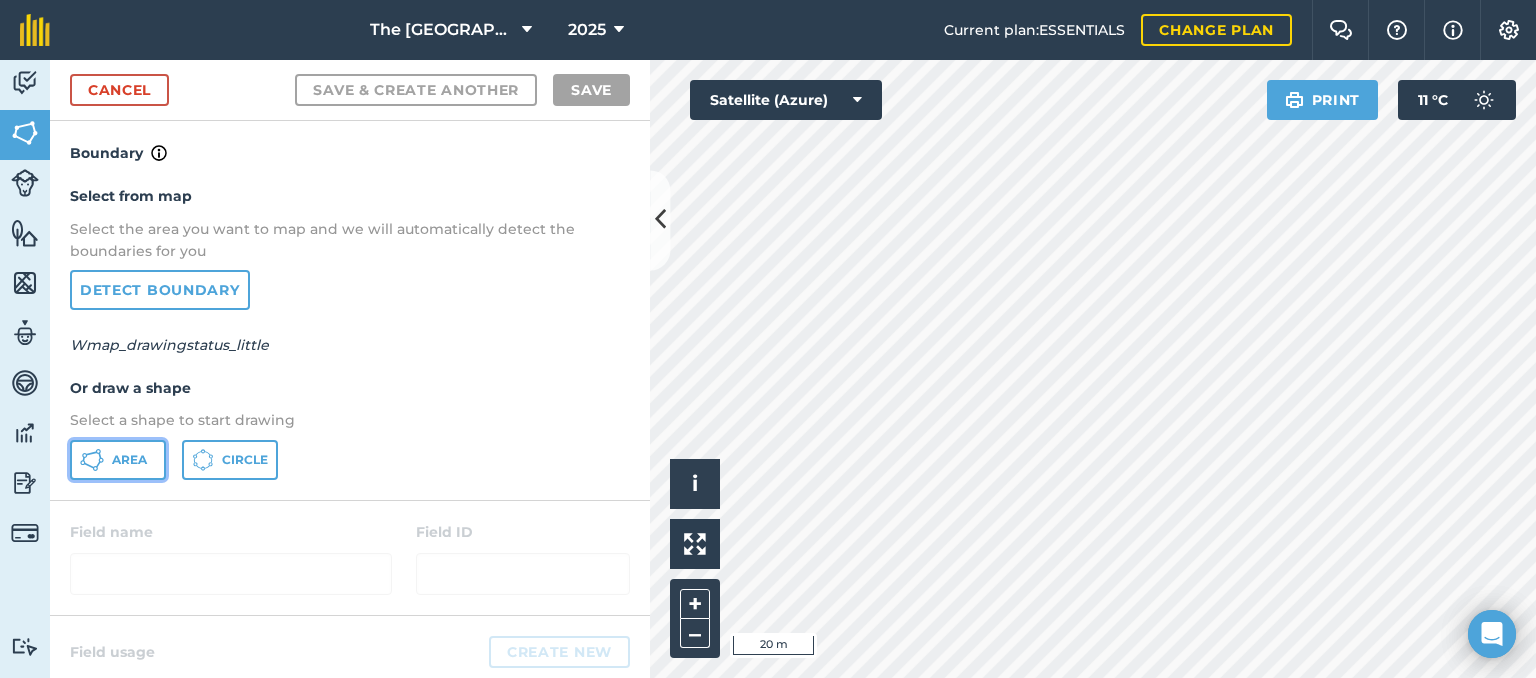 click on "Area" at bounding box center (118, 460) 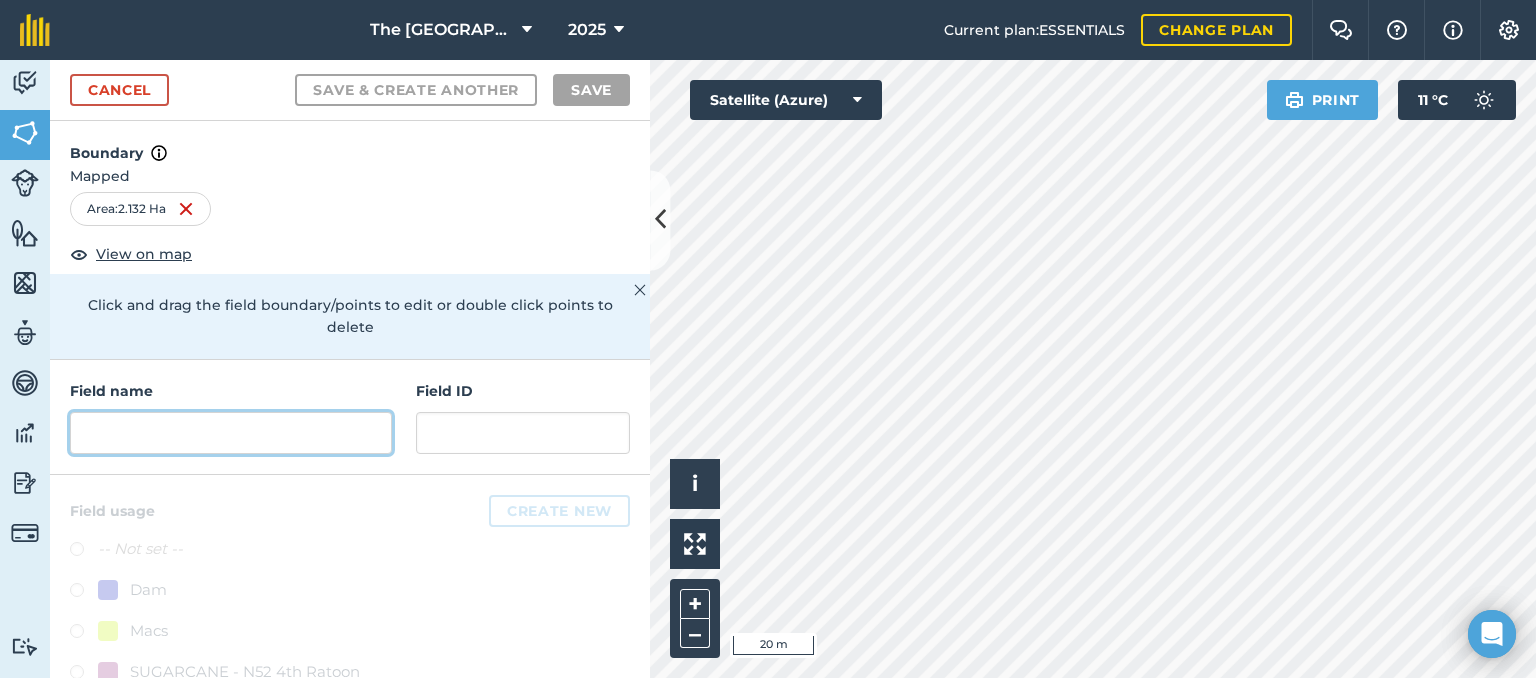 click at bounding box center (231, 433) 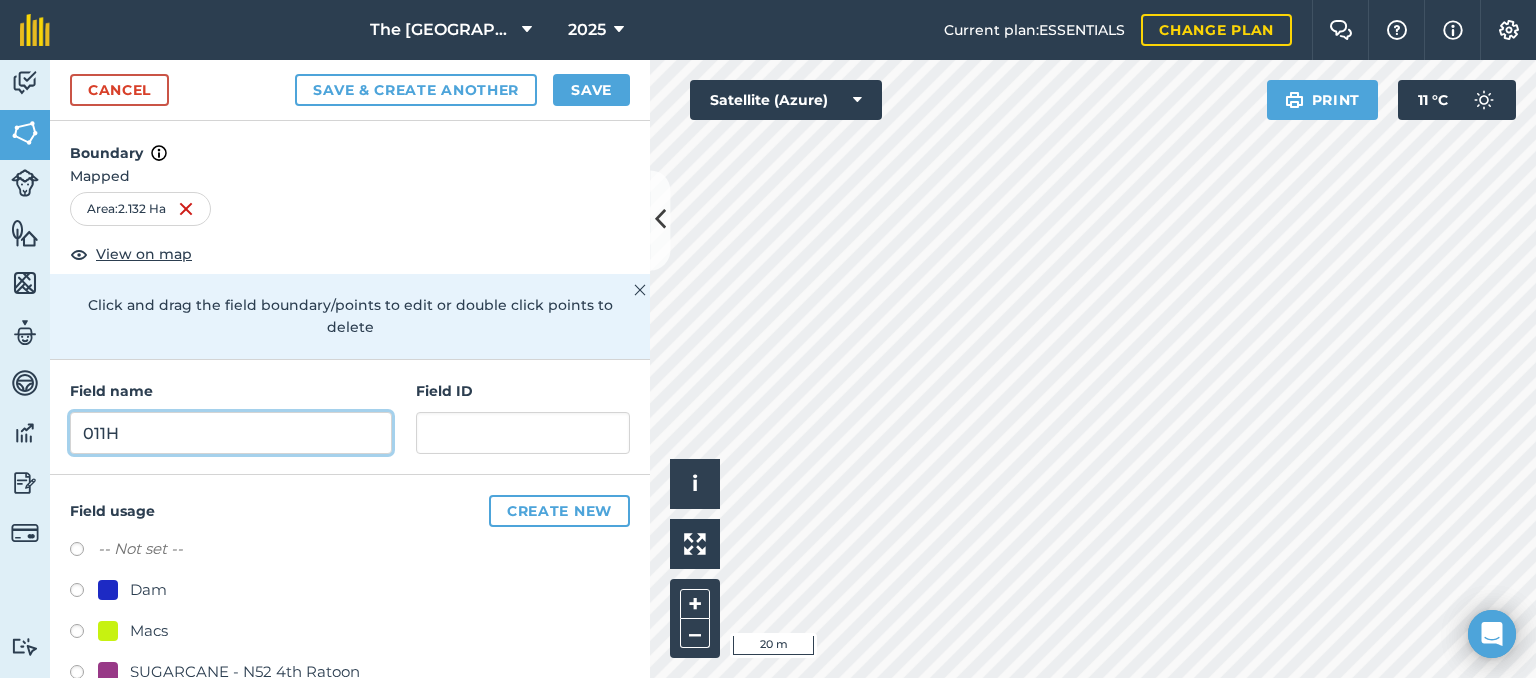 type on "011H" 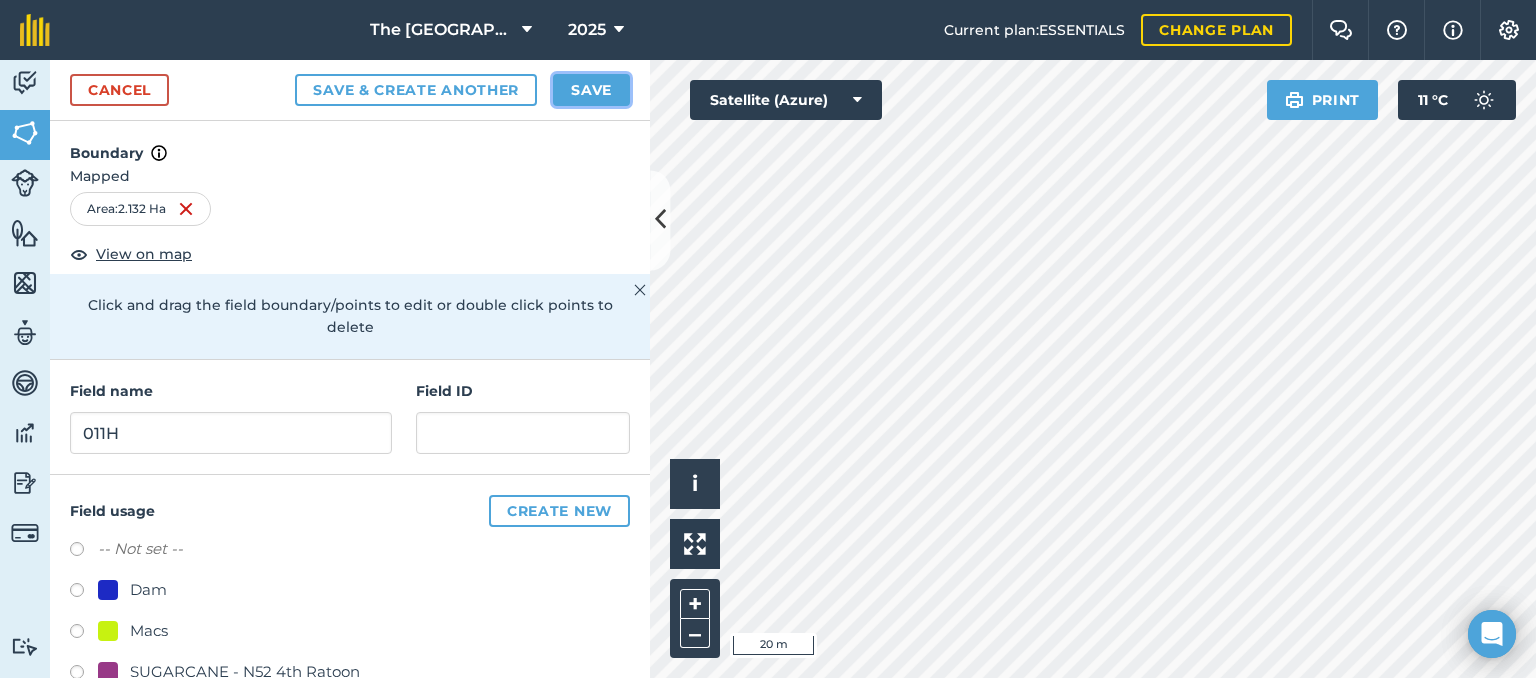 click on "Save" at bounding box center (591, 90) 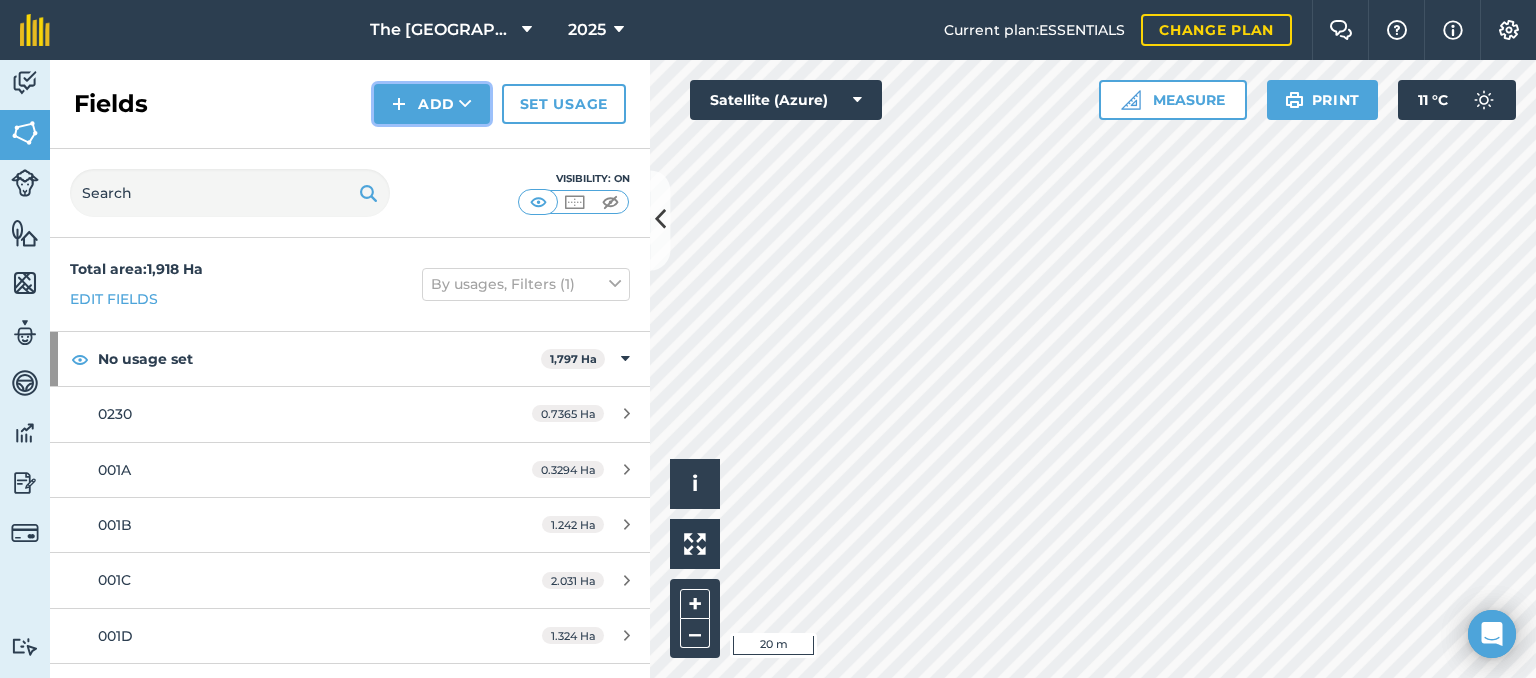 click on "Add" at bounding box center [432, 104] 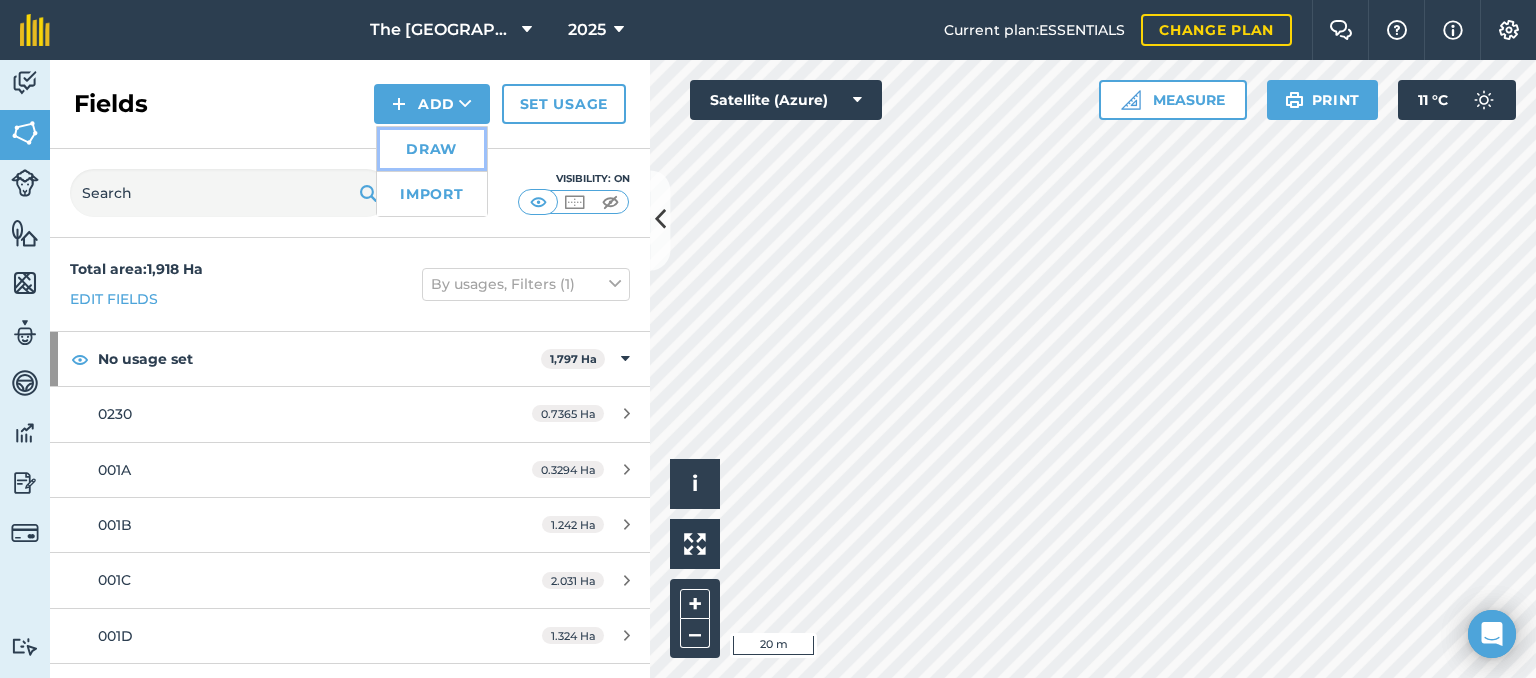click on "Draw" at bounding box center (432, 149) 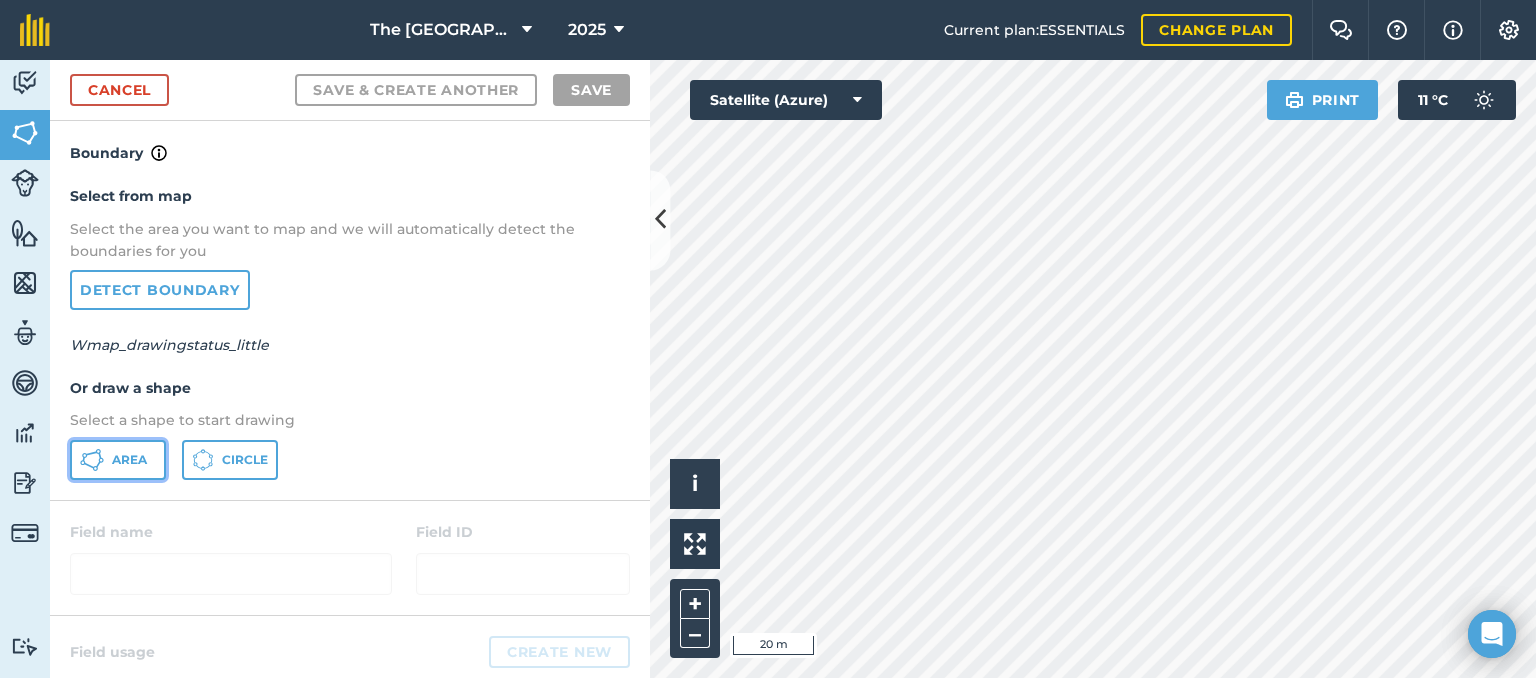 click on "Area" at bounding box center [118, 460] 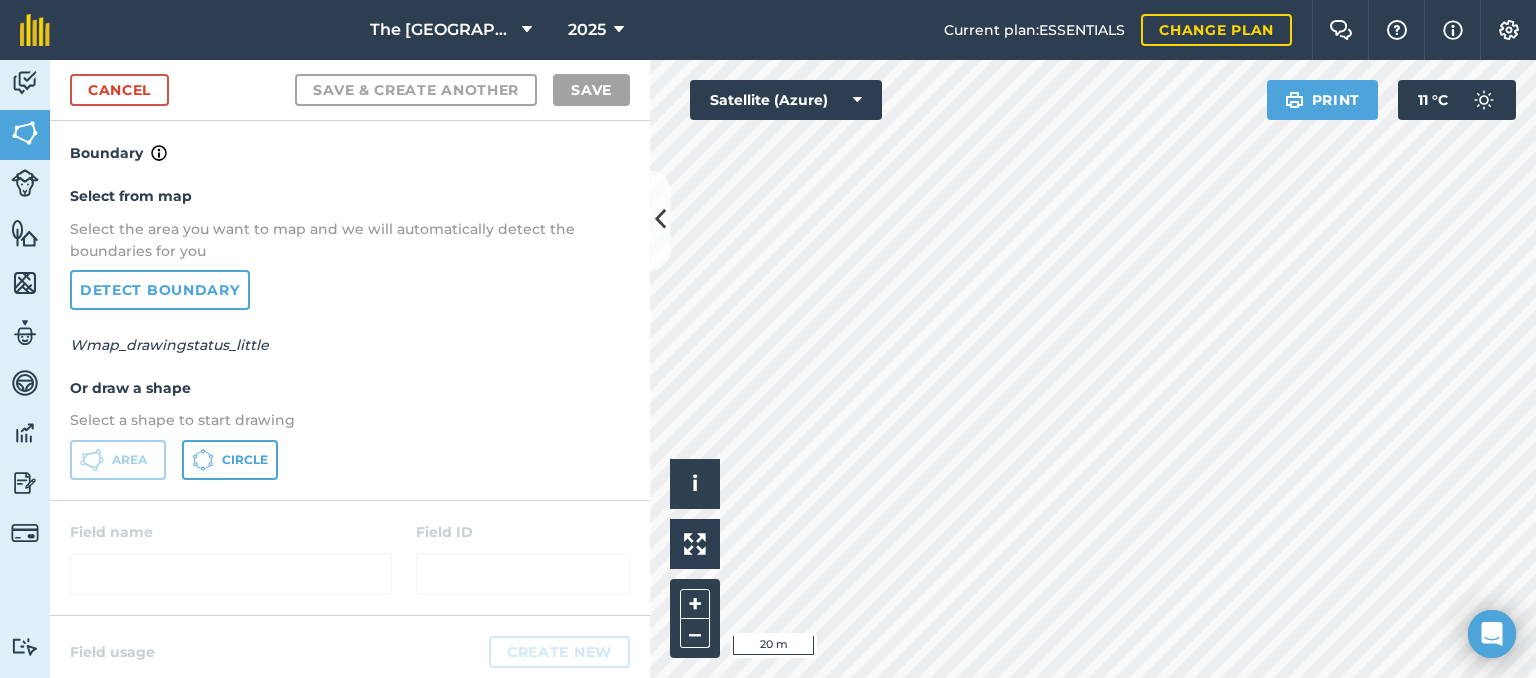 click on "The Falls Farm 2025 Current plan :  ESSENTIALS   Change plan Farm Chat Help Info Settings The Falls Farm  -  2025 Reproduced with the permission of  Microsoft Printed on  [DATE] Field usages No usage set Dam Macs SUGARCANE - N52 4th Ratoon V Dam Veld Activity Fields Livestock Features Maps Team Vehicles Data Reporting Billing Tutorials Tutorials Cancel Save & Create Another Save Boundary   Select from map Select the area you want to map and we will automatically detect the boundaries for you Detect boundary Wmap_drawingstatus_little Or draw a shape Select a shape to start drawing Area Circle Field name Field ID Field usage   Create new -- Not set -- Dam Macs SUGARCANE - N52 4th Ratoon V Dam Veld Click to start drawing i © 2025 TomTom, Microsoft 20 m + – Satellite (Azure) Print 11   ° C" at bounding box center (768, 339) 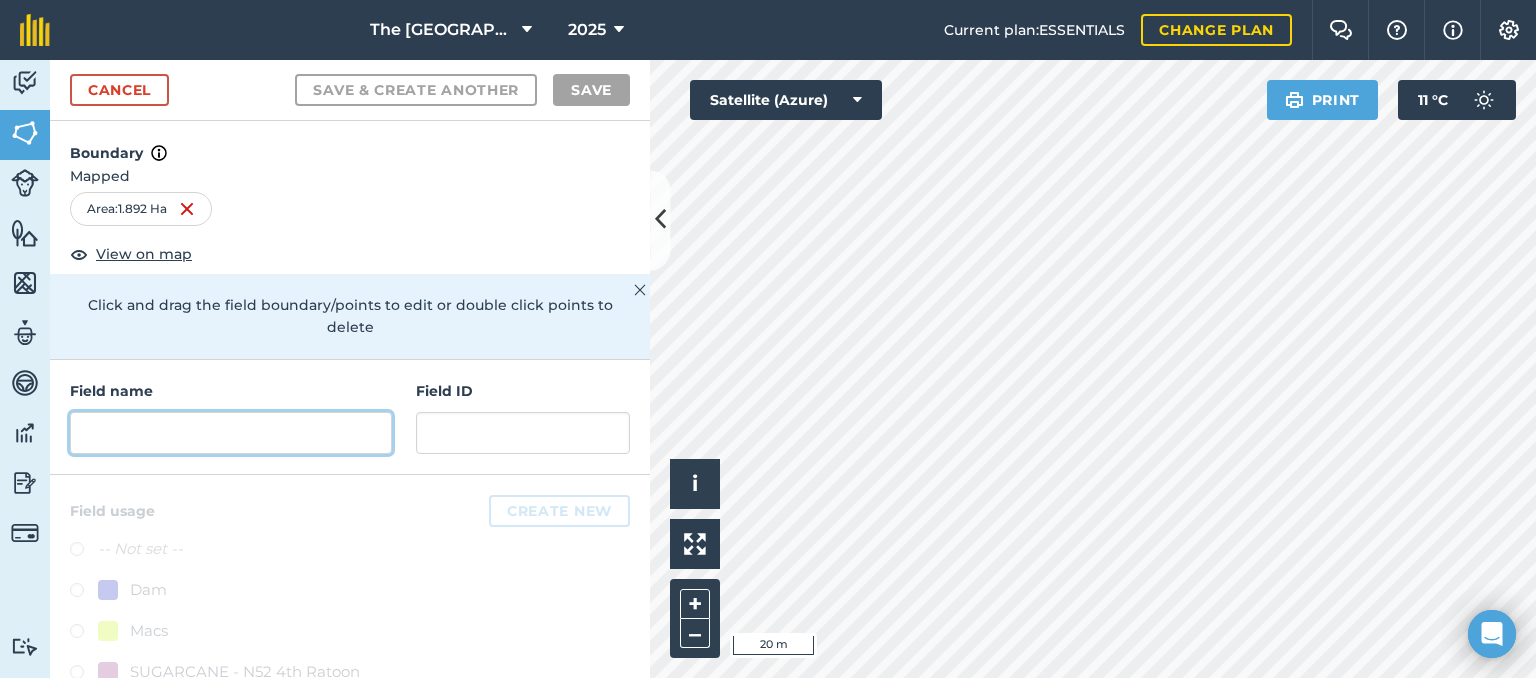 click at bounding box center (231, 433) 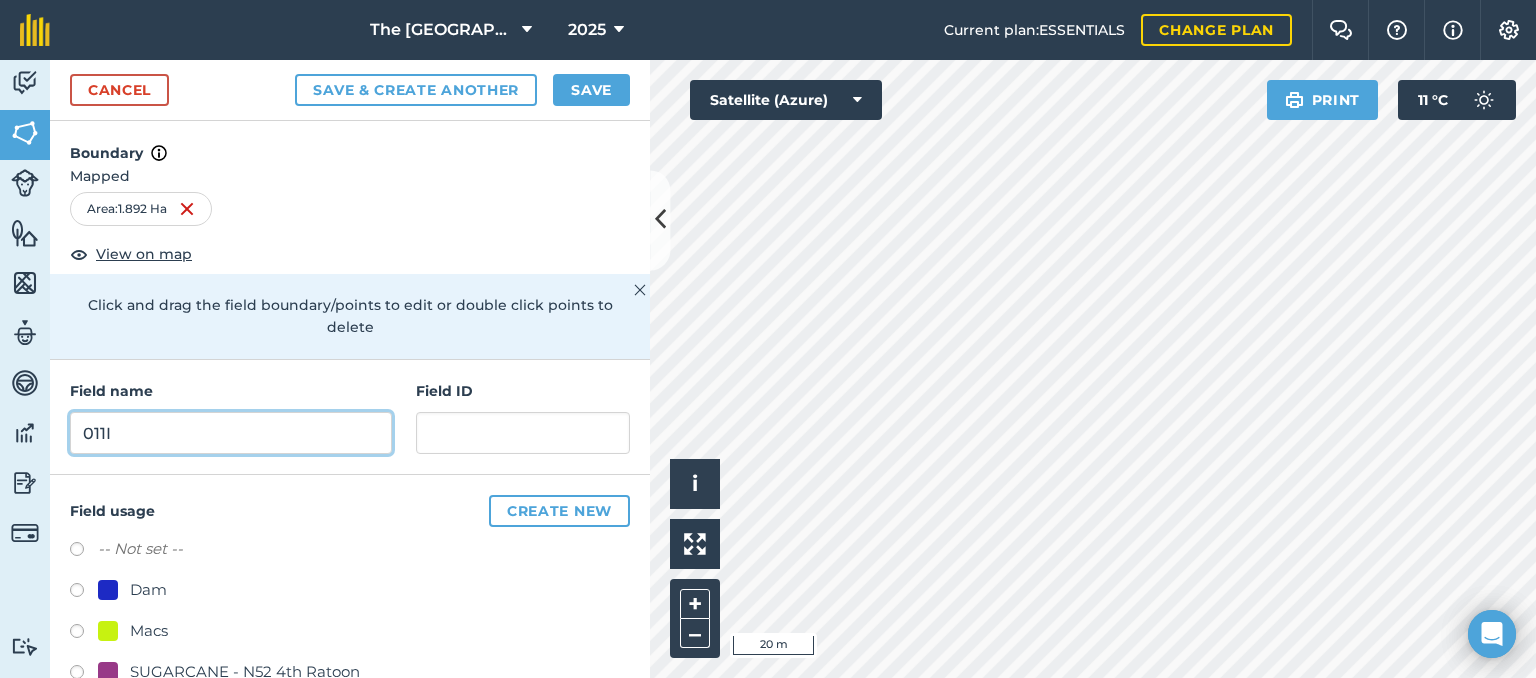 type on "011I" 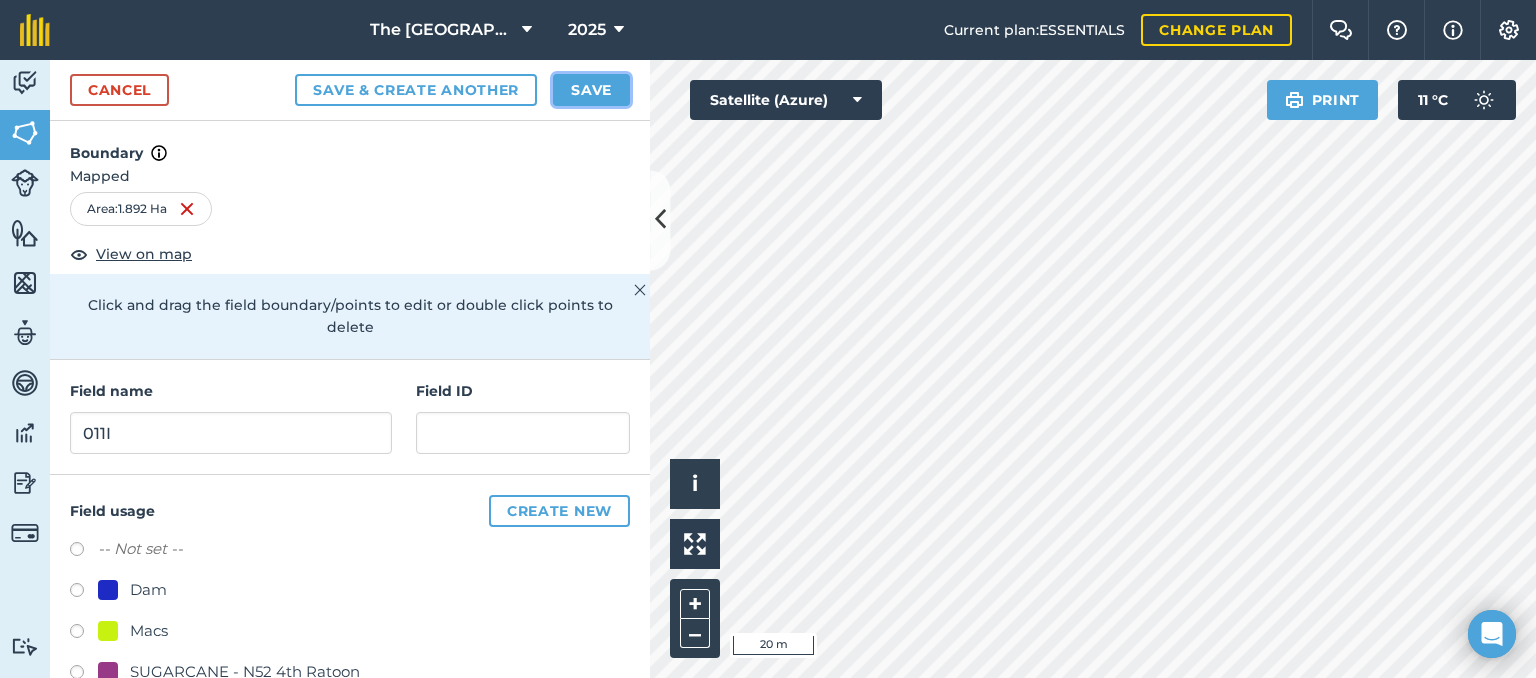 click on "Save" at bounding box center (591, 90) 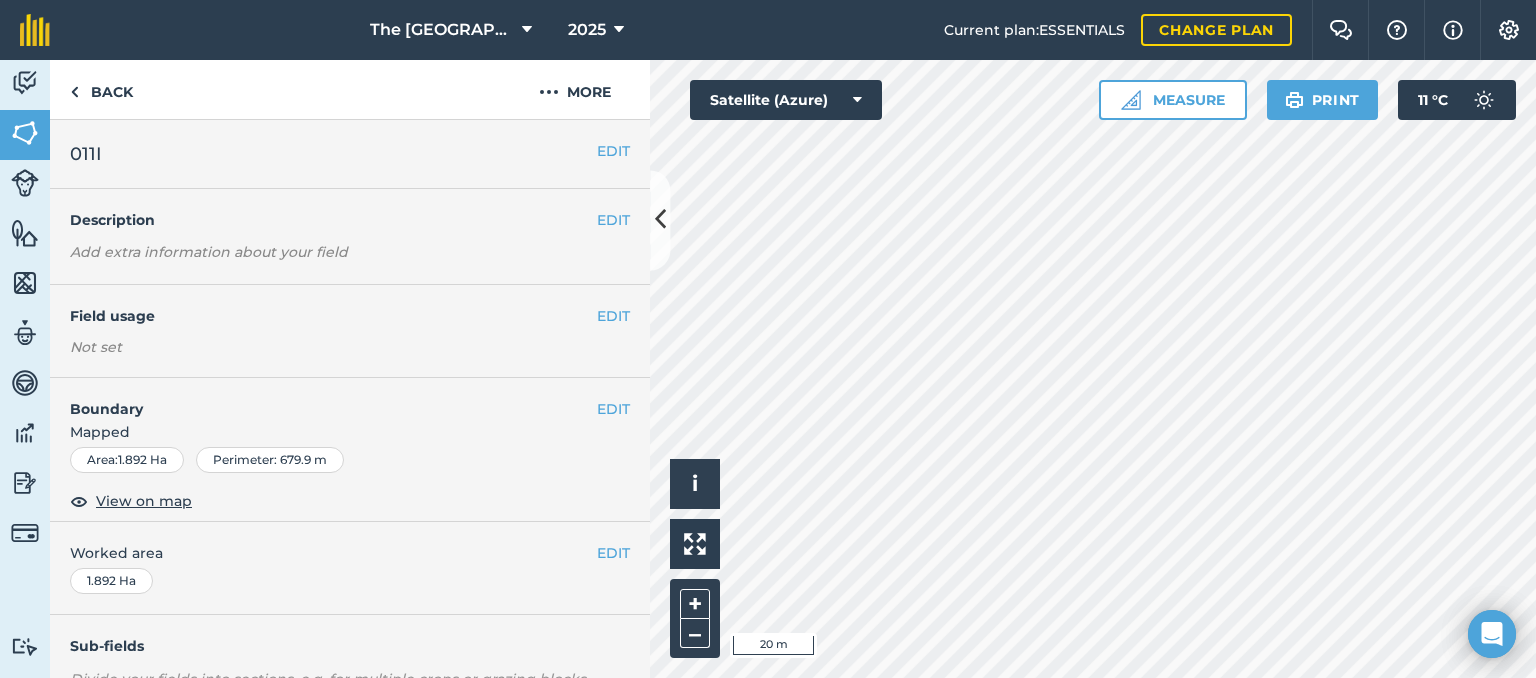 click on "The Falls Farm 2025 Current plan :  ESSENTIALS   Change plan Farm Chat Help Info Settings The Falls Farm  -  2025 Reproduced with the permission of  Microsoft Printed on  [DATE] Field usages No usage set Dam Macs SUGARCANE - N52 4th Ratoon V Dam Veld Activity Fields Livestock Features Maps Team Vehicles Data Reporting Billing Tutorials Tutorials   Back   More EDIT 011I EDIT Description Add extra information about your field EDIT Field usage Not set EDIT Boundary   Mapped Area :  1.892   Ha Perimeter :   679.9   m   View on map EDIT Worked area 1.892   Ha Sub-fields   Divide your fields into sections, e.g. for multiple crops or grazing blocks   Add sub-fields Add field job Add note   Field Health To-Do Field History Reports There are no outstanding tasks for this field. Click to start drawing i © 2025 TomTom, Microsoft 20 m + – Satellite (Azure) Measure Print 11   ° C" at bounding box center (768, 339) 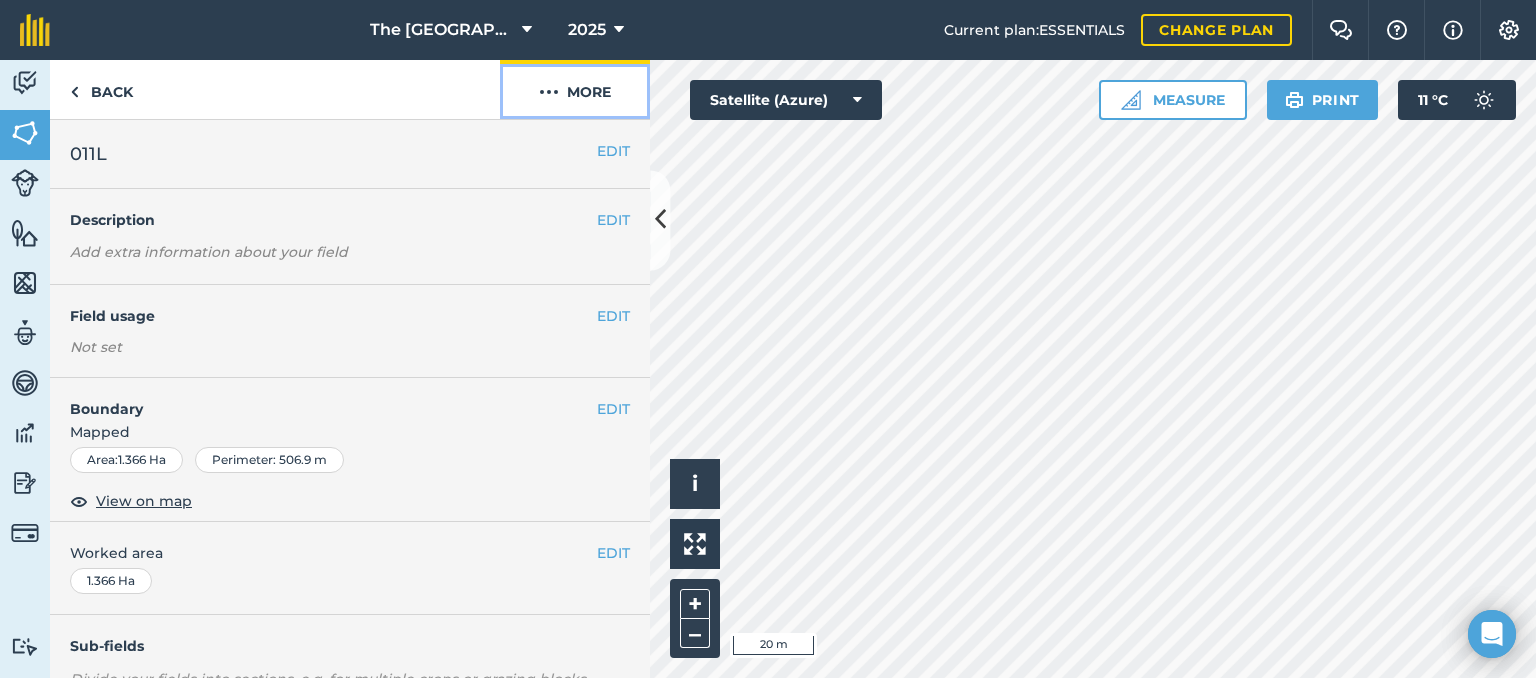 click on "More" at bounding box center [575, 89] 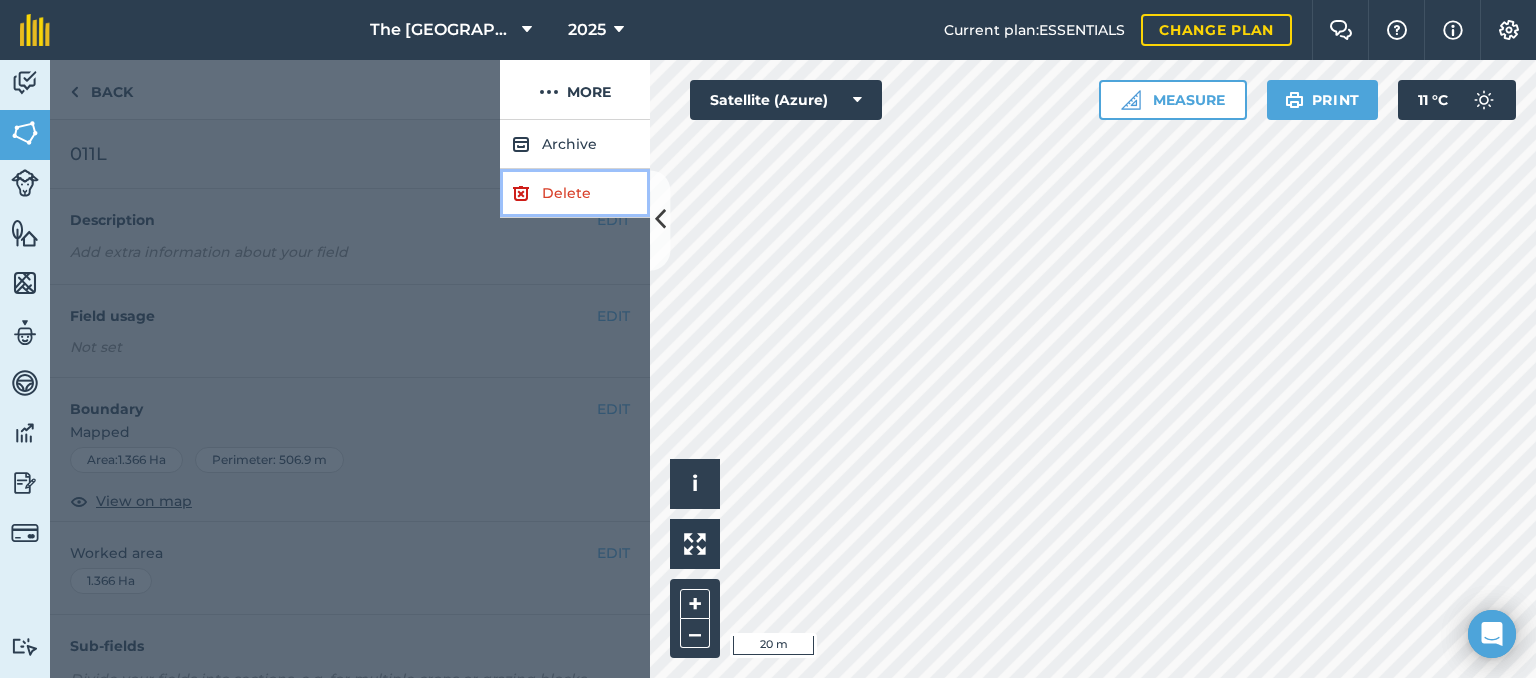 click on "Delete" at bounding box center [575, 193] 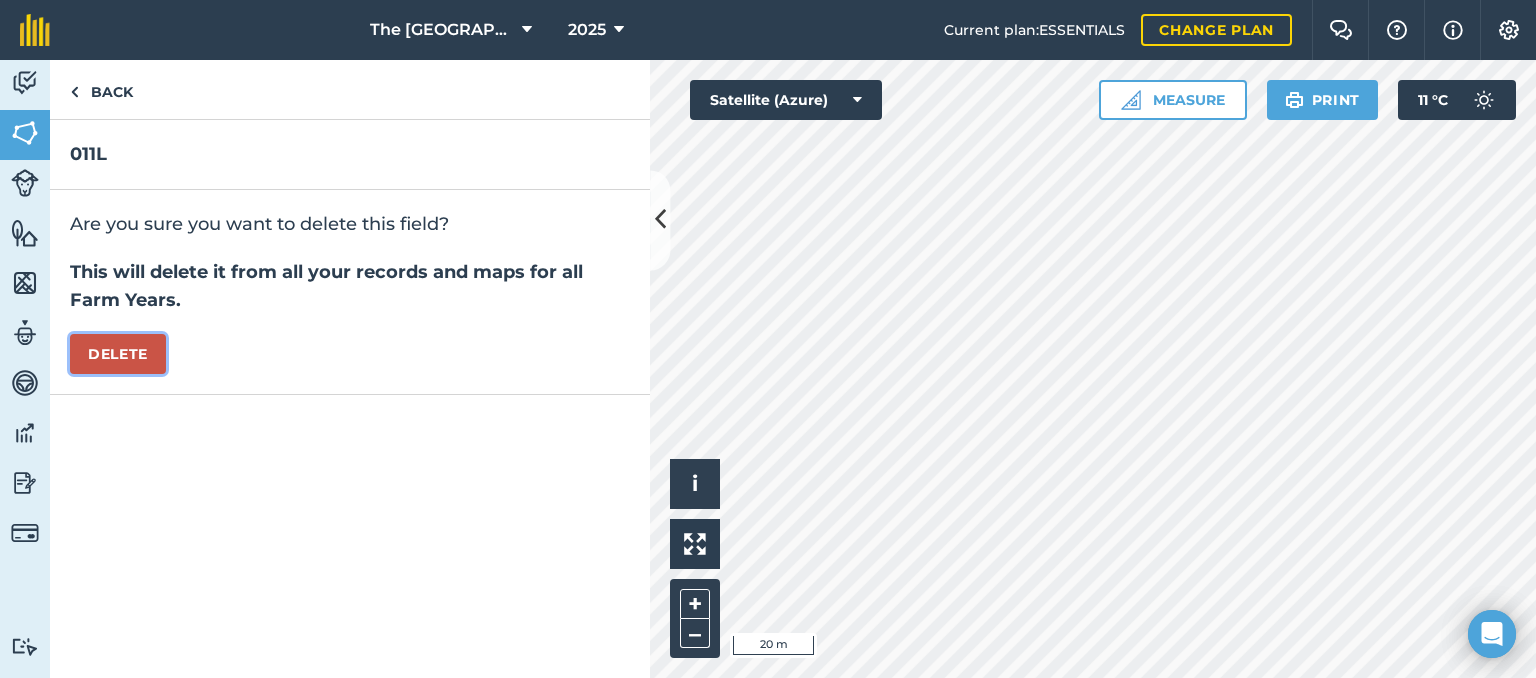 click on "Delete" at bounding box center (118, 354) 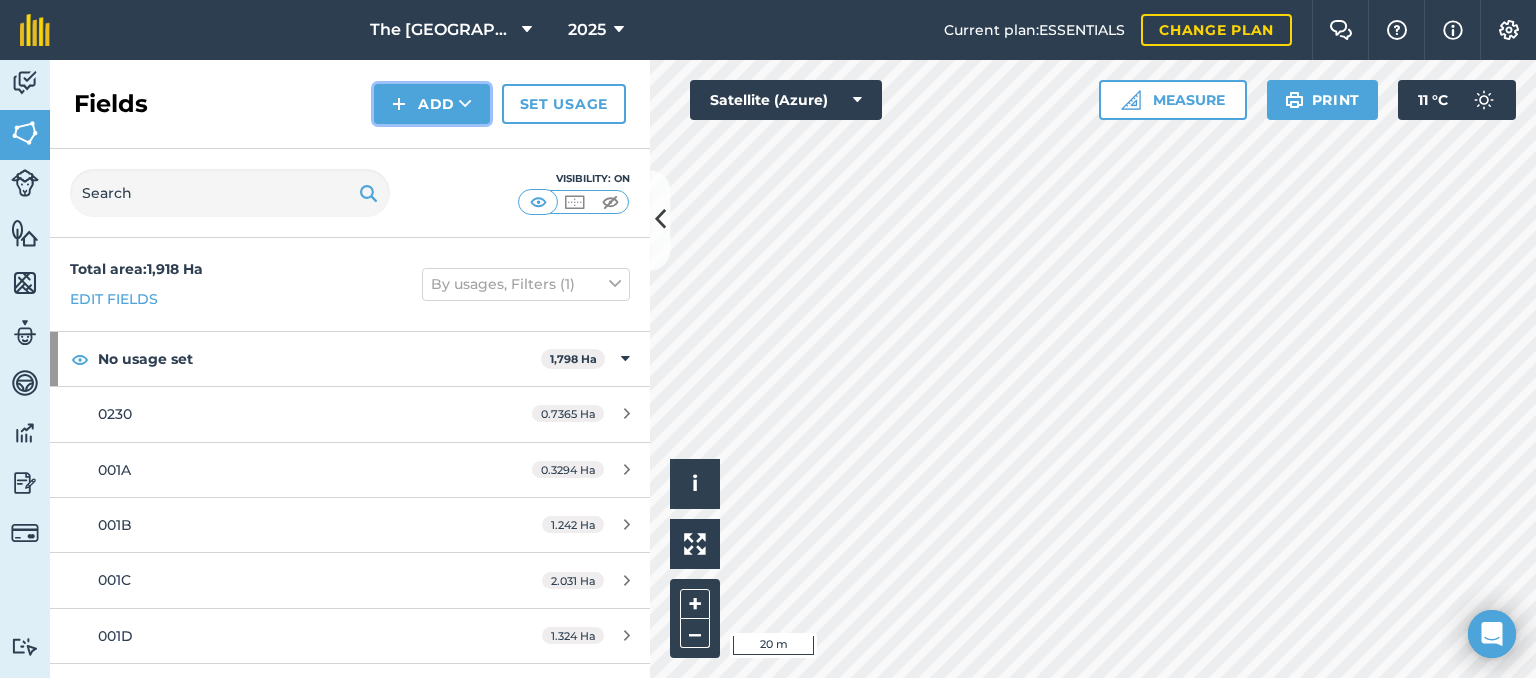 click on "Add" at bounding box center (432, 104) 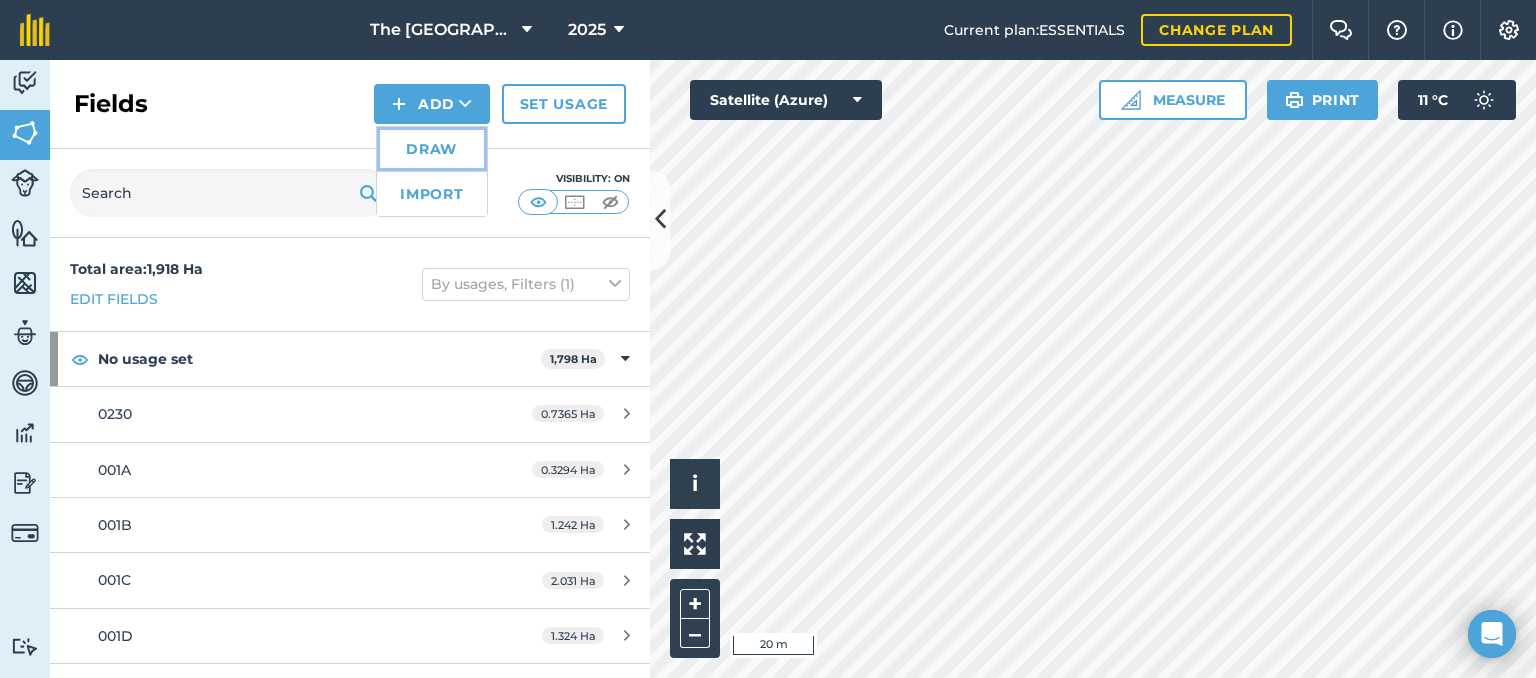 click on "Draw" at bounding box center [432, 149] 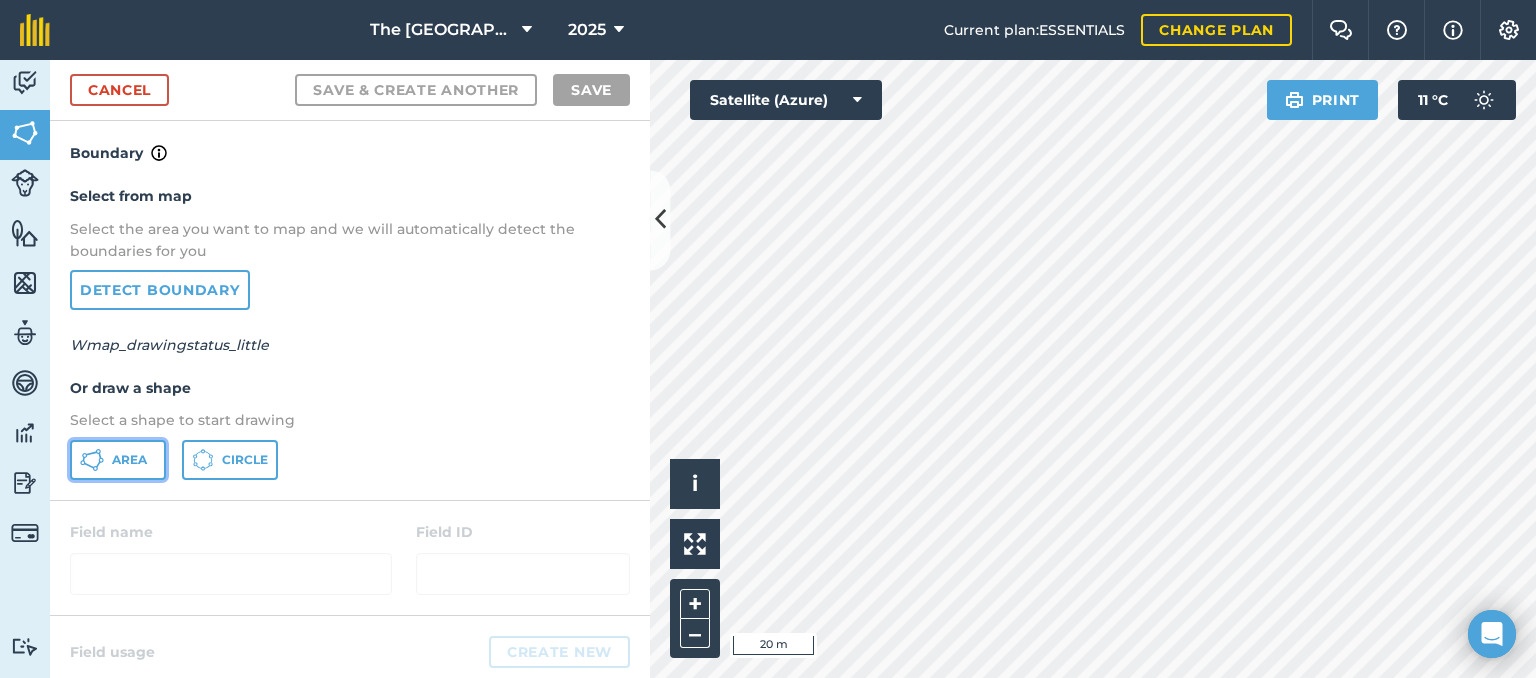 click on "Area" at bounding box center [118, 460] 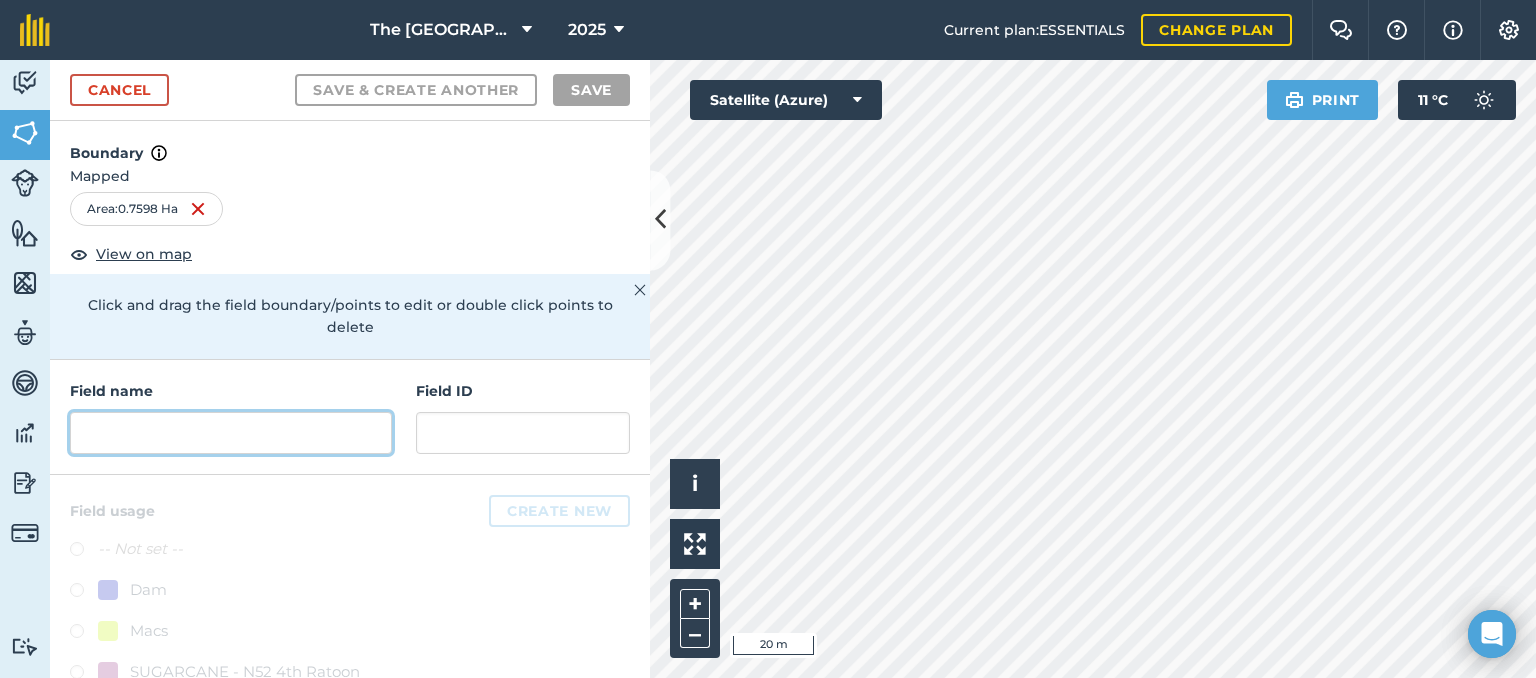click at bounding box center [231, 433] 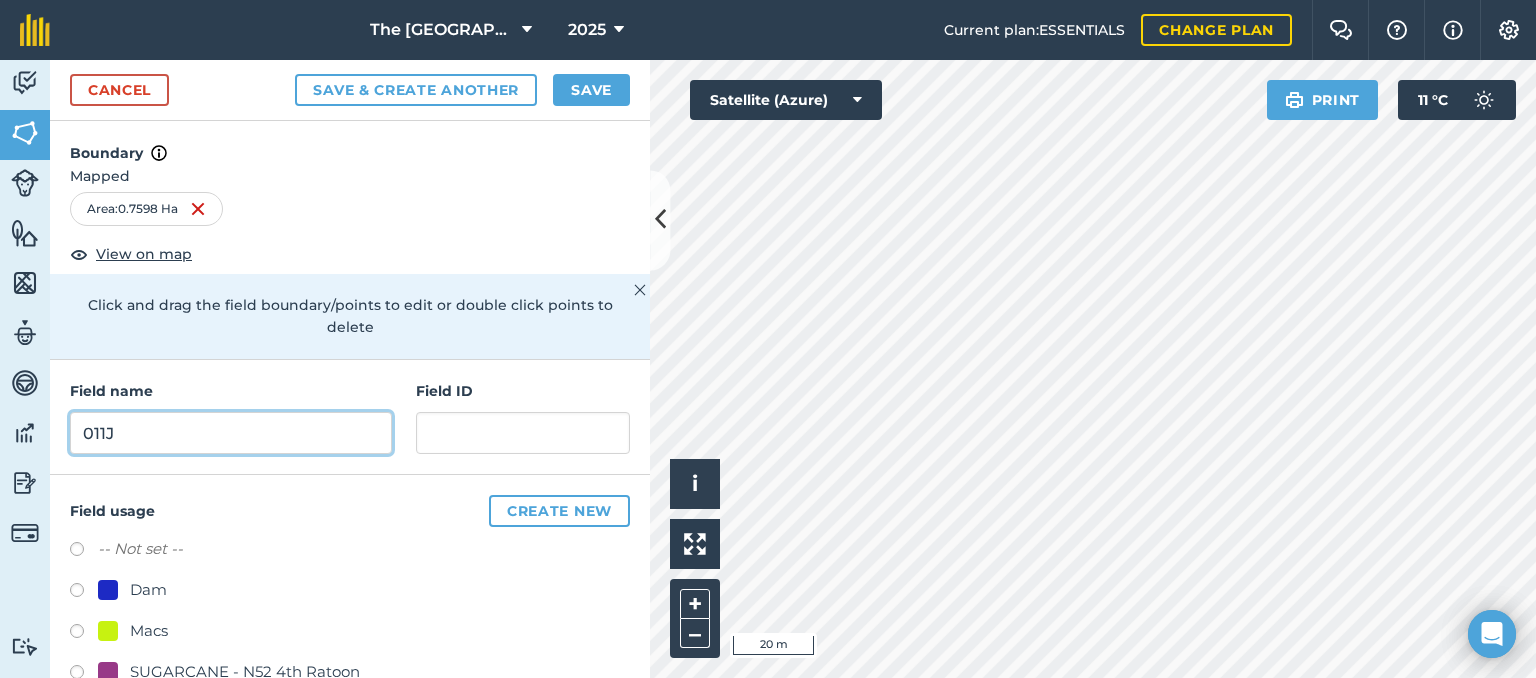 type on "011J" 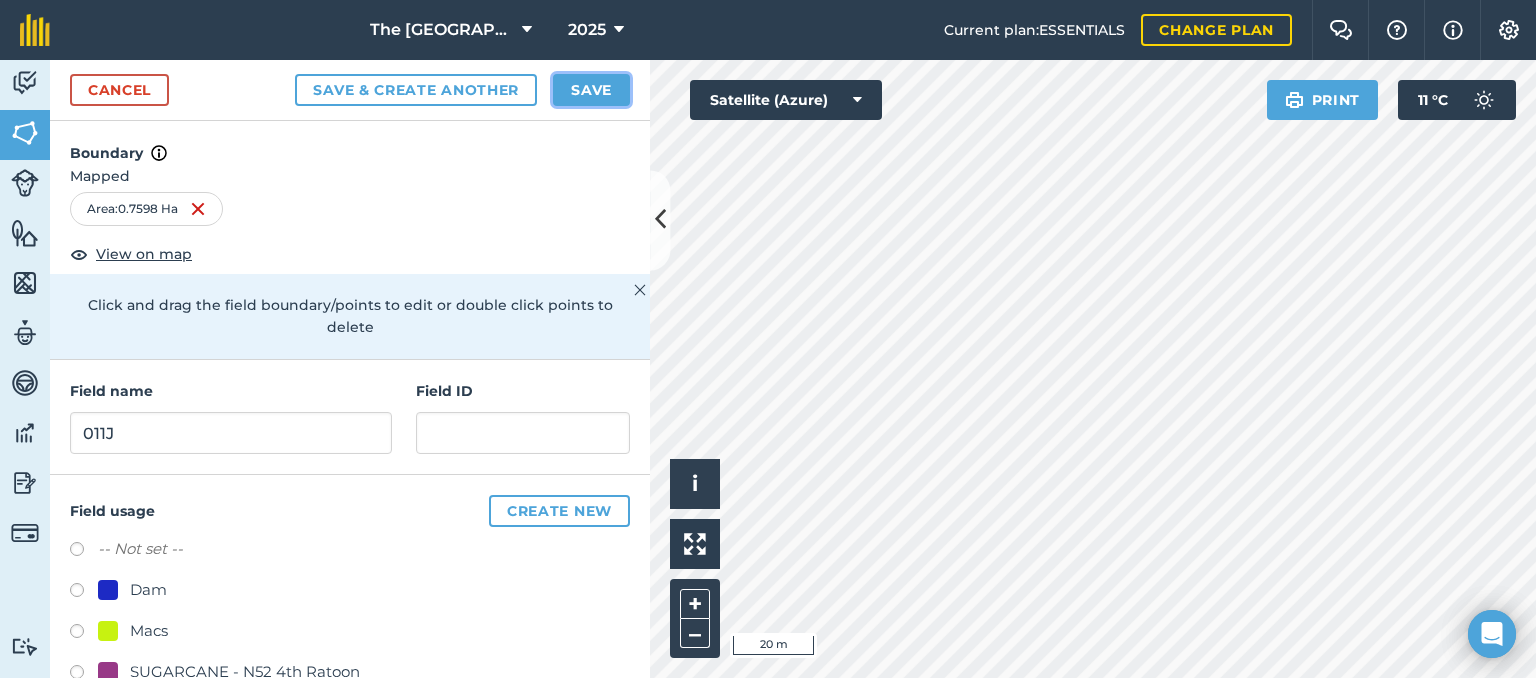 click on "Save" at bounding box center [591, 90] 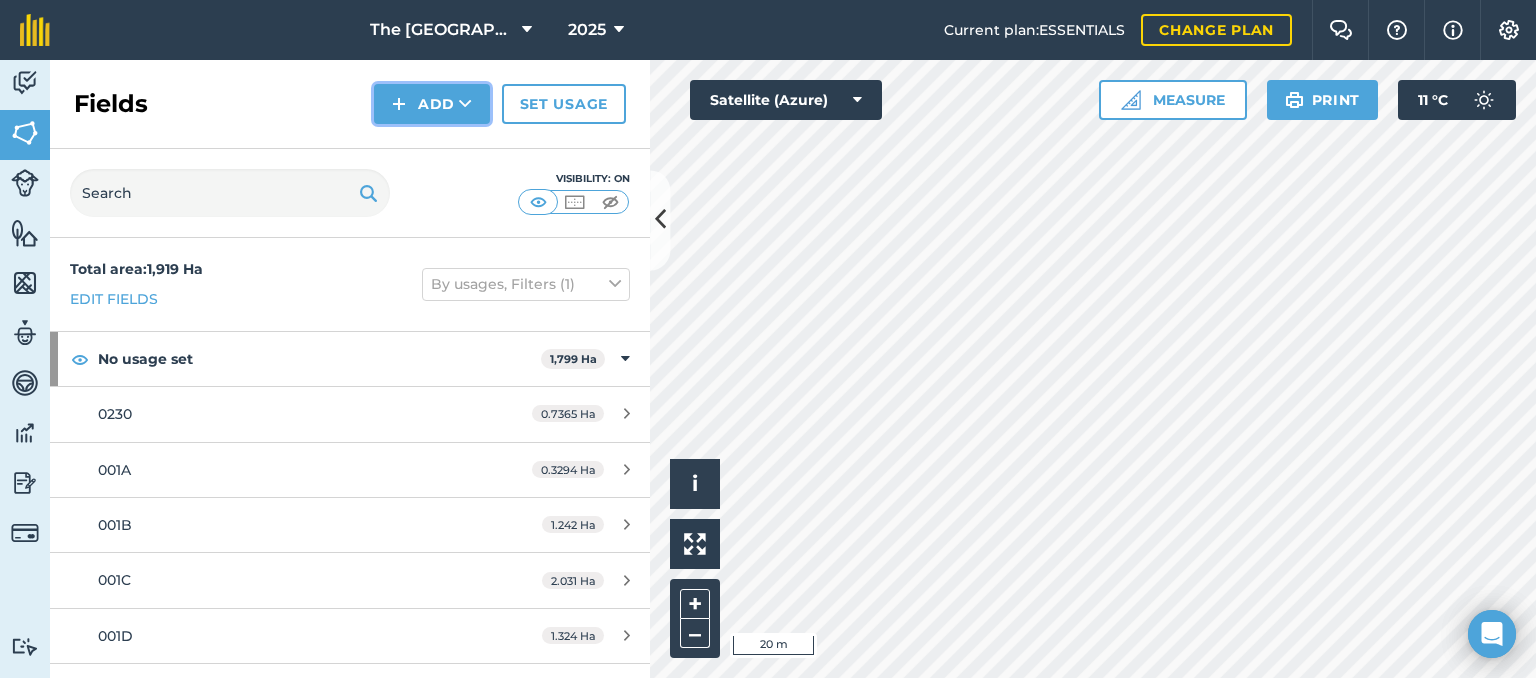 click at bounding box center (399, 104) 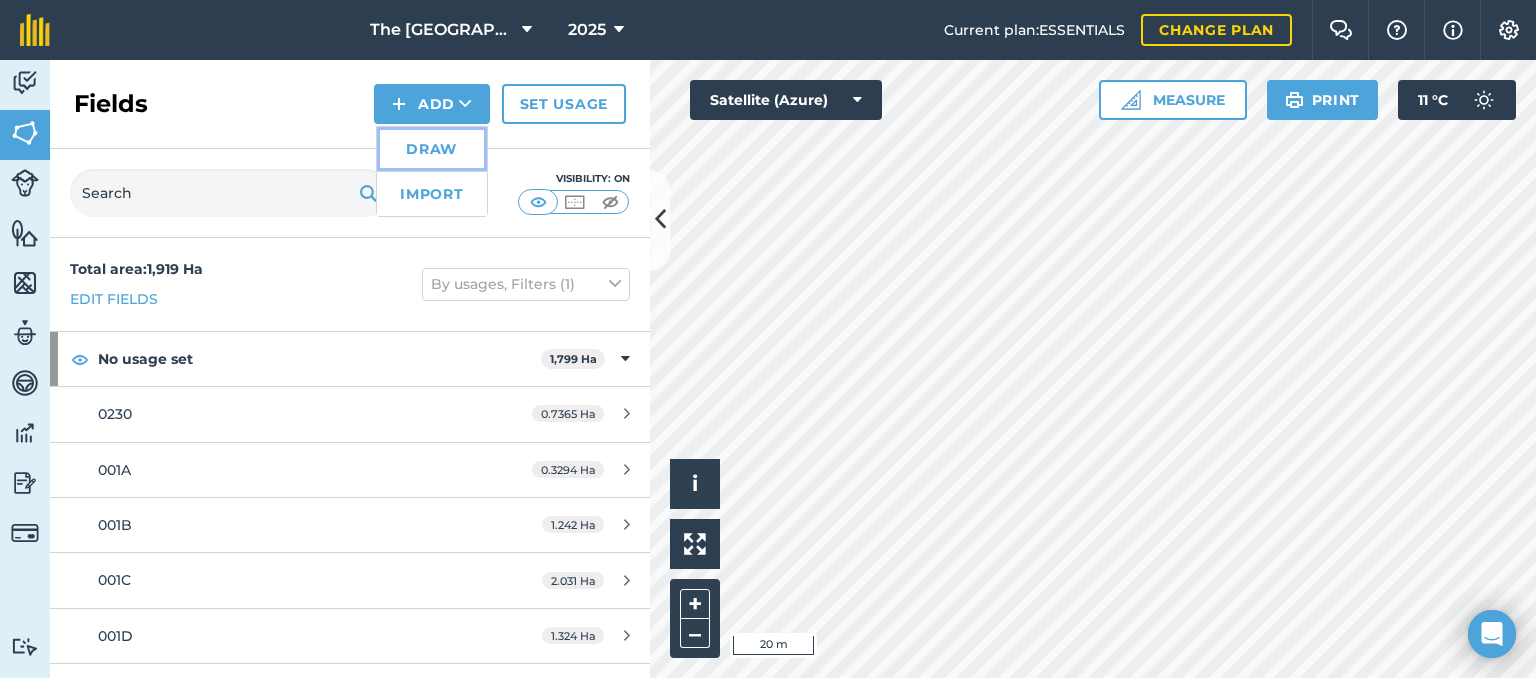 click on "Draw" at bounding box center [432, 149] 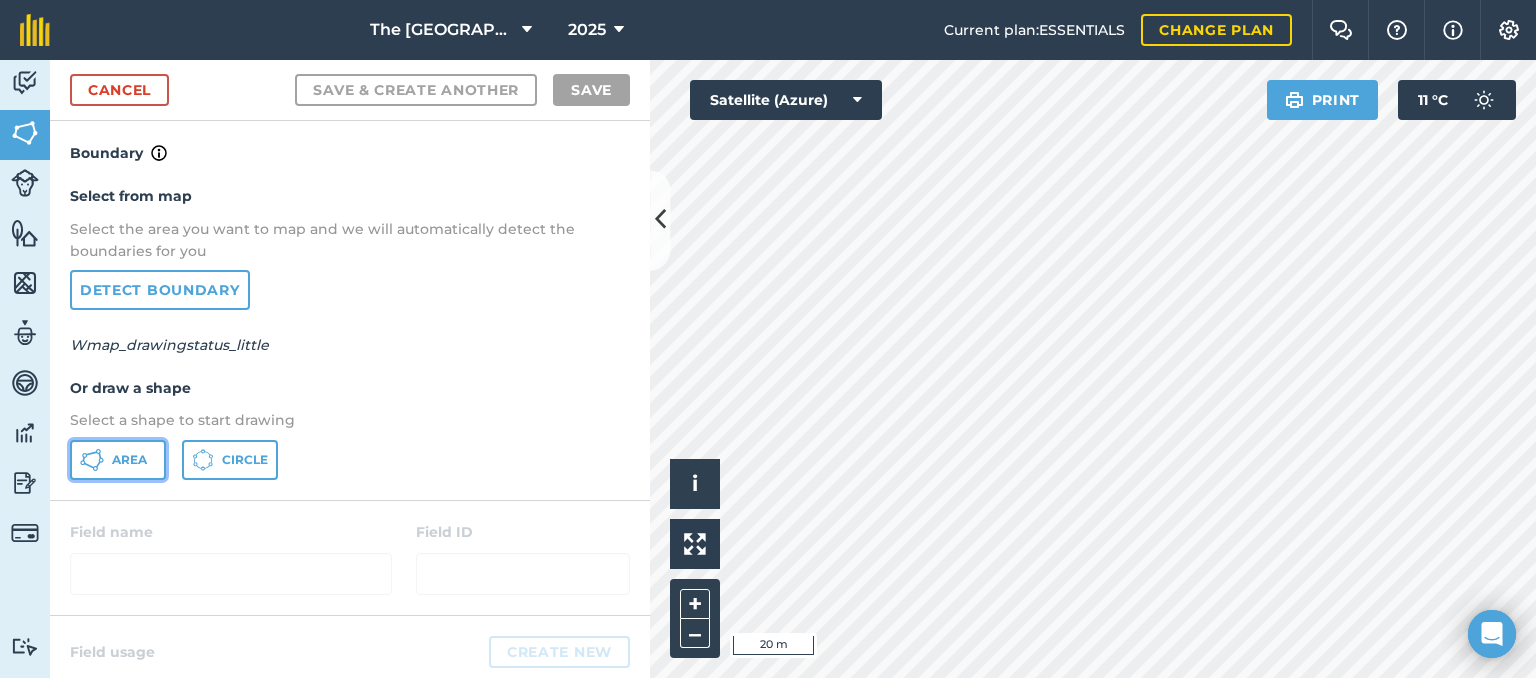 click on "Area" at bounding box center [129, 460] 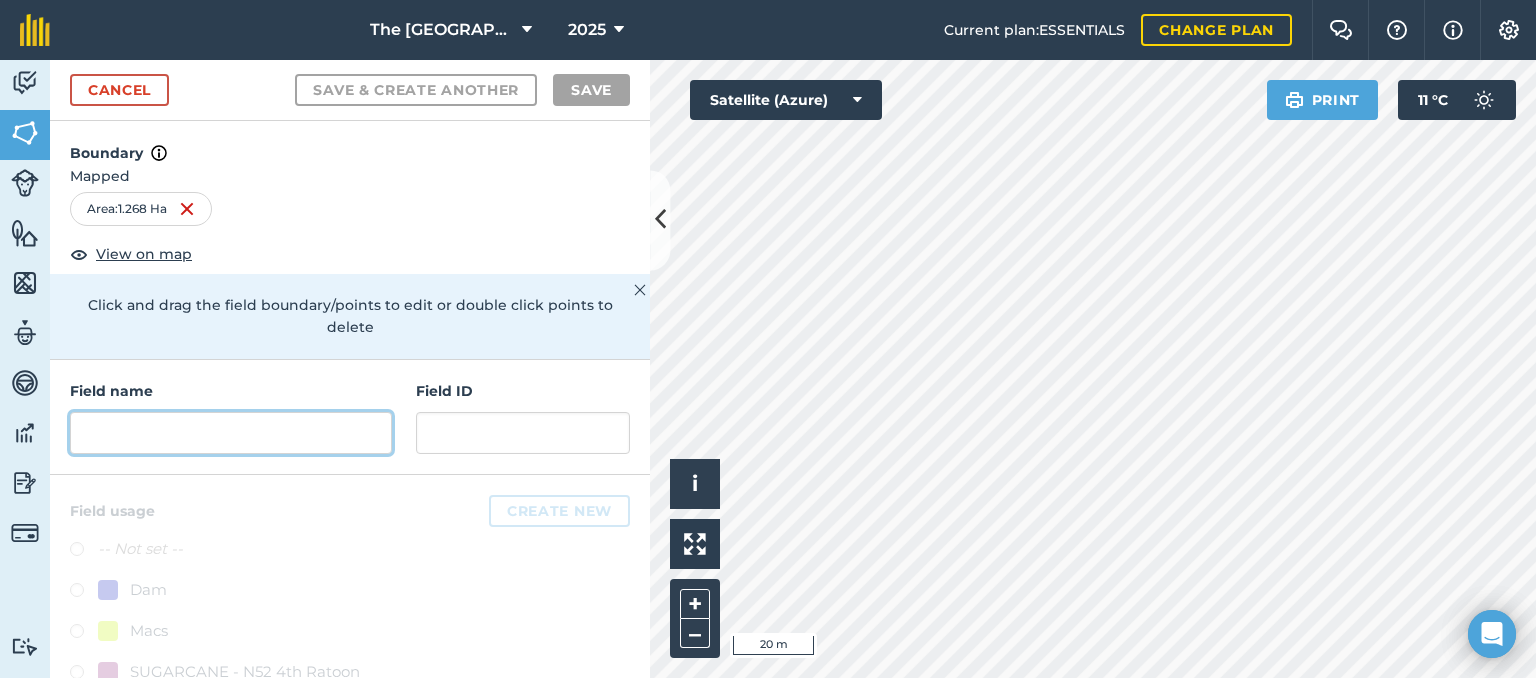 click at bounding box center [231, 433] 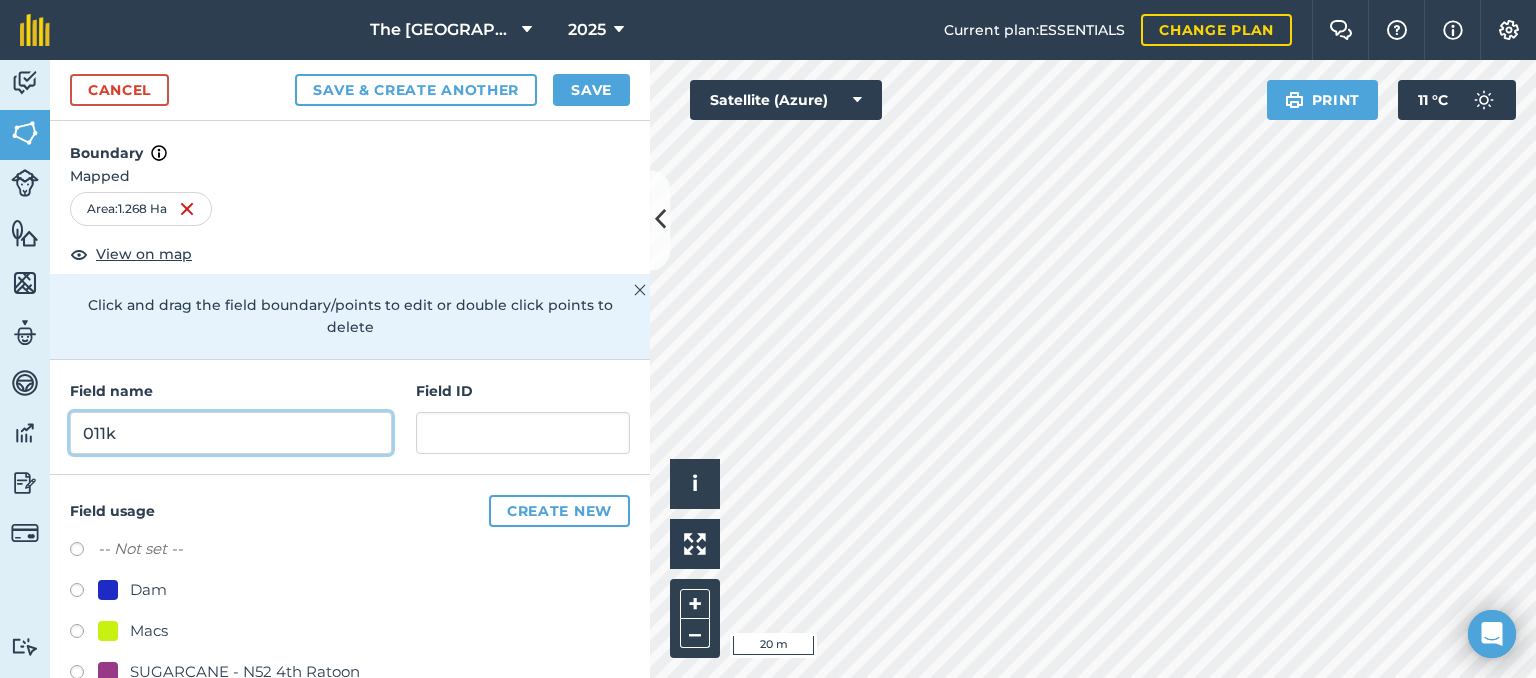 type on "011k" 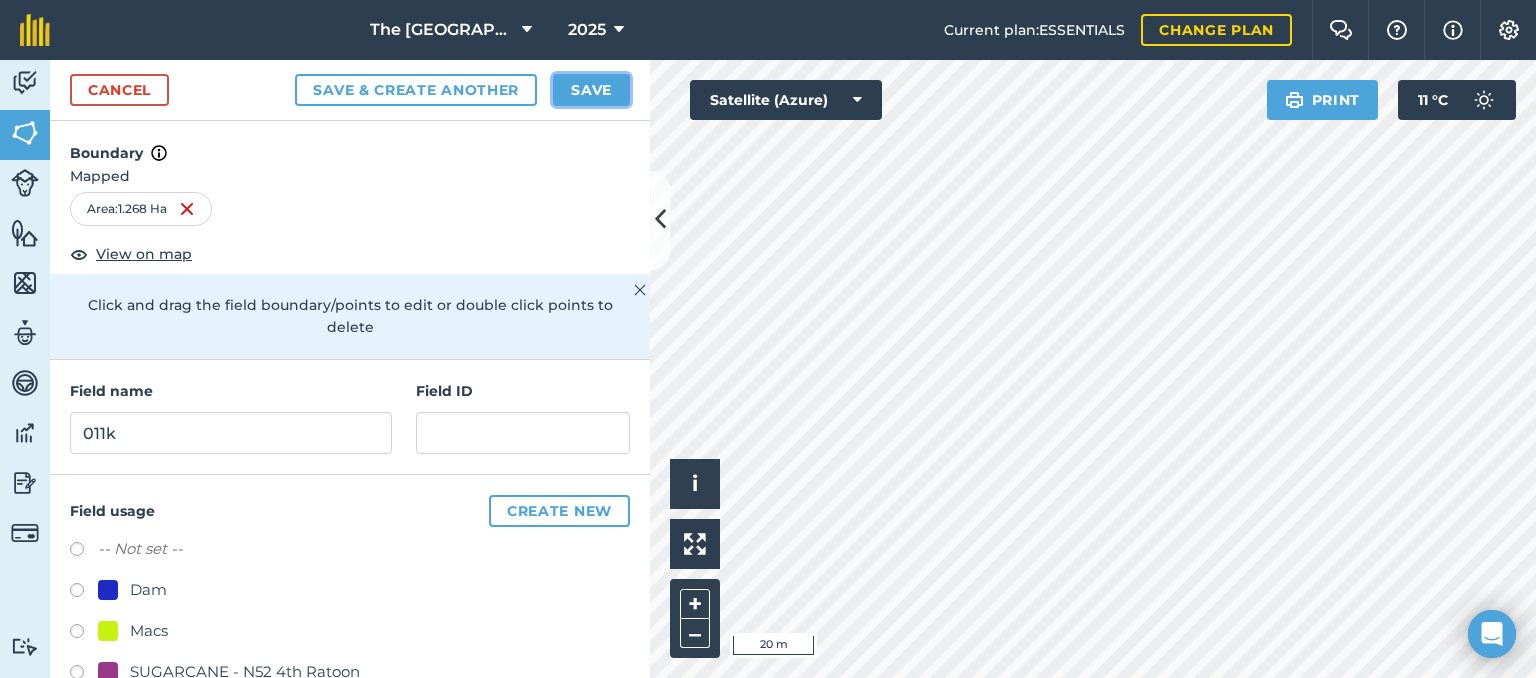 click on "Save" at bounding box center [591, 90] 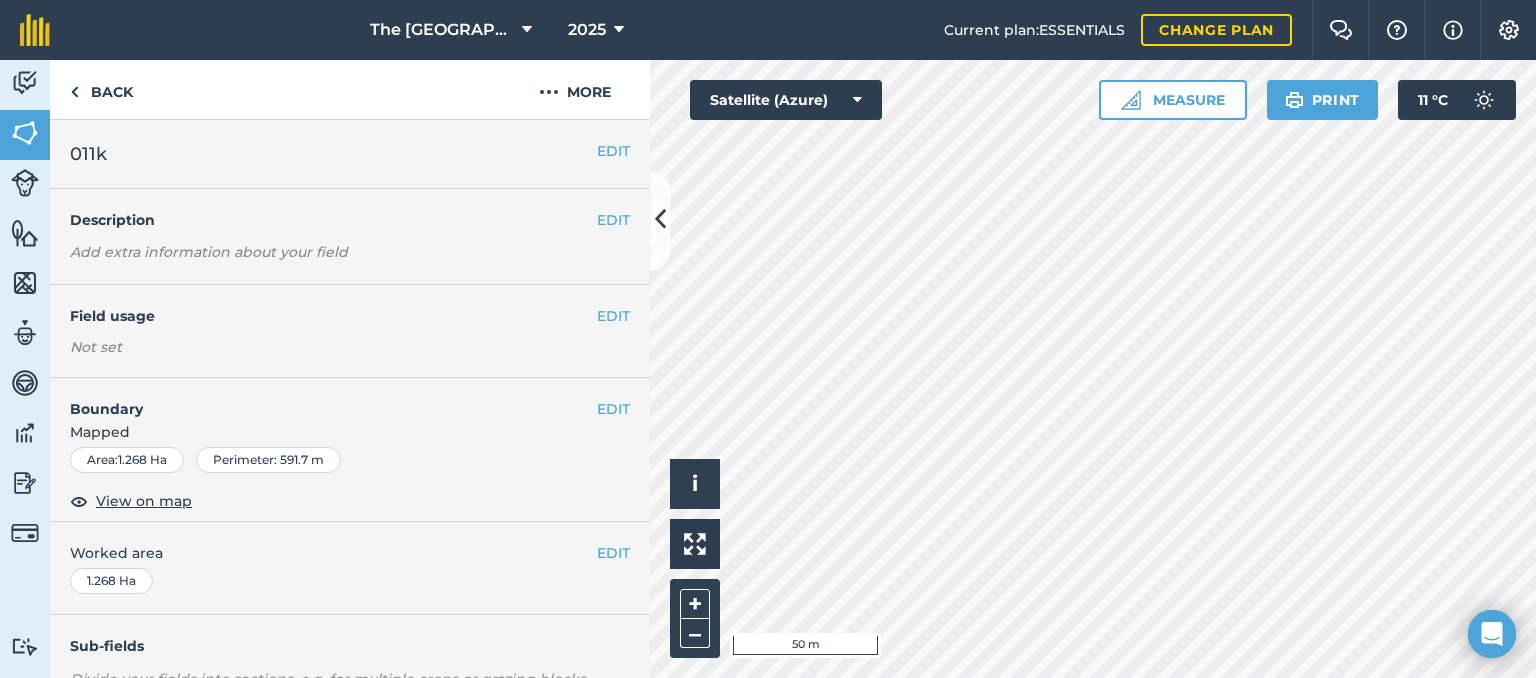 click on "The Falls Farm 2025 Current plan :  ESSENTIALS   Change plan Farm Chat Help Info Settings The Falls Farm  -  2025 Reproduced with the permission of  Microsoft Printed on  [DATE] Field usages No usage set Dam Macs SUGARCANE - N52 4th Ratoon V Dam Veld Activity Fields Livestock Features Maps Team Vehicles Data Reporting Billing Tutorials Tutorials   Back   More EDIT 011k EDIT Description Add extra information about your field EDIT Field usage Not set EDIT Boundary   Mapped Area :  1.268   Ha Perimeter :   591.7   m   View on map EDIT Worked area 1.268   Ha Sub-fields   Divide your fields into sections, e.g. for multiple crops or grazing blocks   Add sub-fields Add field job Add note   Field Health To-Do Field History Reports There are no outstanding tasks for this field. Click to start drawing i © 2025 TomTom, Microsoft 50 m + – Satellite (Azure) Measure Print 11   ° C" at bounding box center [768, 339] 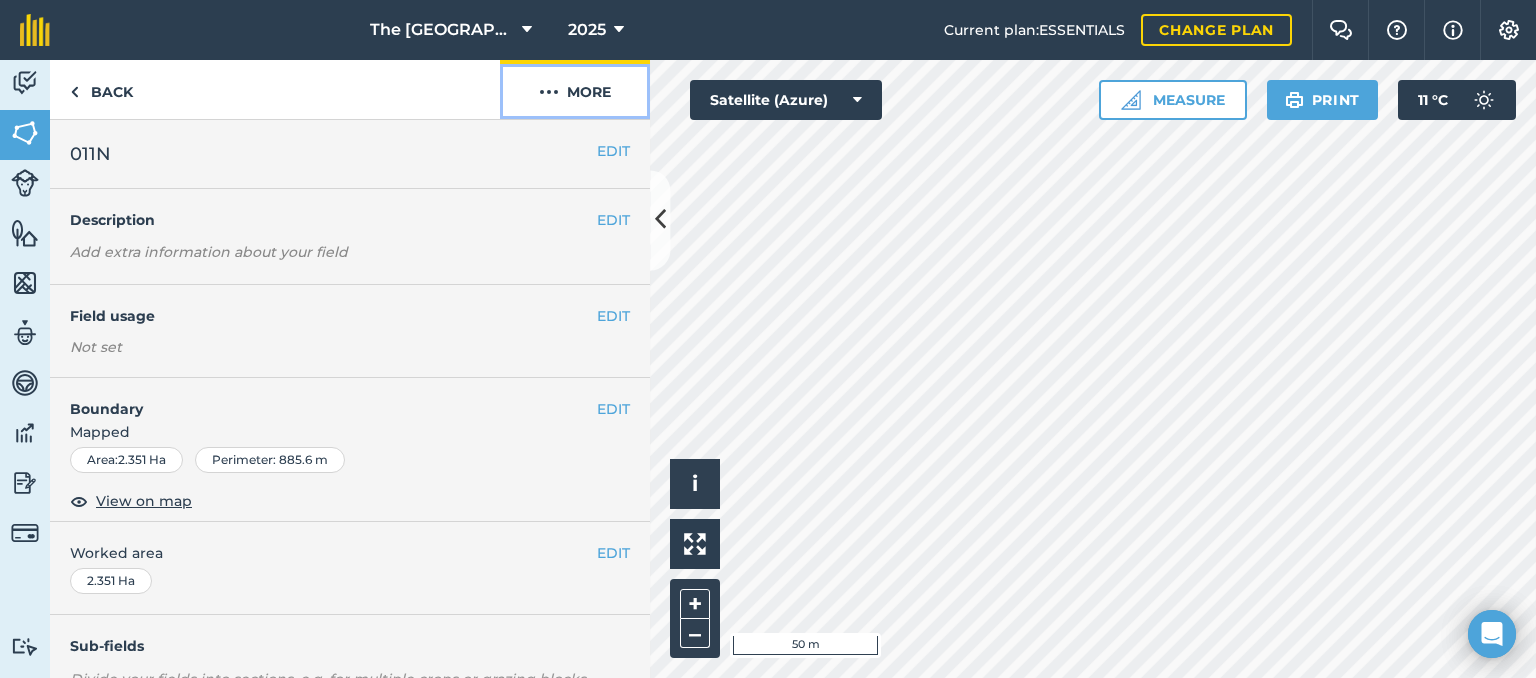 click at bounding box center [549, 92] 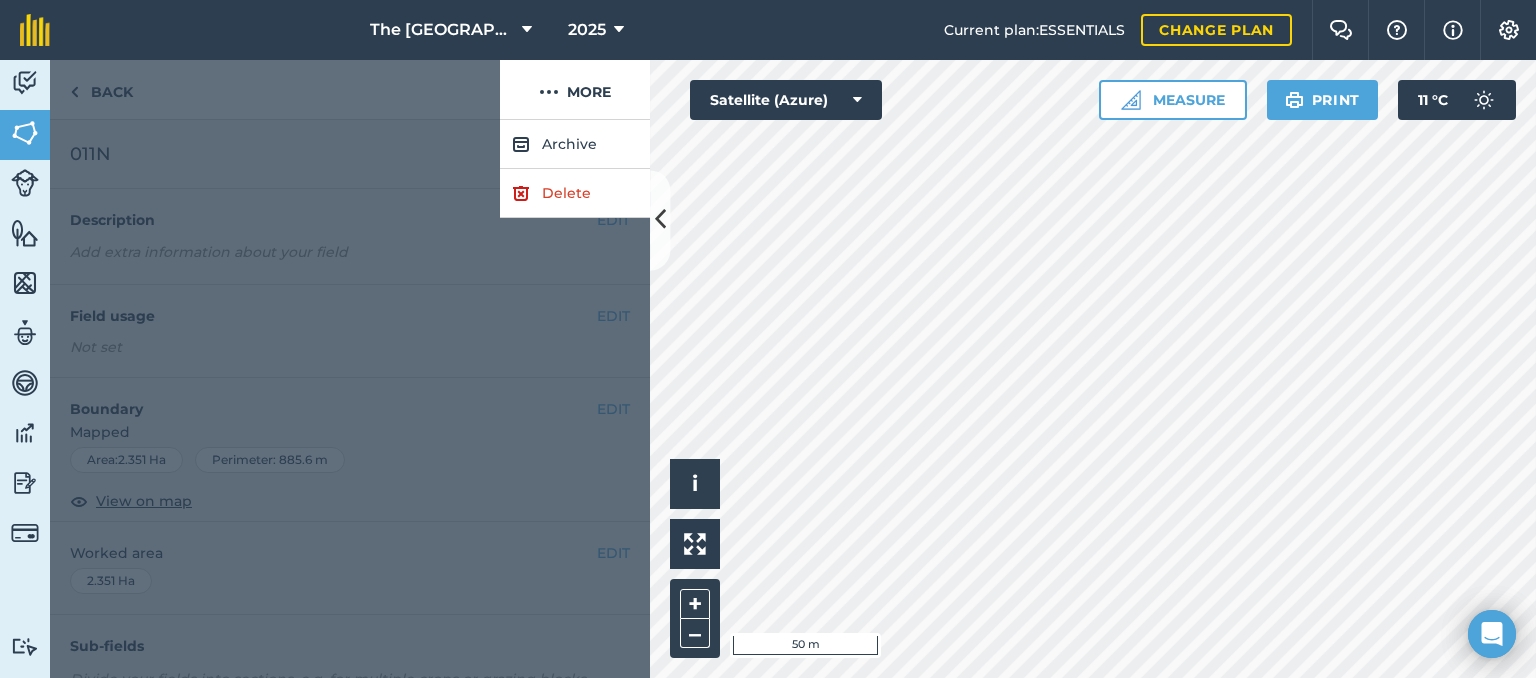 click at bounding box center (350, 399) 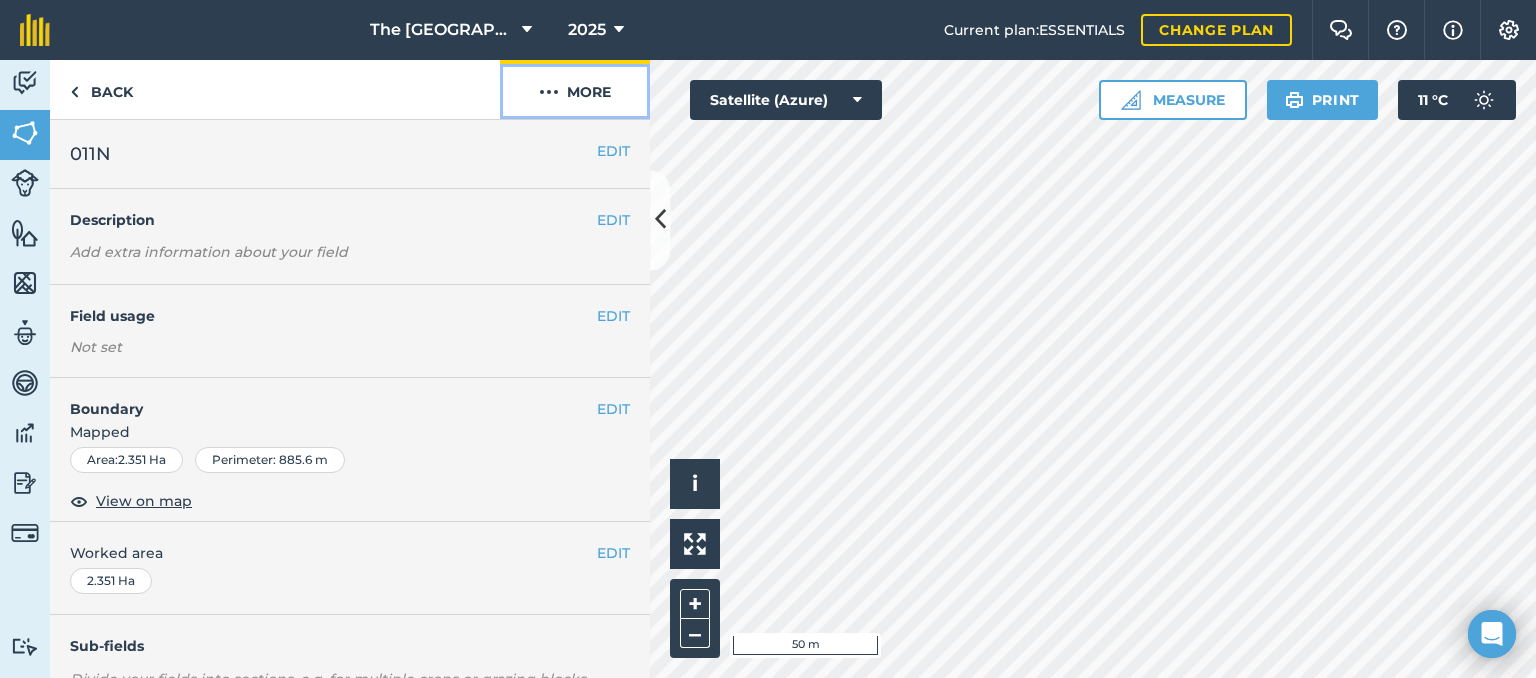 click at bounding box center (549, 92) 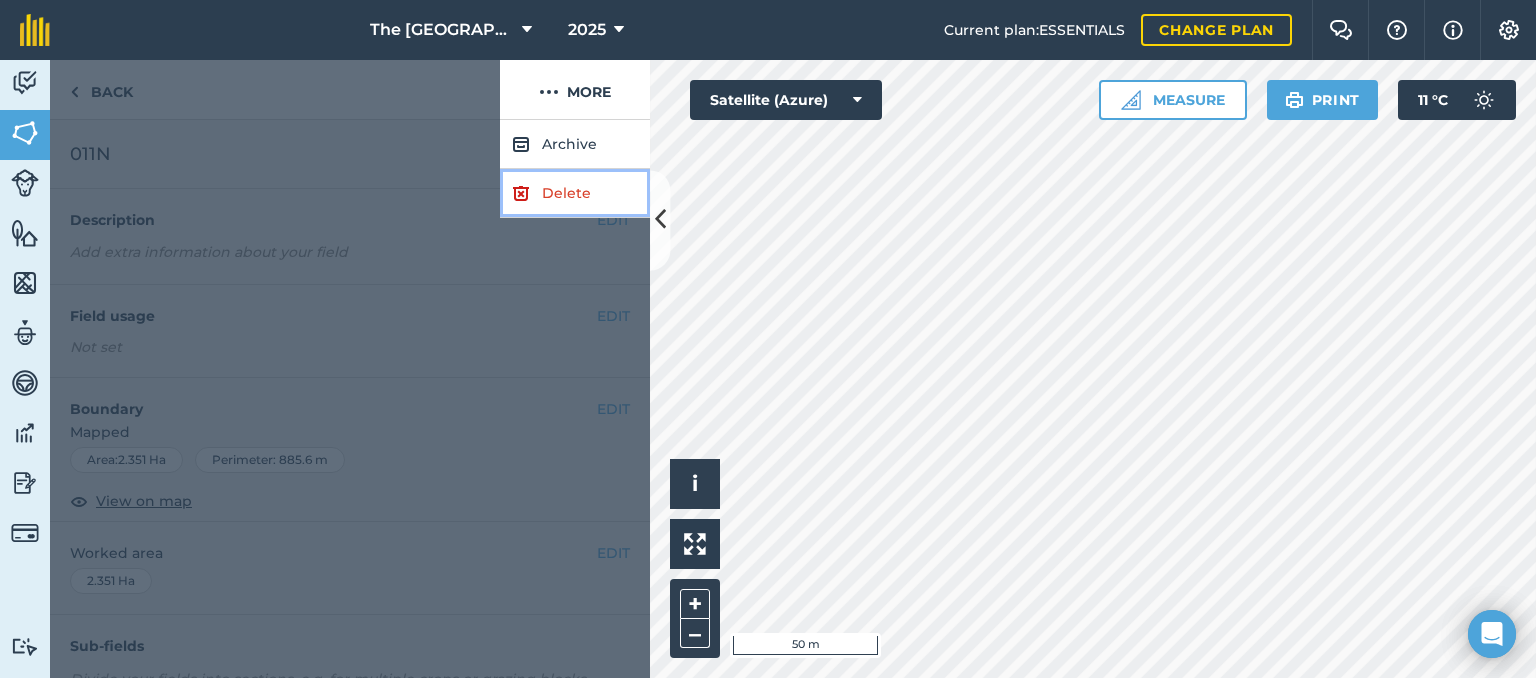 click on "Delete" at bounding box center [575, 193] 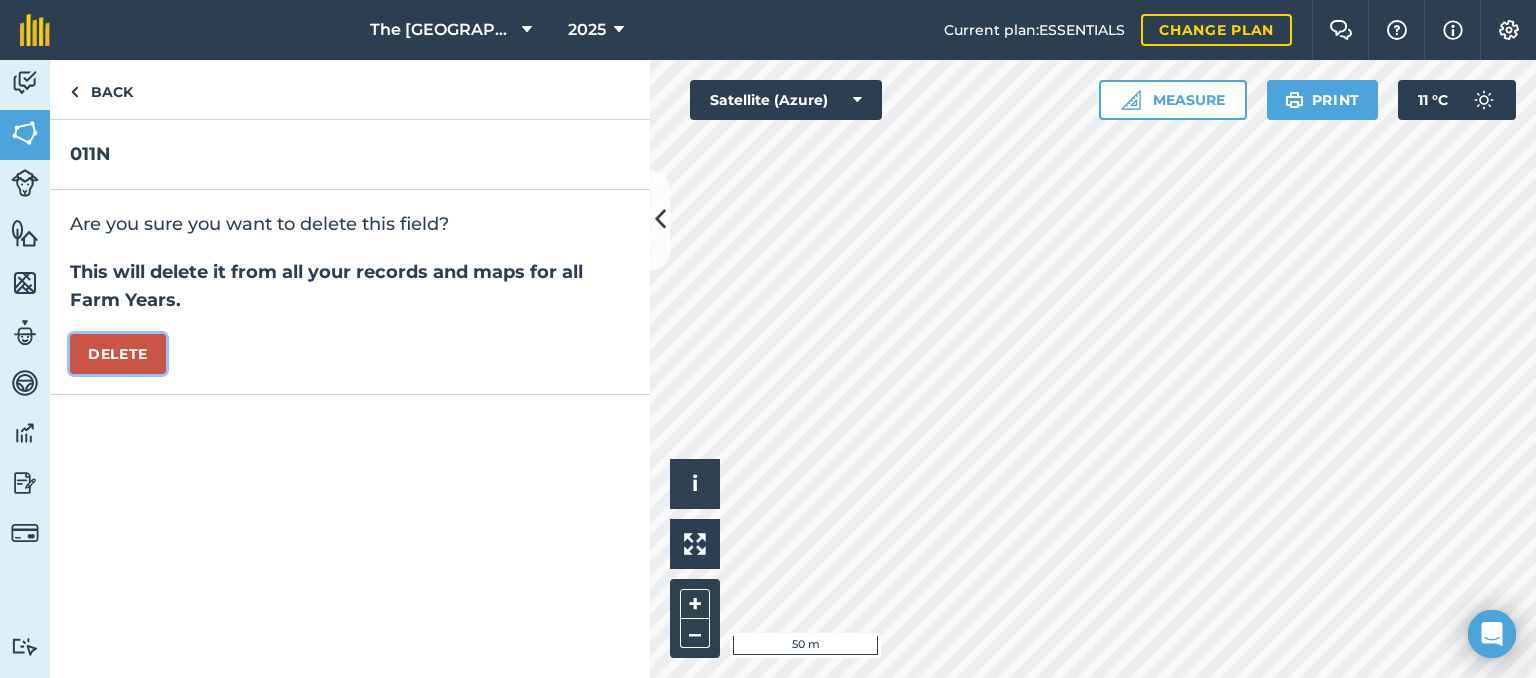 click on "Delete" at bounding box center [118, 354] 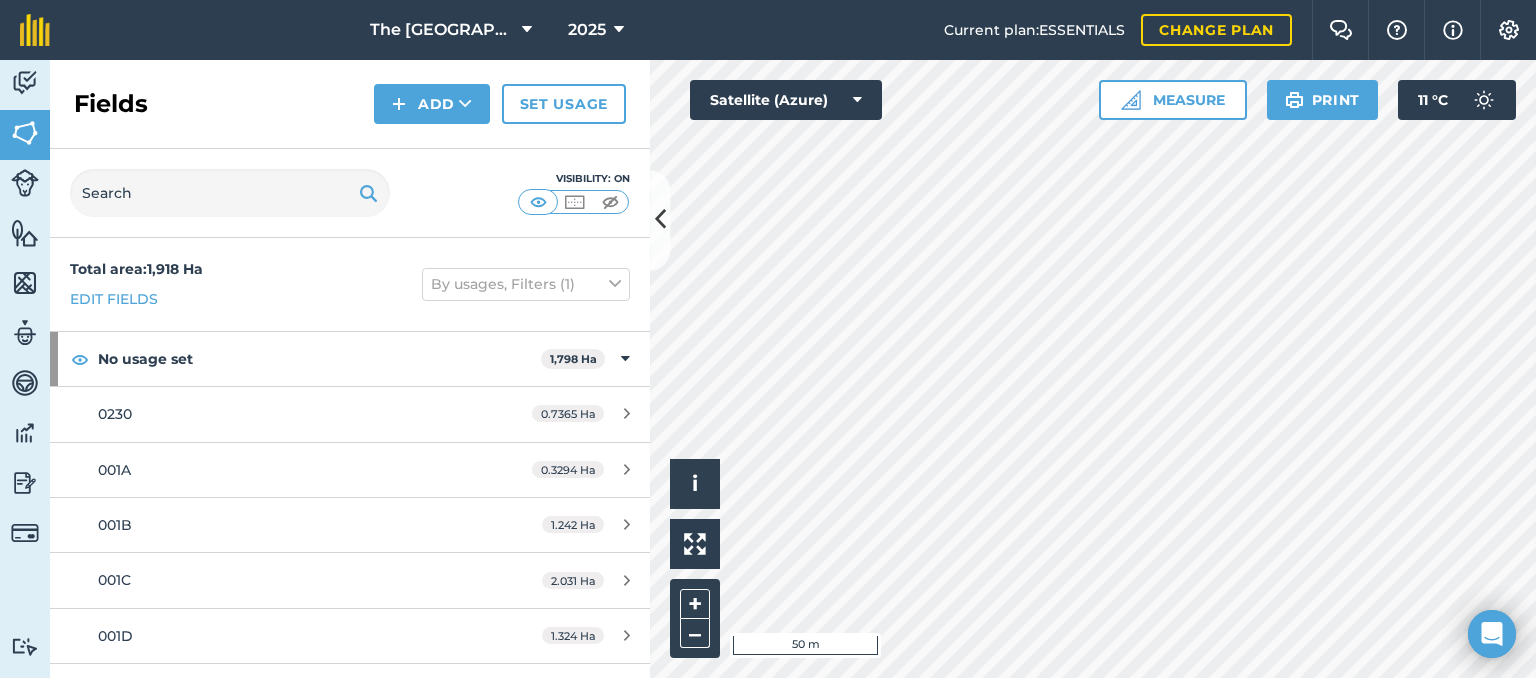 click on "The Falls Farm 2025 Current plan :  ESSENTIALS   Change plan Farm Chat Help Info Settings The Falls Farm  -  2025 Reproduced with the permission of  Microsoft Printed on  [DATE] Field usages No usage set Dam Macs SUGARCANE - N52 4th Ratoon V Dam Veld Activity Fields Livestock Features Maps Team Vehicles Data Reporting Billing Tutorials Tutorials Fields   Add   Set usage Visibility: On Total area :  1,918   Ha Edit fields By usages, Filters (1) No usage set 1,798   Ha 0230 0.7365   Ha 001A 0.3294   Ha 001B 1.242   Ha 001C 2.031   Ha 001D 1.324   Ha 001E 1.919   Ha 001F 2.447   Ha 001G 3.189   Ha 001H 1.956   Ha 001I 1.548   Ha 001J 1.252   Ha 001K 1.058   Ha 001L 1.421   Ha 002A 0.146   Ha 002B 0.5676   Ha 002C 0.9876   Ha 002D 1.502   Ha 002E 1.573   Ha 002F 2.054   Ha 002G 2.056   Ha 002H 1.562   Ha 002I 1.943   Ha 002J 1.797   Ha 002K 1.355   Ha 003A 0.2008   Ha 003B 1.22   Ha 003C 0.9787   Ha 003D 0.9552   Ha 003E 1.754   Ha 003F 2.463   Ha 003G 2.399   Ha 003H 2.789   Ha 003I 2.906" at bounding box center (768, 339) 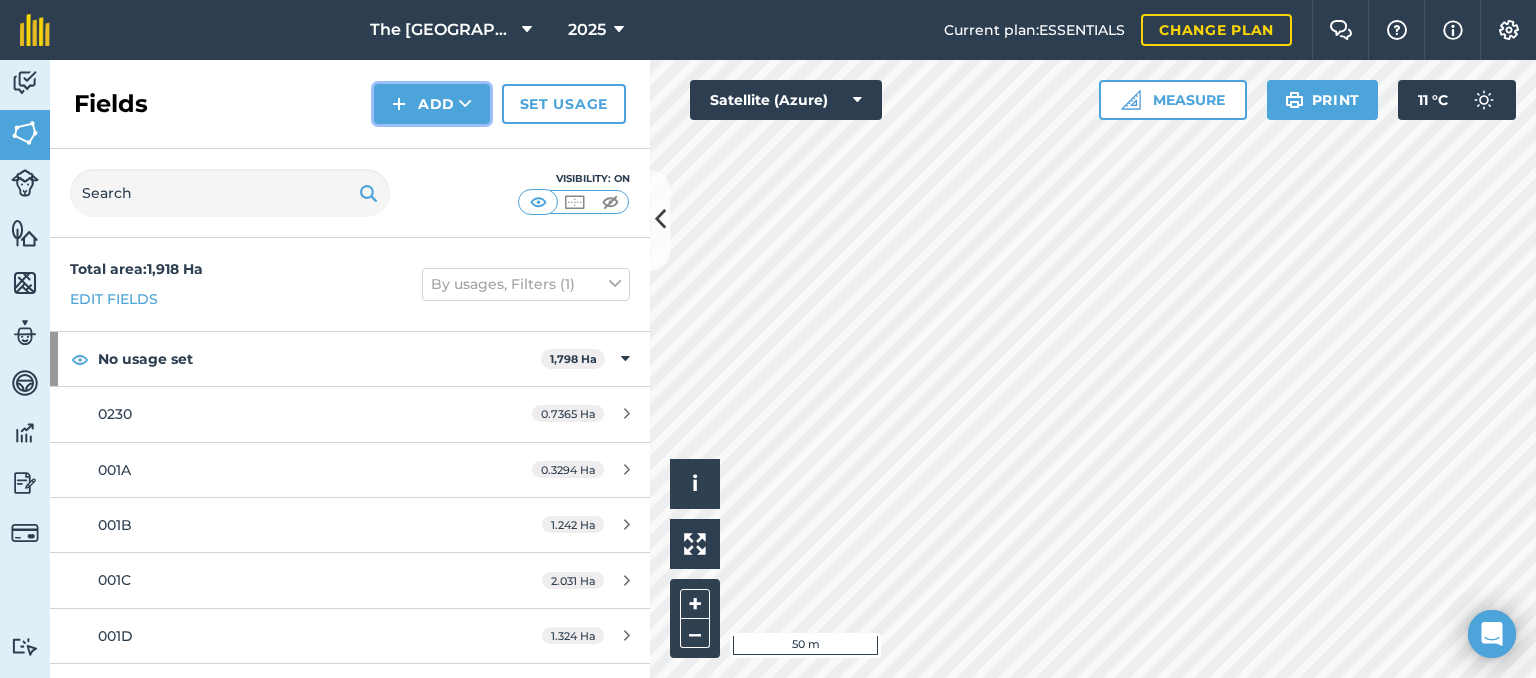 click on "Add" at bounding box center (432, 104) 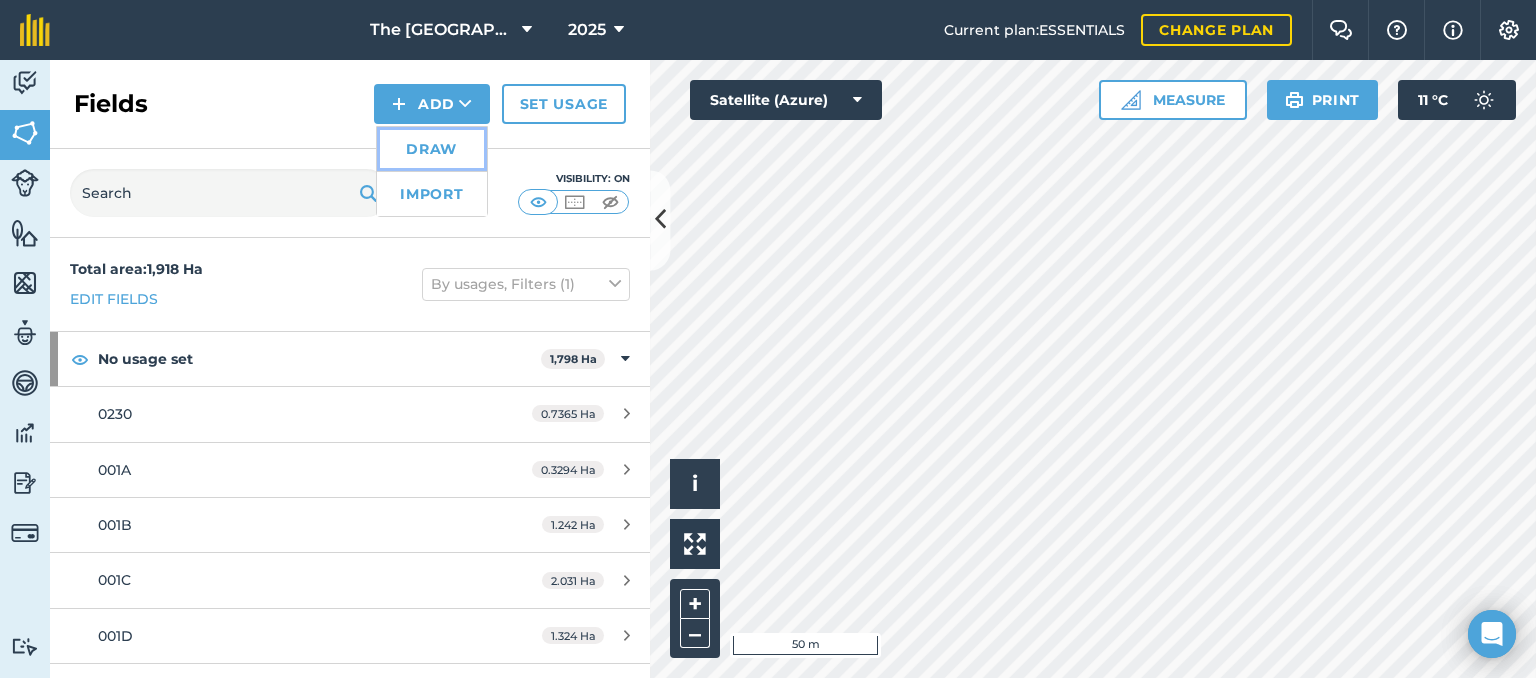 click on "Draw" at bounding box center [432, 149] 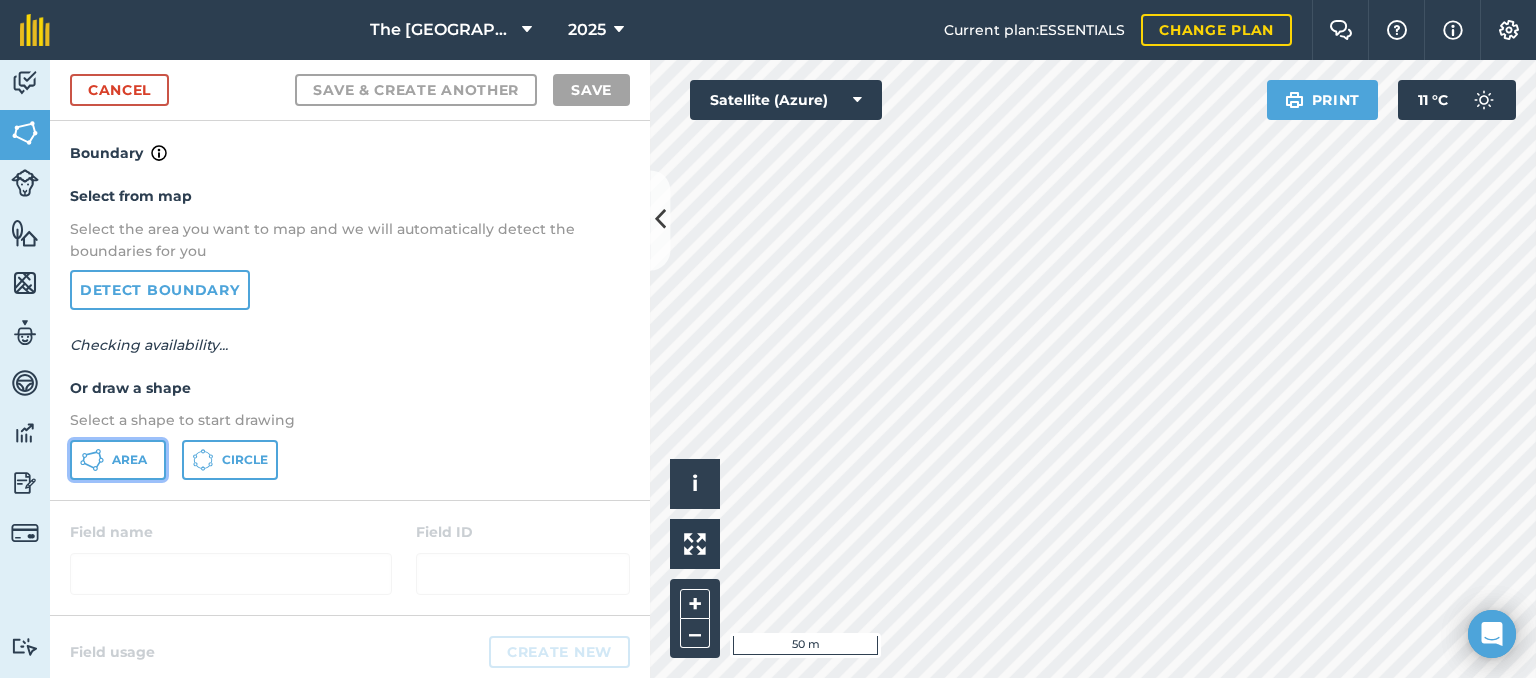 click on "Area" at bounding box center (118, 460) 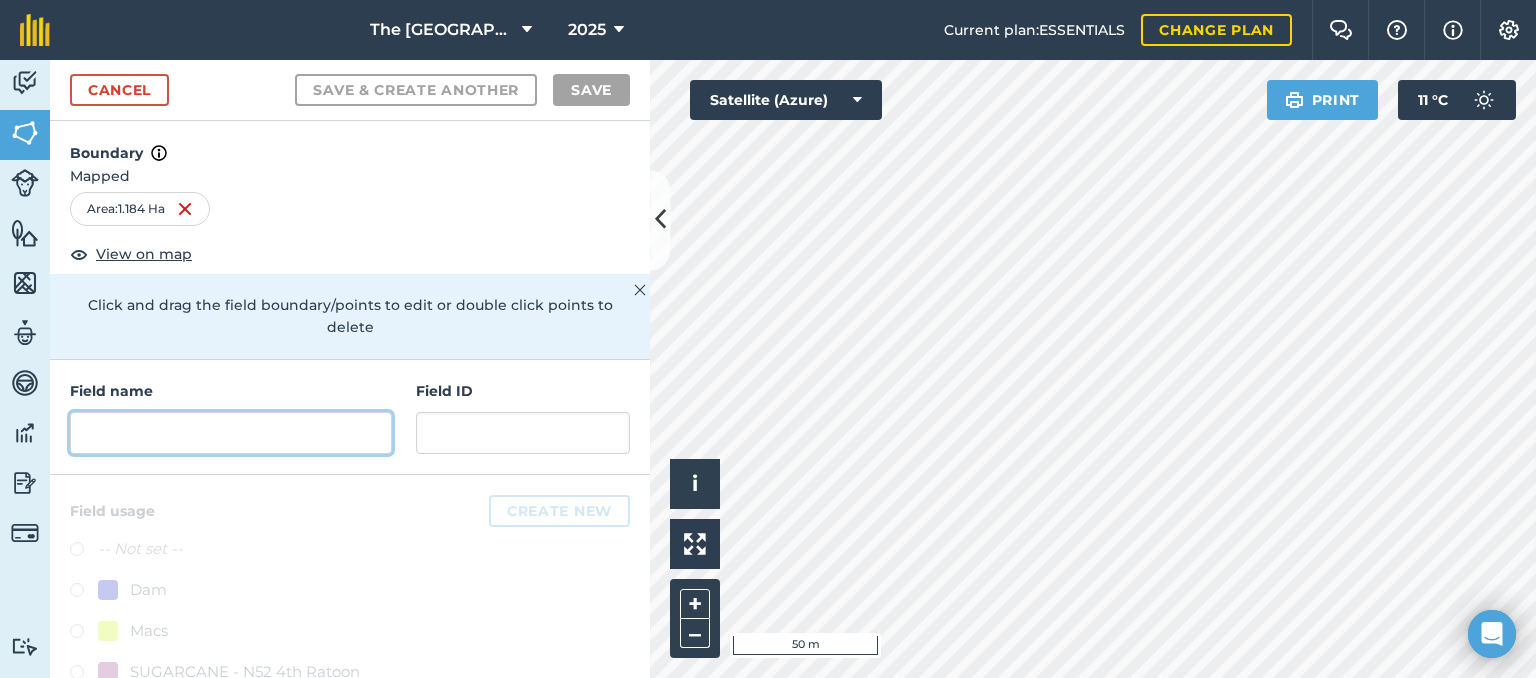 click at bounding box center (231, 433) 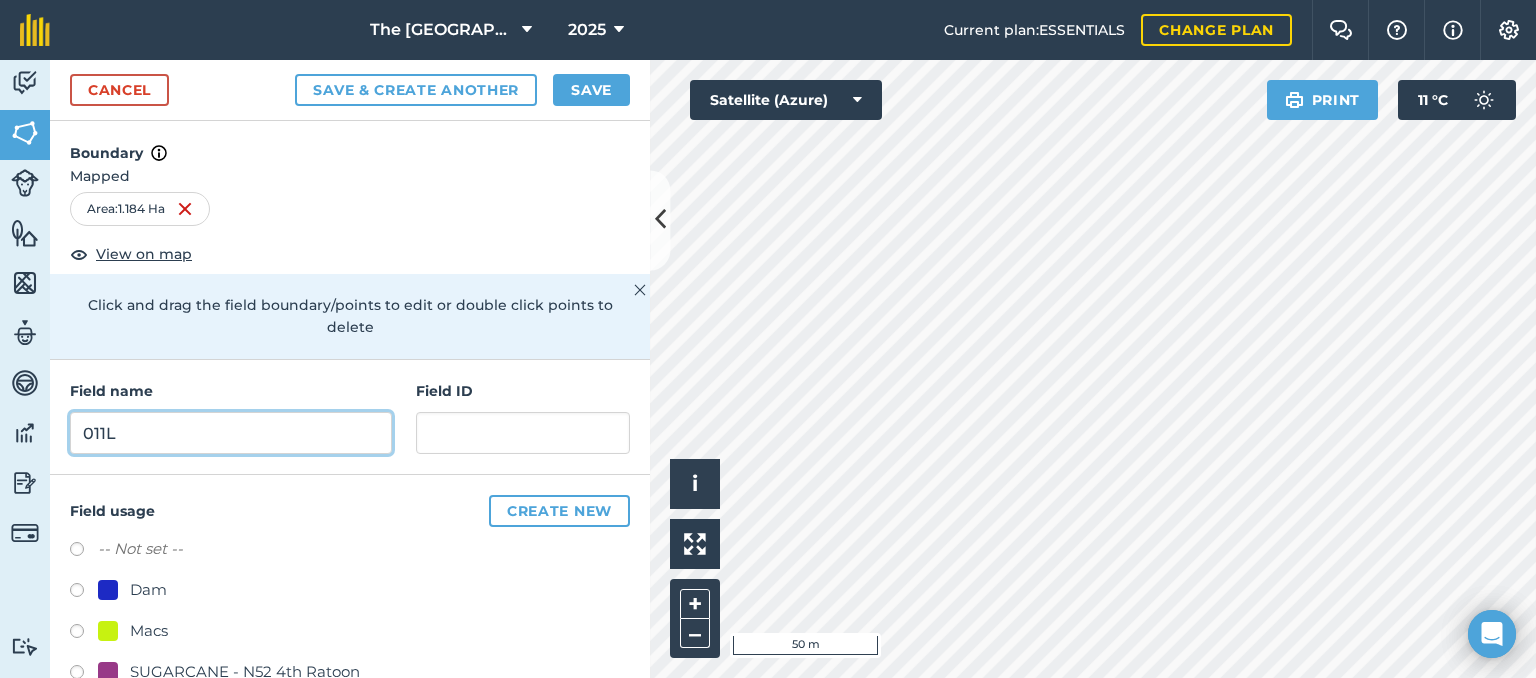 type on "011L" 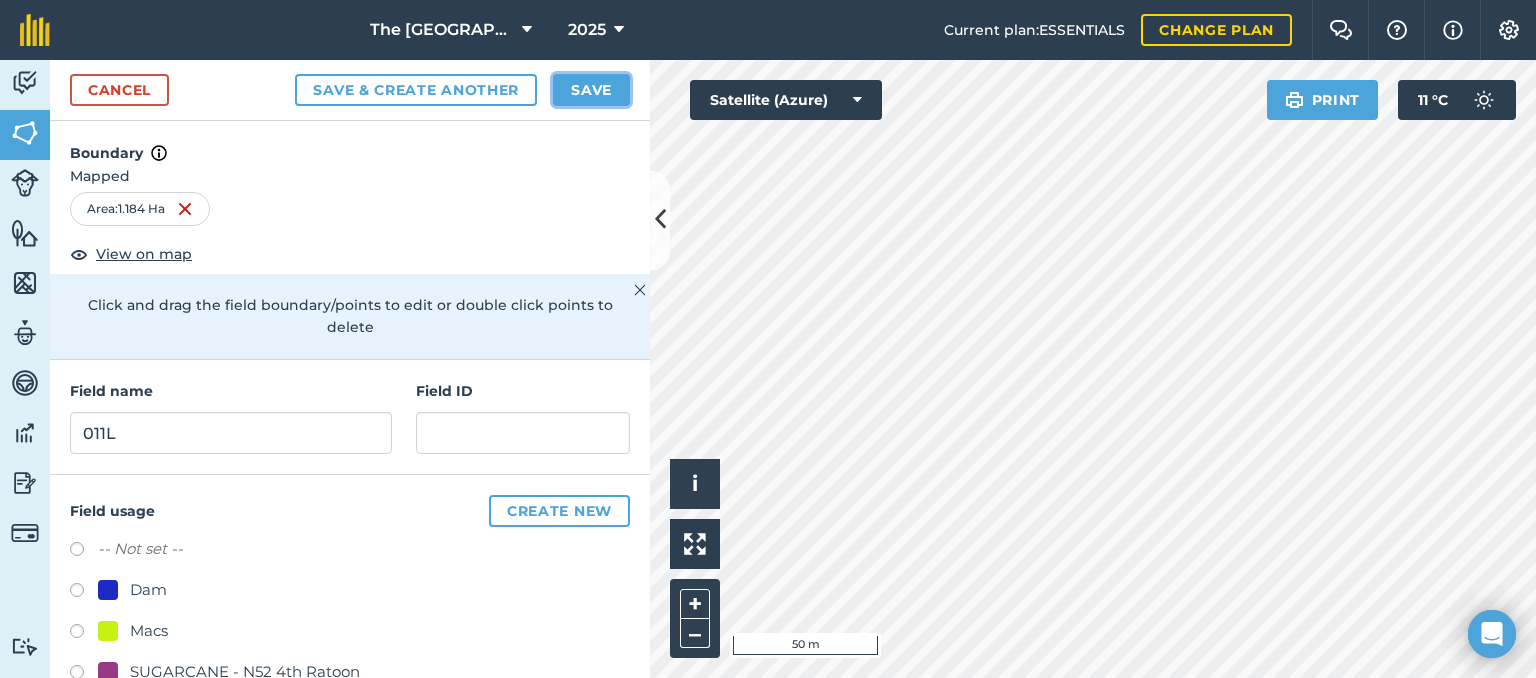 click on "Save" at bounding box center (591, 90) 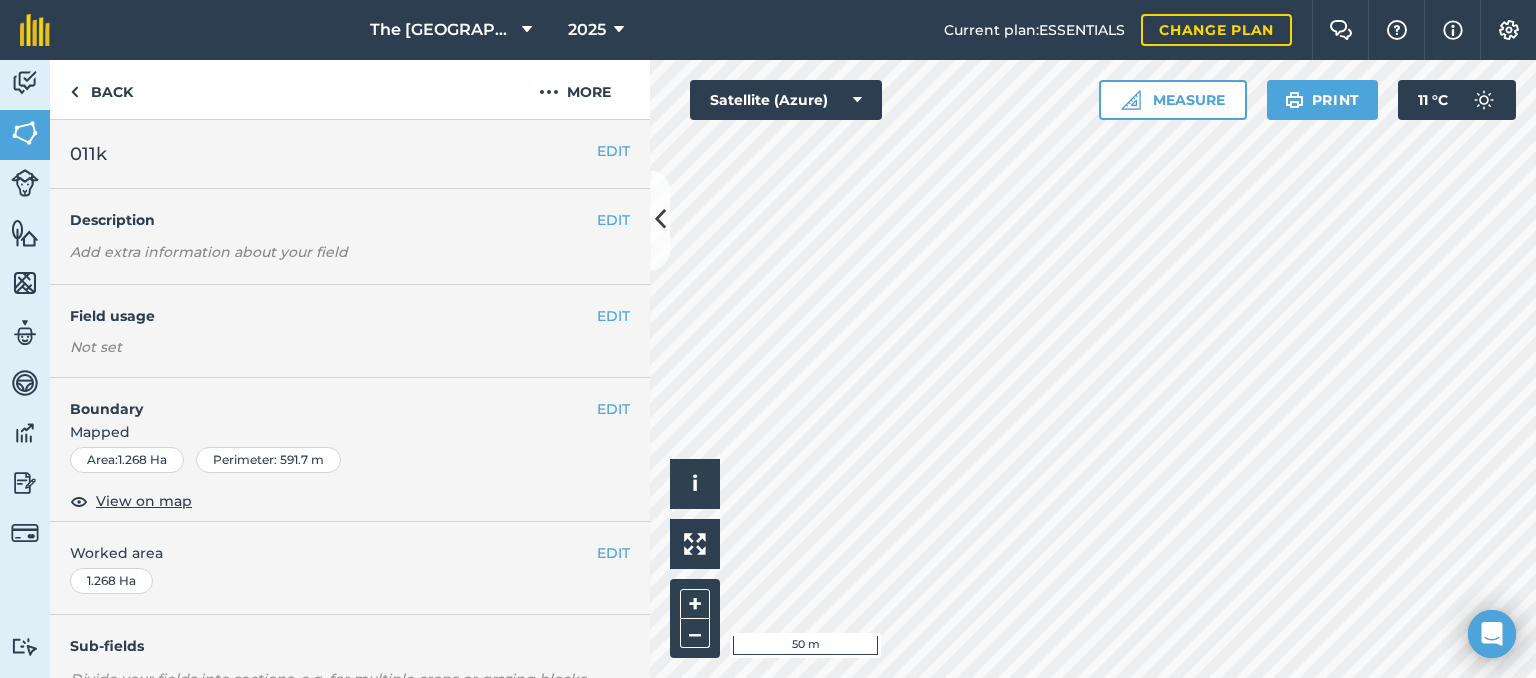 click on "EDIT 011k" at bounding box center [350, 154] 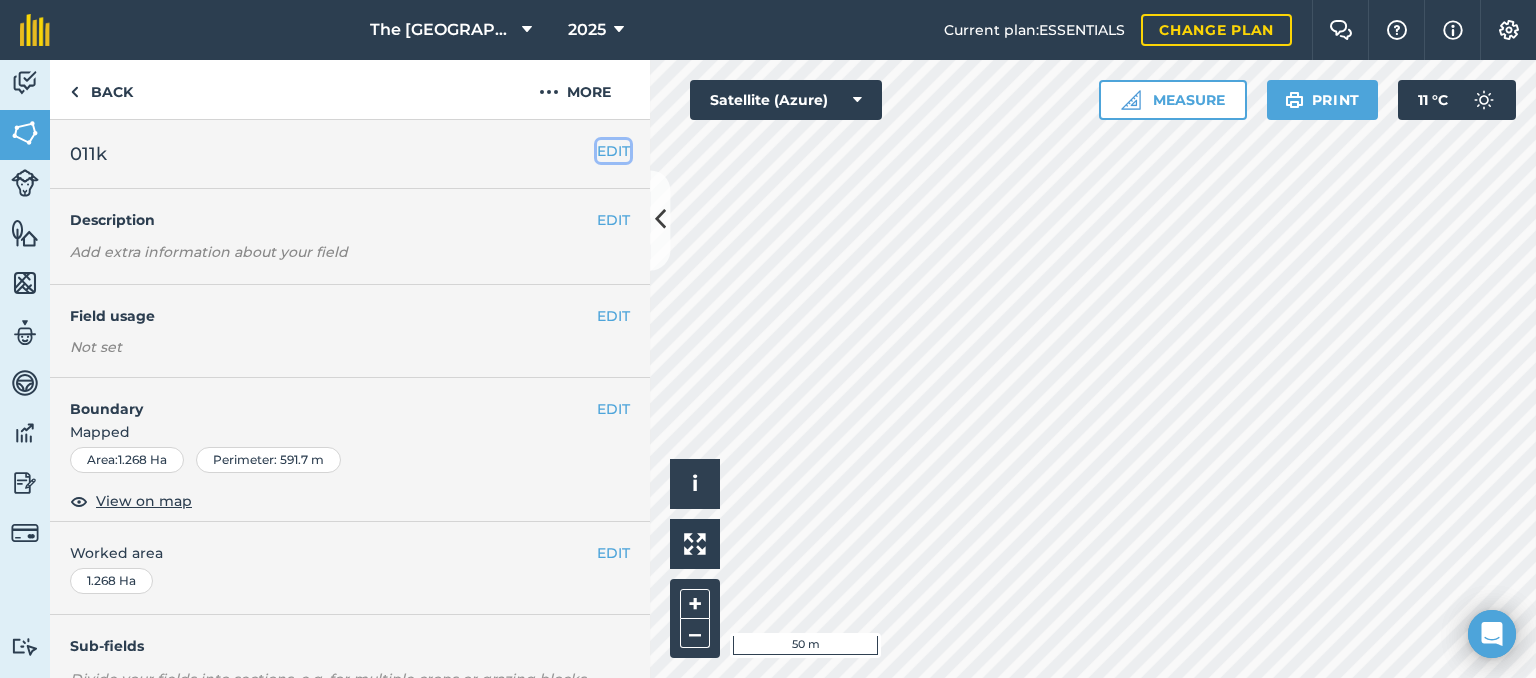 click on "EDIT" at bounding box center [613, 151] 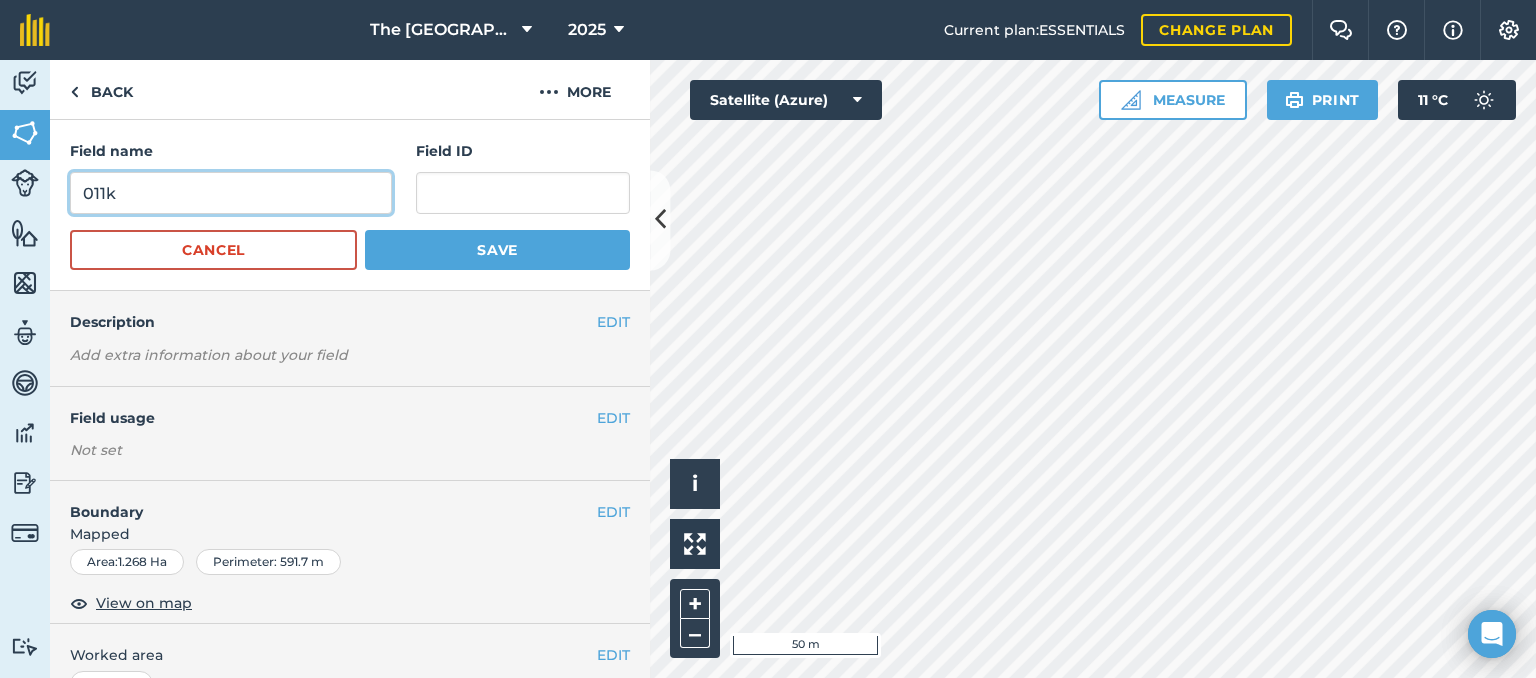click on "011k" at bounding box center (231, 193) 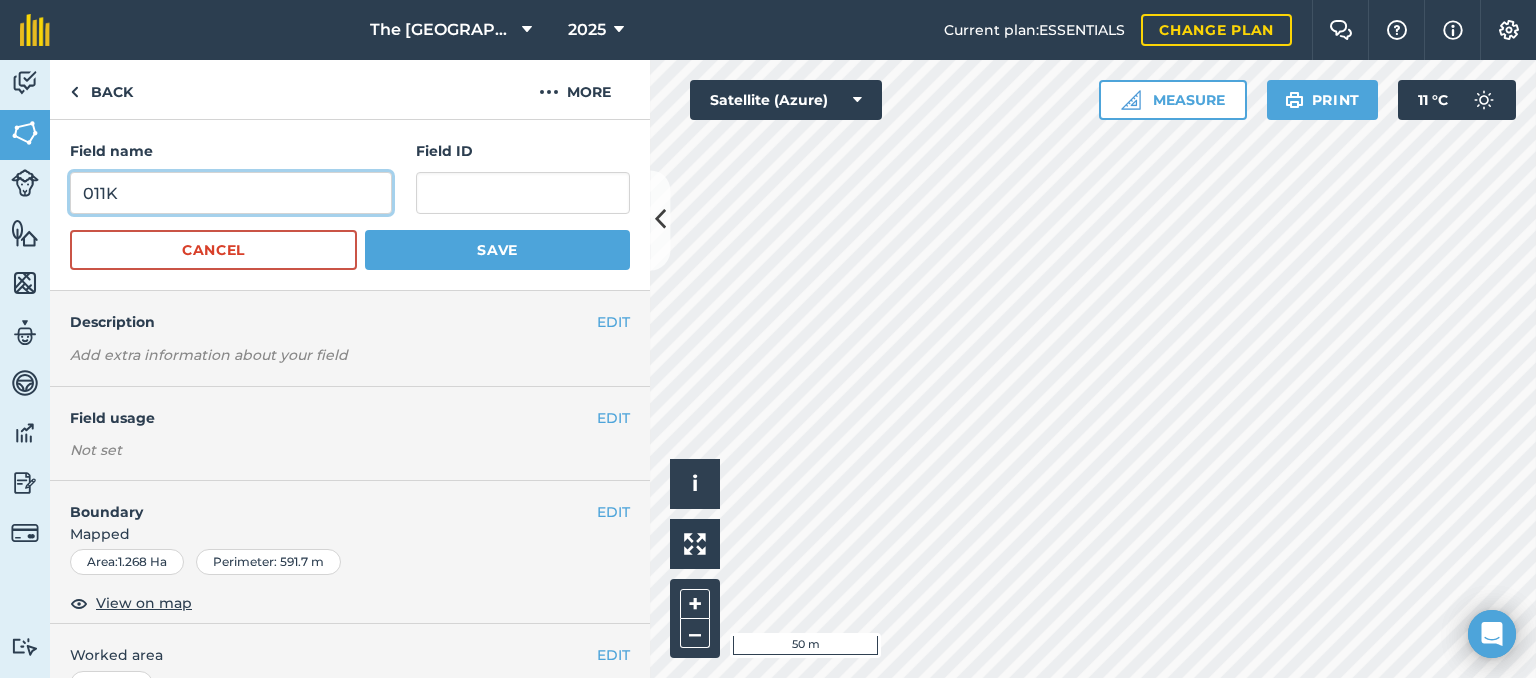 type on "011K" 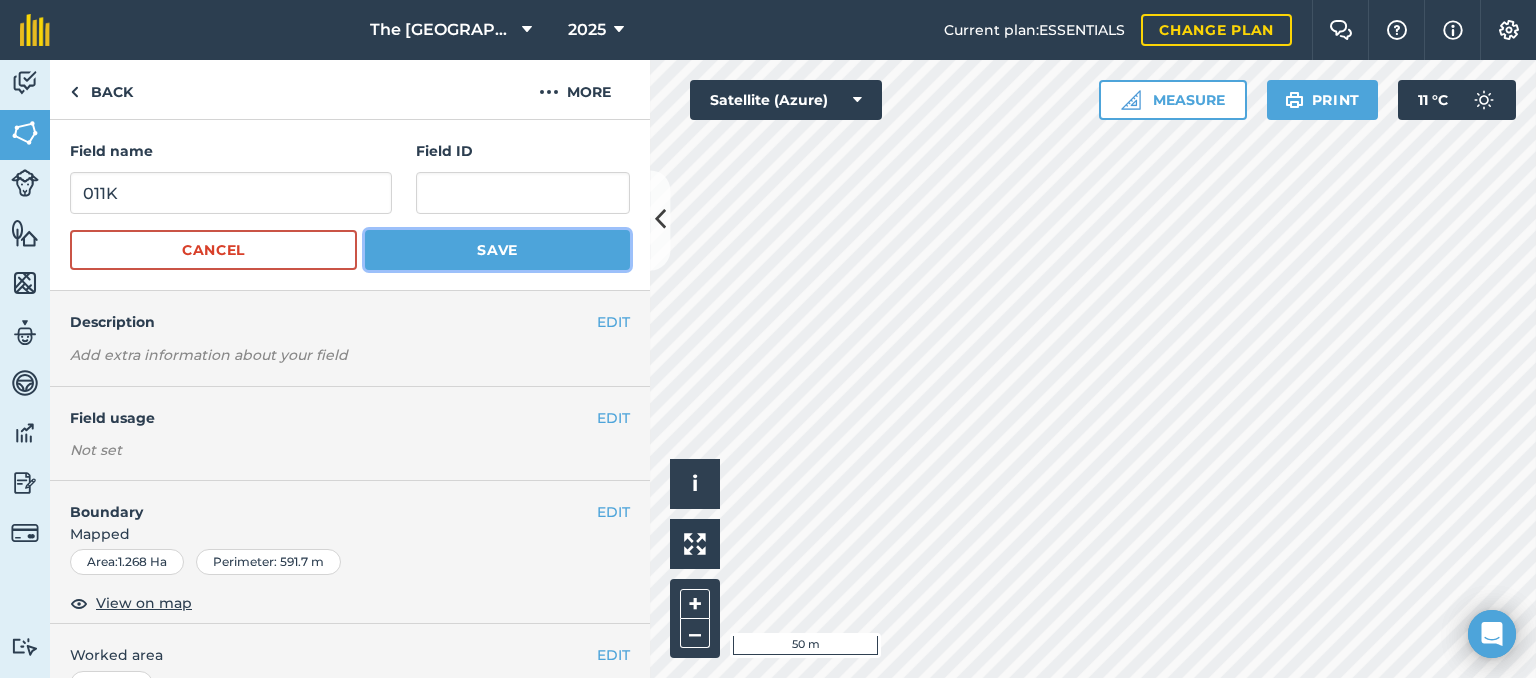 click on "Save" at bounding box center [497, 250] 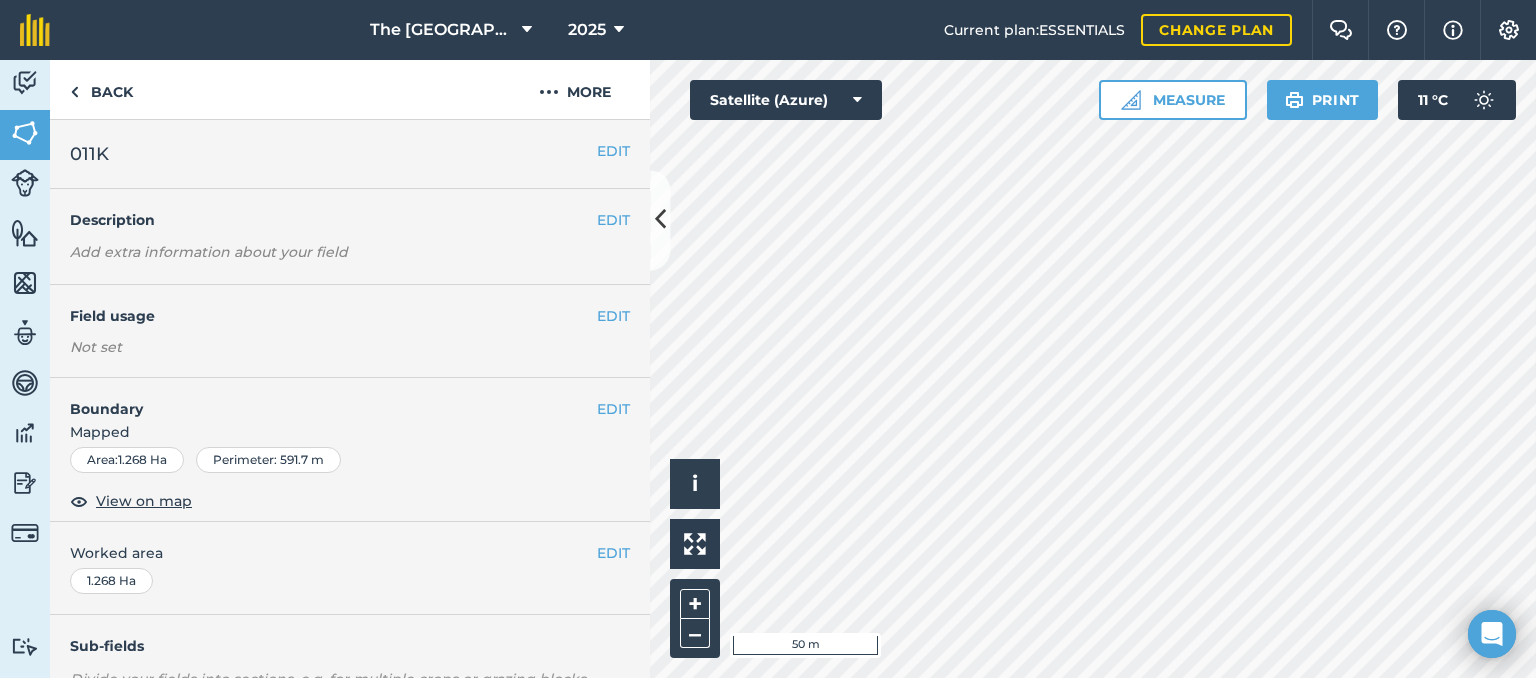 click on "The Falls Farm 2025 Current plan :  ESSENTIALS   Change plan Farm Chat Help Info Settings The Falls Farm  -  2025 Reproduced with the permission of  Microsoft Printed on  [DATE] Field usages No usage set Dam Macs SUGARCANE - N52 4th Ratoon V Dam Veld Activity Fields Livestock Features Maps Team Vehicles Data Reporting Billing Tutorials Tutorials   Back   More EDIT 011K EDIT Description Add extra information about your field EDIT Field usage Not set EDIT Boundary   Mapped Area :  1.268   Ha Perimeter :   591.7   m   View on map EDIT Worked area 1.268   Ha Sub-fields   Divide your fields into sections, e.g. for multiple crops or grazing blocks   Add sub-fields Add field job Add note   Field Health To-Do Field History Reports There are no outstanding tasks for this field. Click to start drawing i © 2025 TomTom, Microsoft 50 m + – Satellite (Azure) Measure Print 11   ° C" at bounding box center [768, 339] 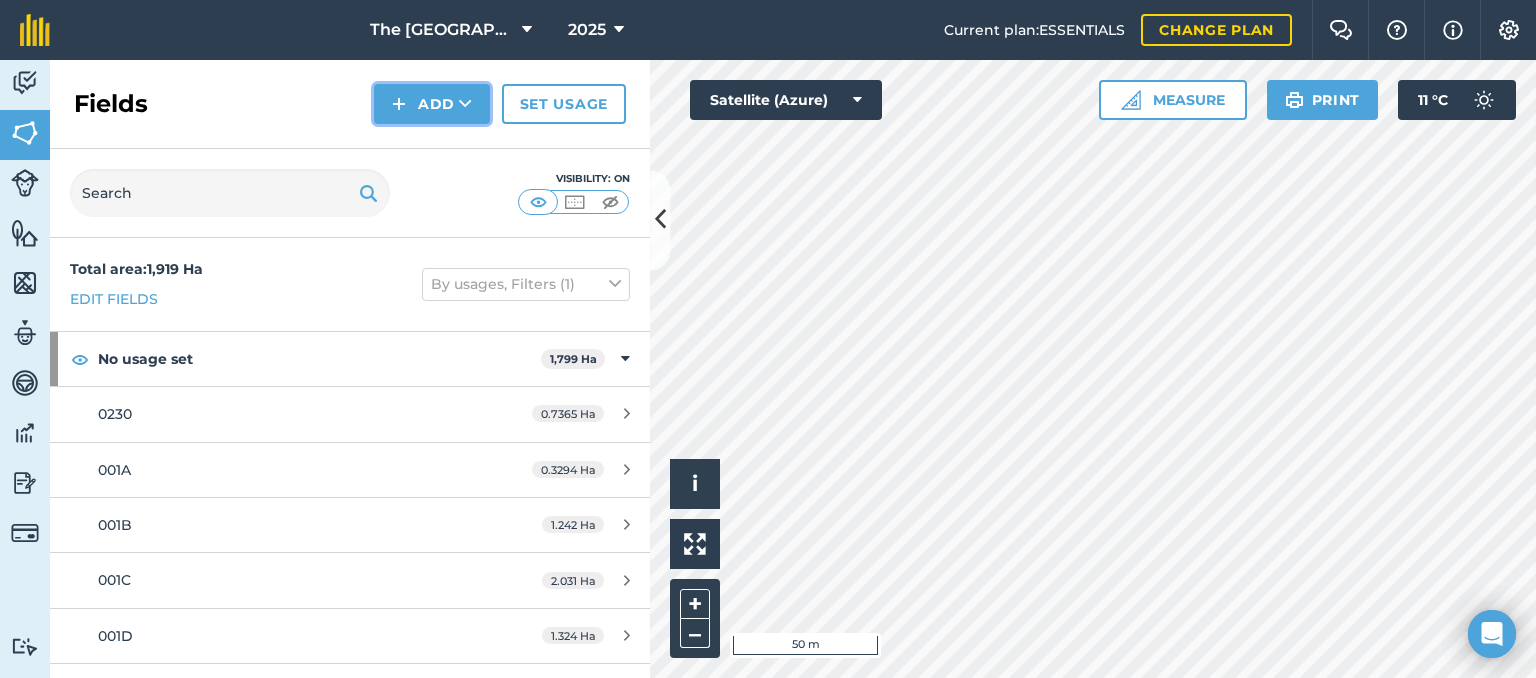 click at bounding box center (465, 104) 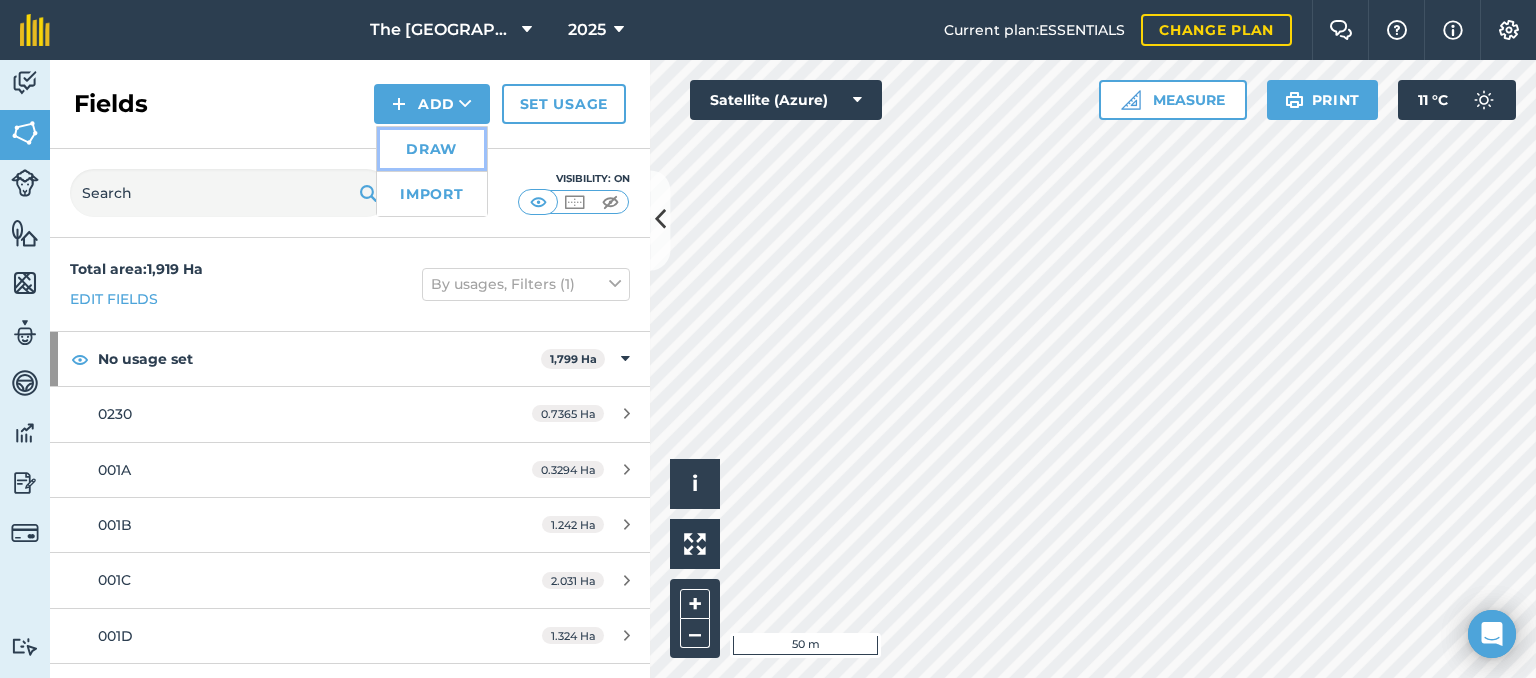 click on "Draw" at bounding box center [432, 149] 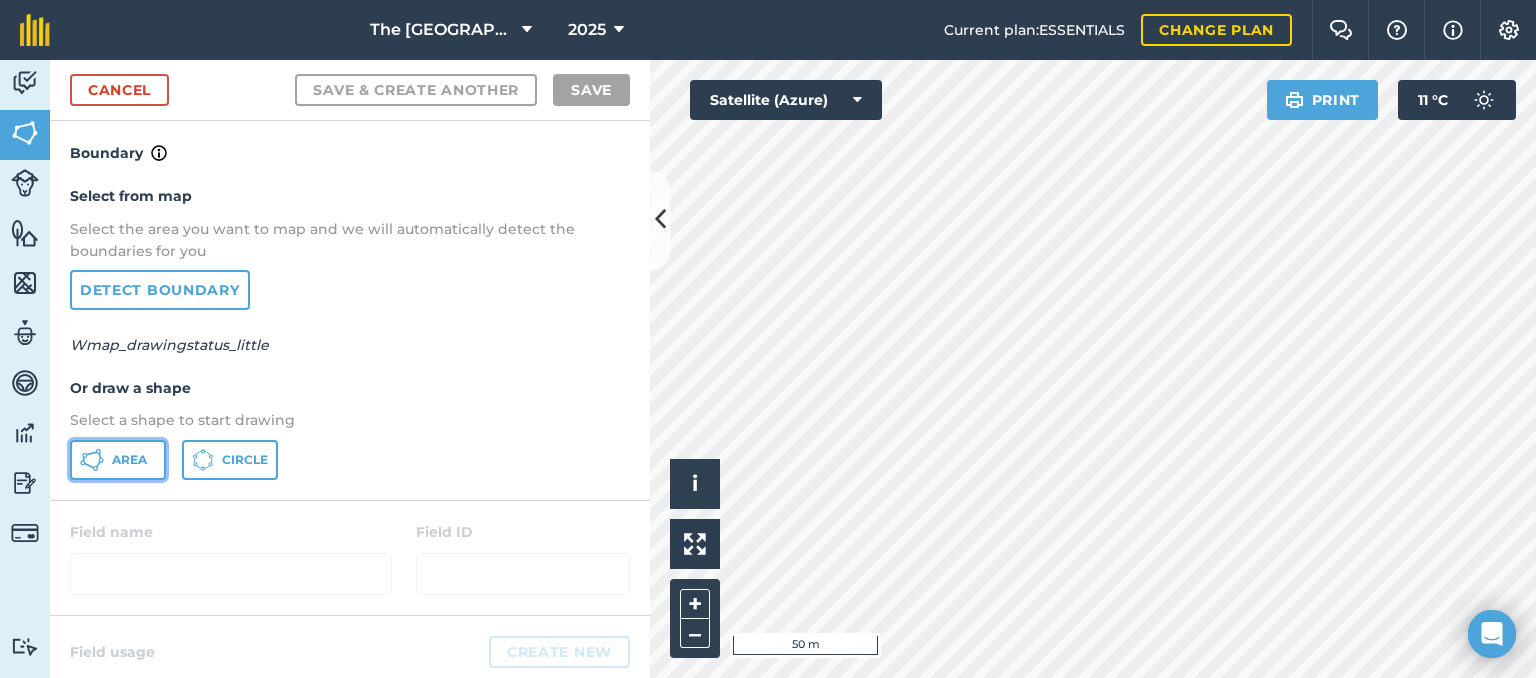 click 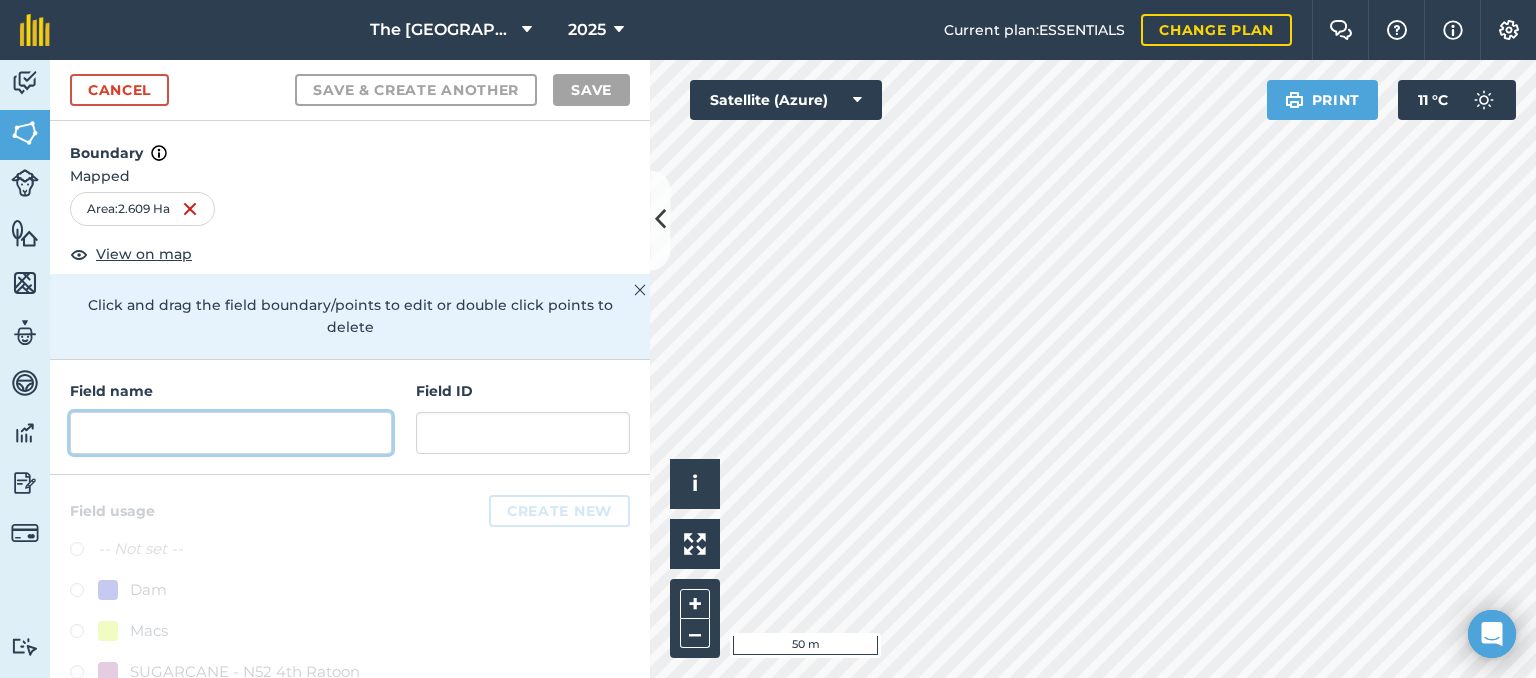 click at bounding box center (231, 433) 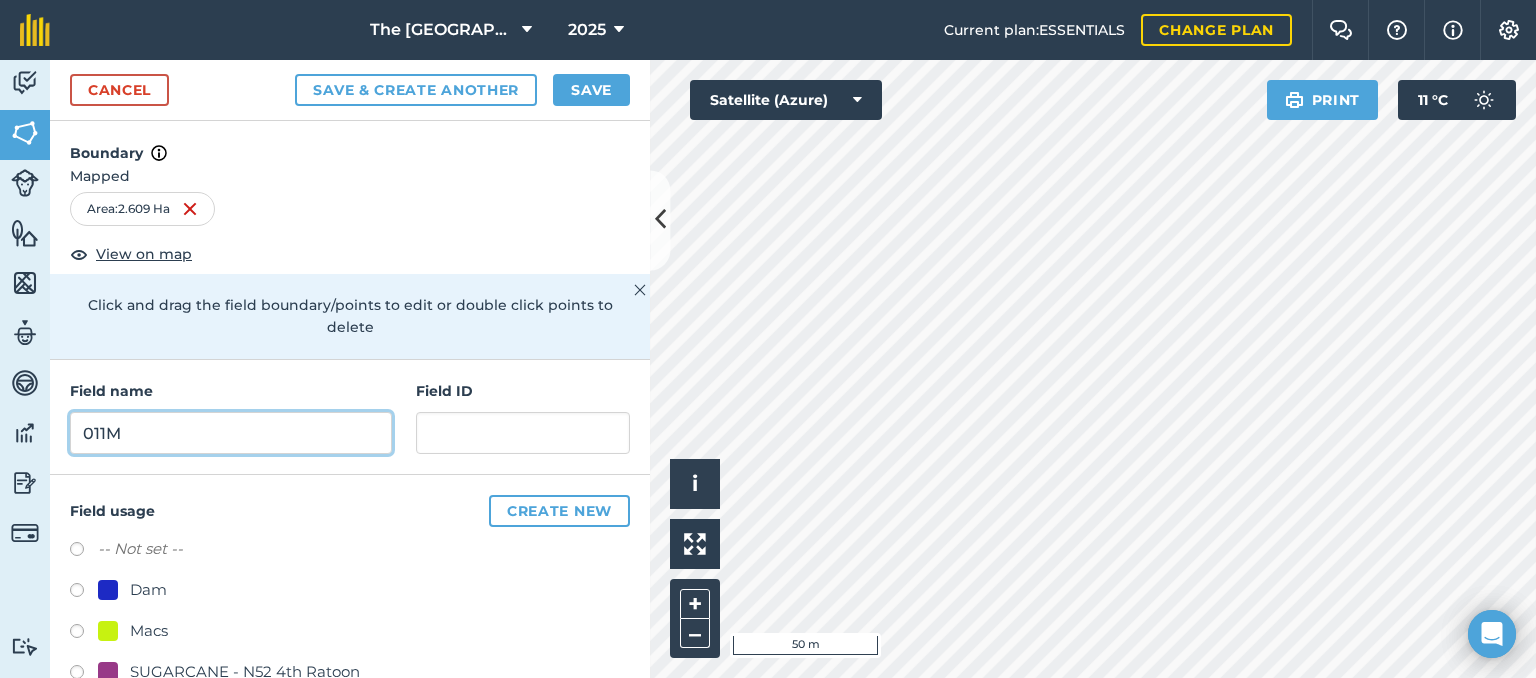 type on "011M" 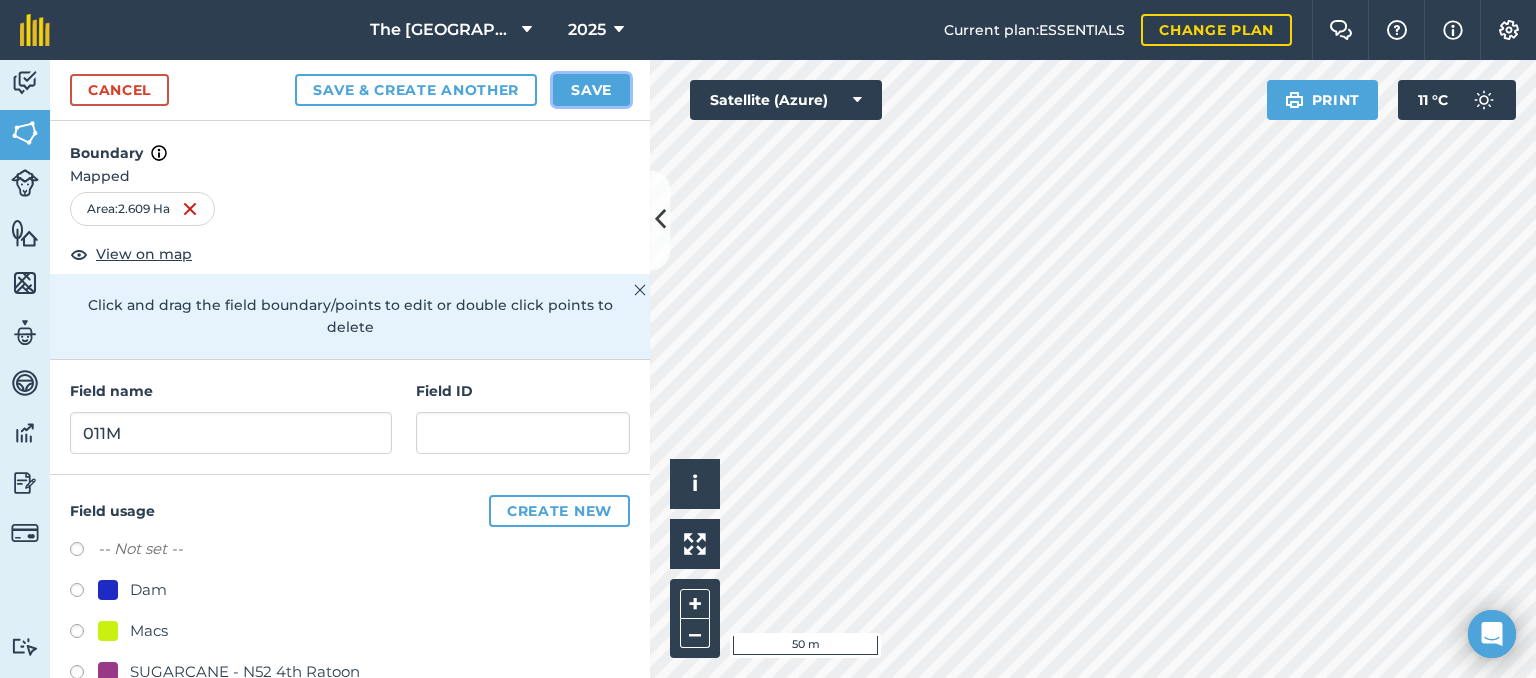 click on "Save" at bounding box center (591, 90) 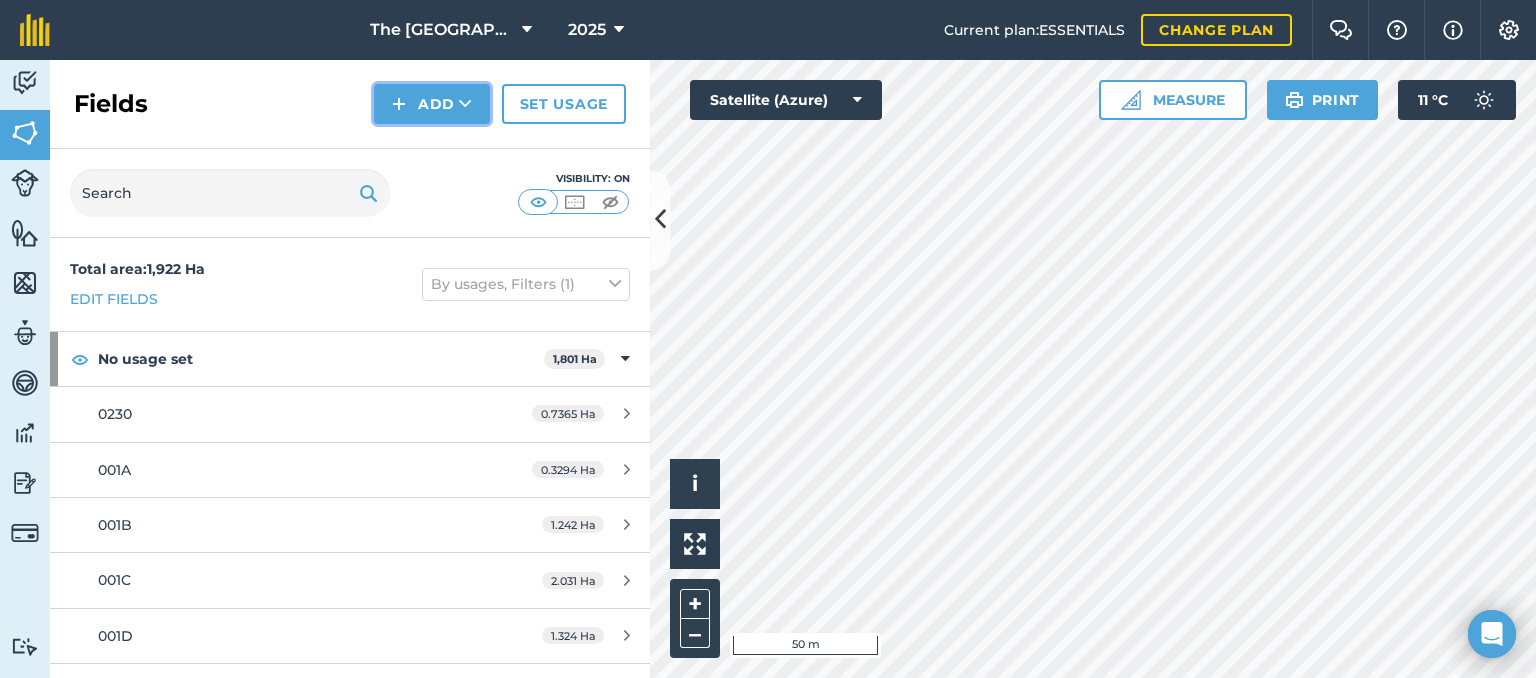 click on "Add" at bounding box center (432, 104) 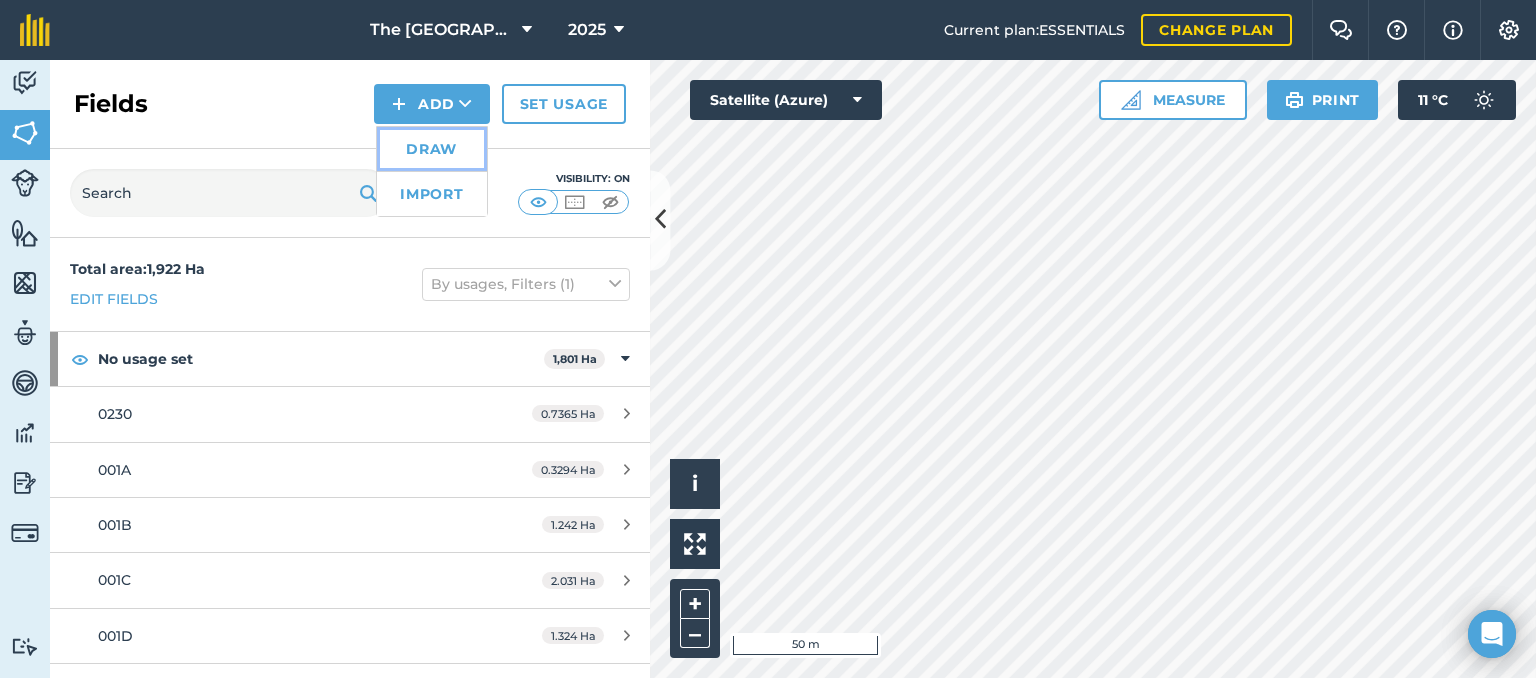 click on "Draw" at bounding box center (432, 149) 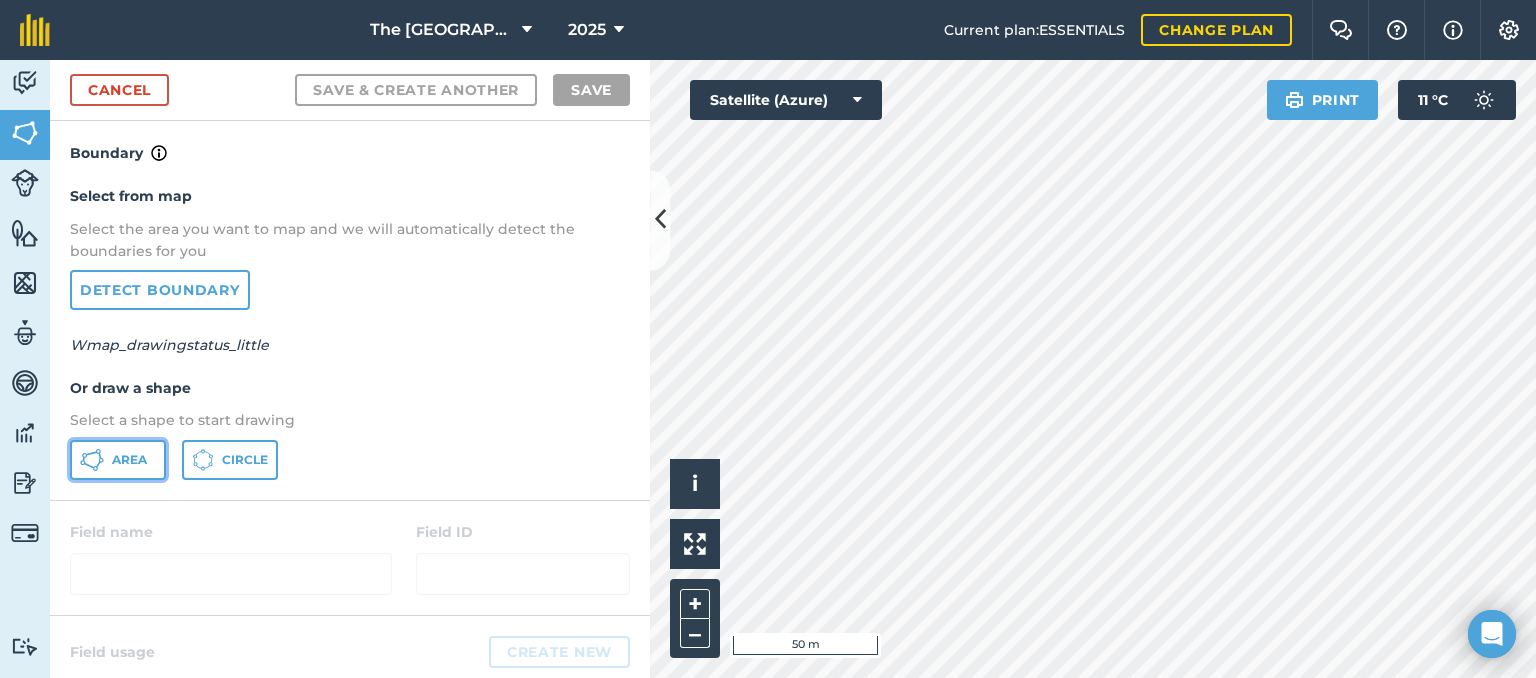 click on "Area" at bounding box center (118, 460) 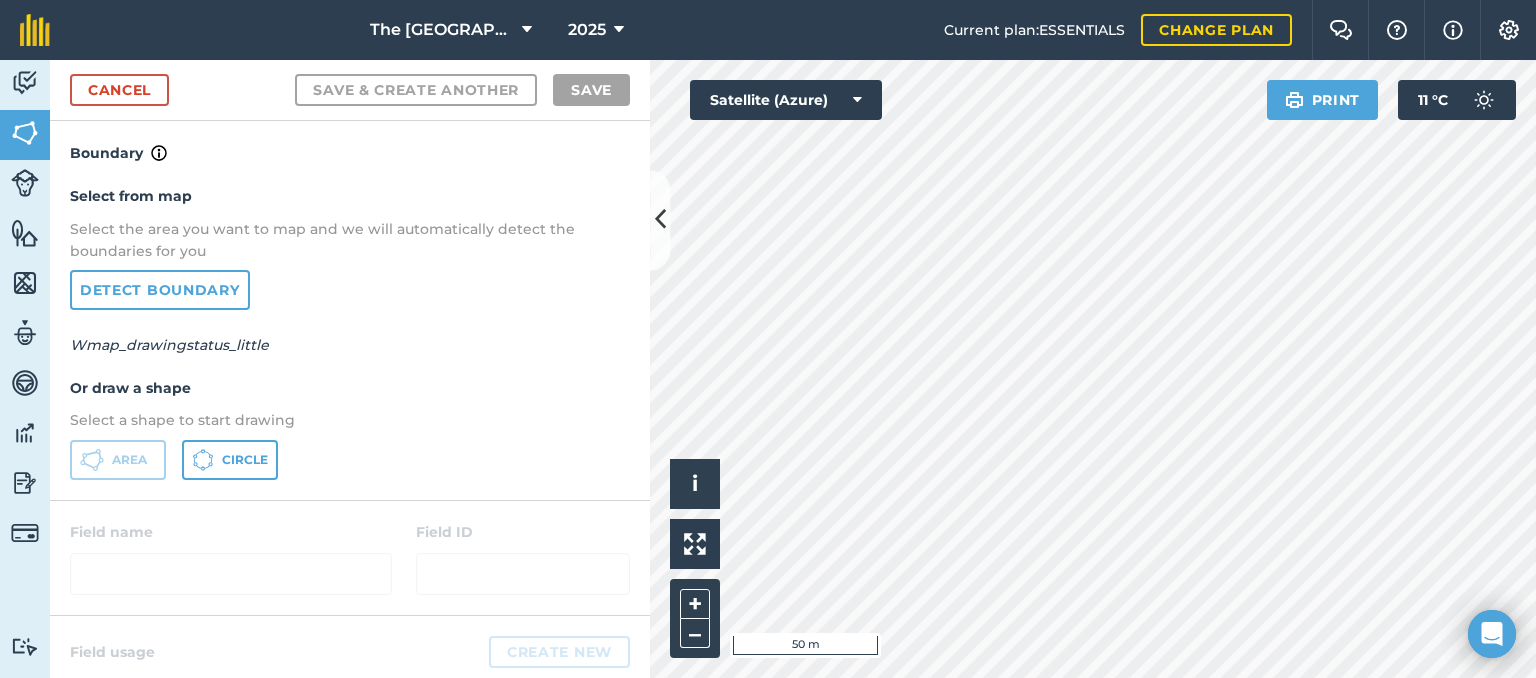 click on "The Falls Farm 2025 Current plan :  ESSENTIALS   Change plan Farm Chat Help Info Settings The Falls Farm  -  2025 Reproduced with the permission of  Microsoft Printed on  [DATE] Field usages No usage set Dam Macs SUGARCANE - N52 4th Ratoon V Dam Veld Activity Fields Livestock Features Maps Team Vehicles Data Reporting Billing Tutorials Tutorials Cancel Save & Create Another Save Boundary   Select from map Select the area you want to map and we will automatically detect the boundaries for you Detect boundary Wmap_drawingstatus_little Or draw a shape Select a shape to start drawing Area Circle Field name Field ID Field usage   Create new -- Not set -- Dam Macs SUGARCANE - N52 4th Ratoon V Dam Veld Click to start drawing i © 2025 TomTom, Microsoft 50 m + – Satellite (Azure) Print 11   ° C" at bounding box center (768, 339) 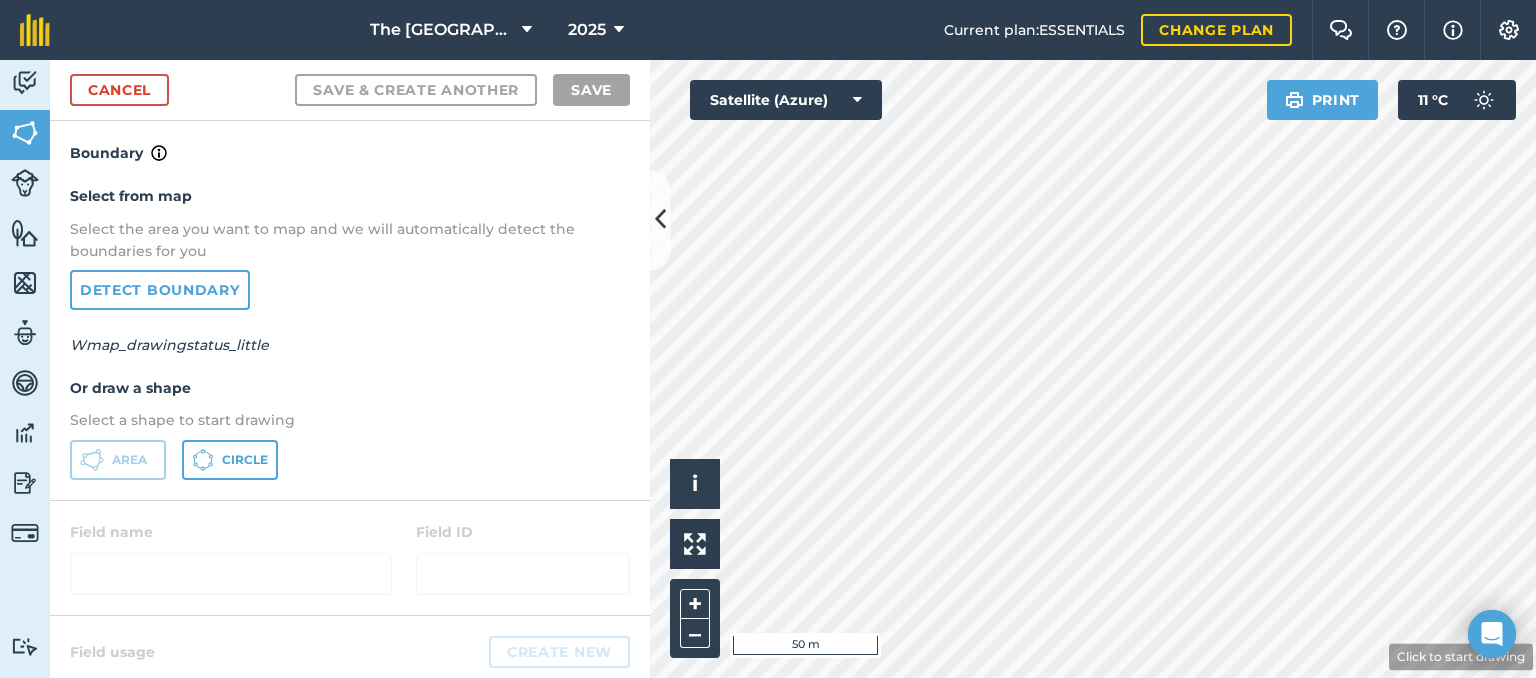 click on "The Falls Farm 2025 Current plan :  ESSENTIALS   Change plan Farm Chat Help Info Settings The Falls Farm  -  2025 Reproduced with the permission of  Microsoft Printed on  [DATE] Field usages No usage set Dam Macs SUGARCANE - N52 4th Ratoon V Dam Veld Activity Fields Livestock Features Maps Team Vehicles Data Reporting Billing Tutorials Tutorials Cancel Save & Create Another Save Boundary   Select from map Select the area you want to map and we will automatically detect the boundaries for you Detect boundary Wmap_drawingstatus_little Or draw a shape Select a shape to start drawing Area Circle Field name Field ID Field usage   Create new -- Not set -- Dam Macs SUGARCANE - N52 4th Ratoon V Dam Veld Click to start drawing i © 2025 TomTom, Microsoft 50 m + – Satellite (Azure) Print 11   ° C" at bounding box center (768, 339) 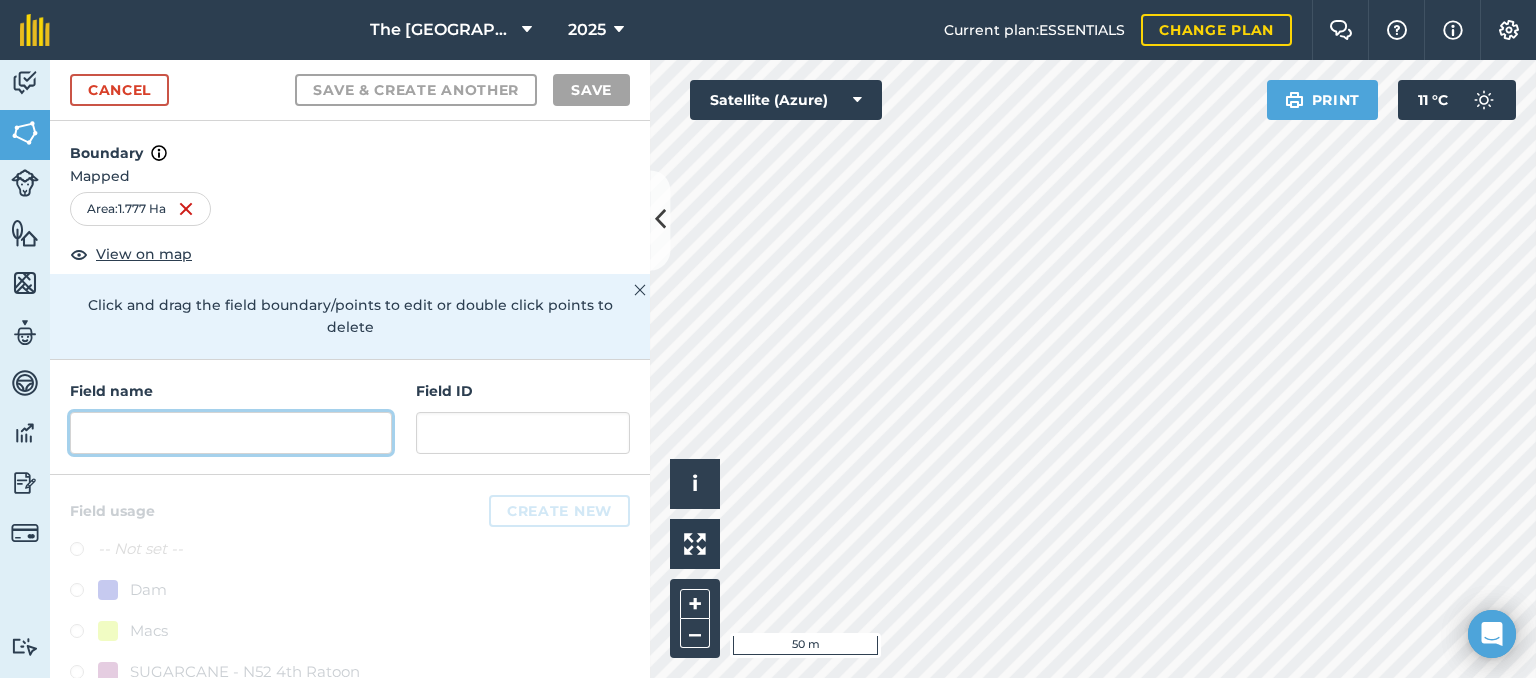 click at bounding box center [231, 433] 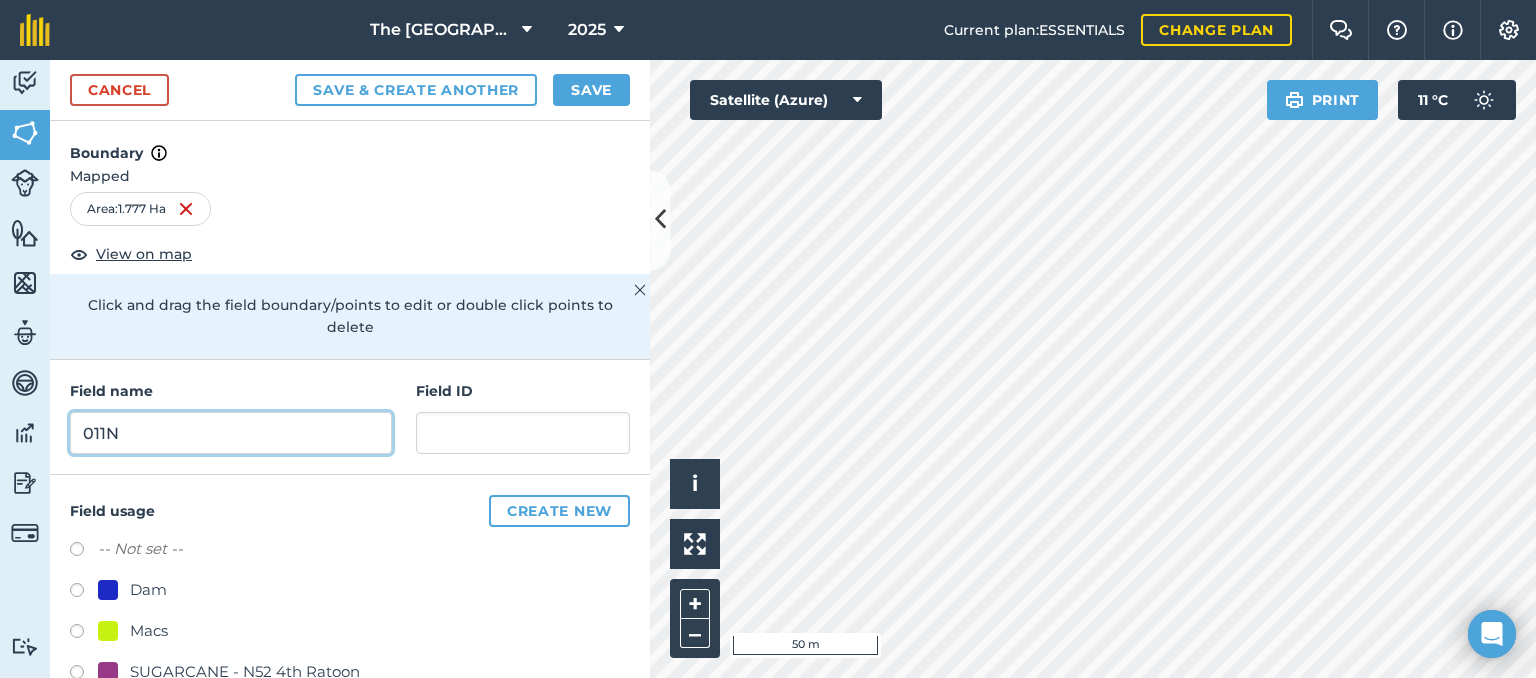 type on "011N" 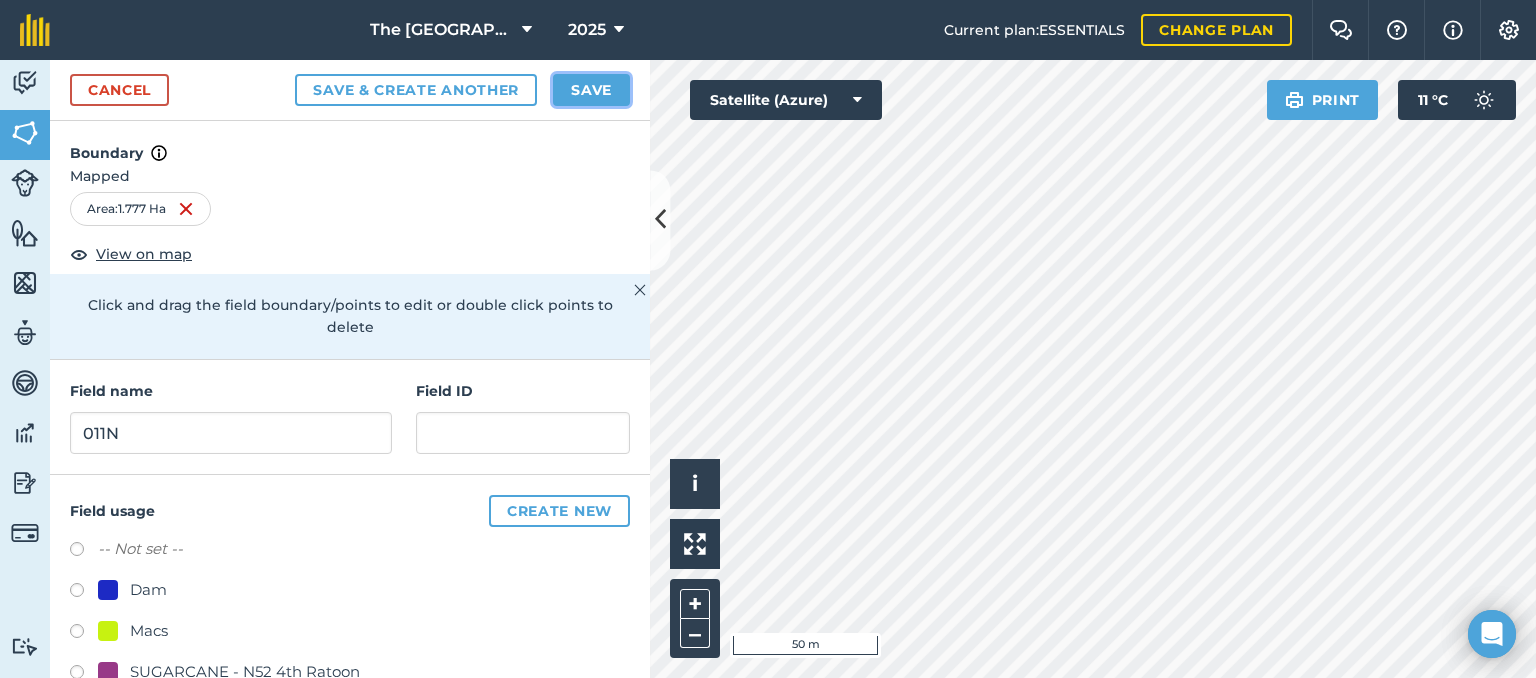 click on "Save" at bounding box center [591, 90] 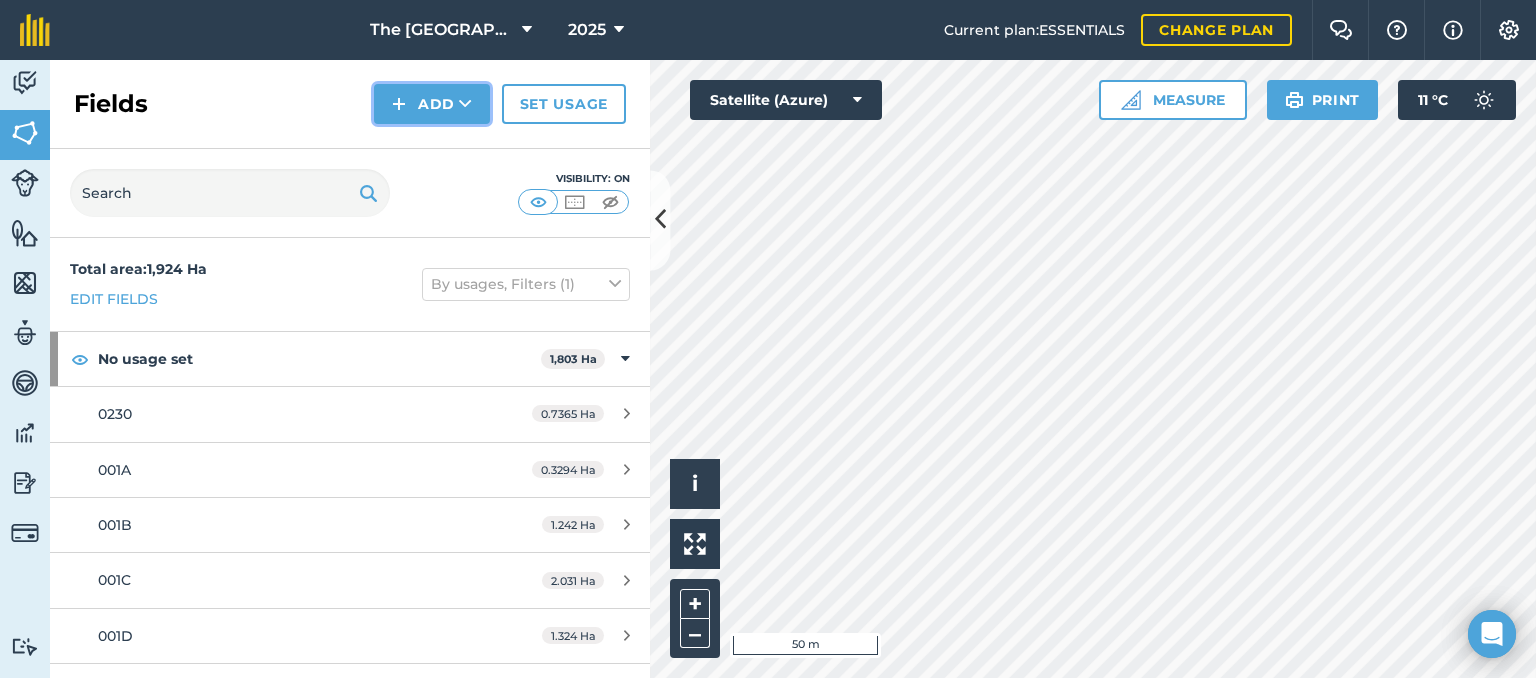 click on "Add" at bounding box center (432, 104) 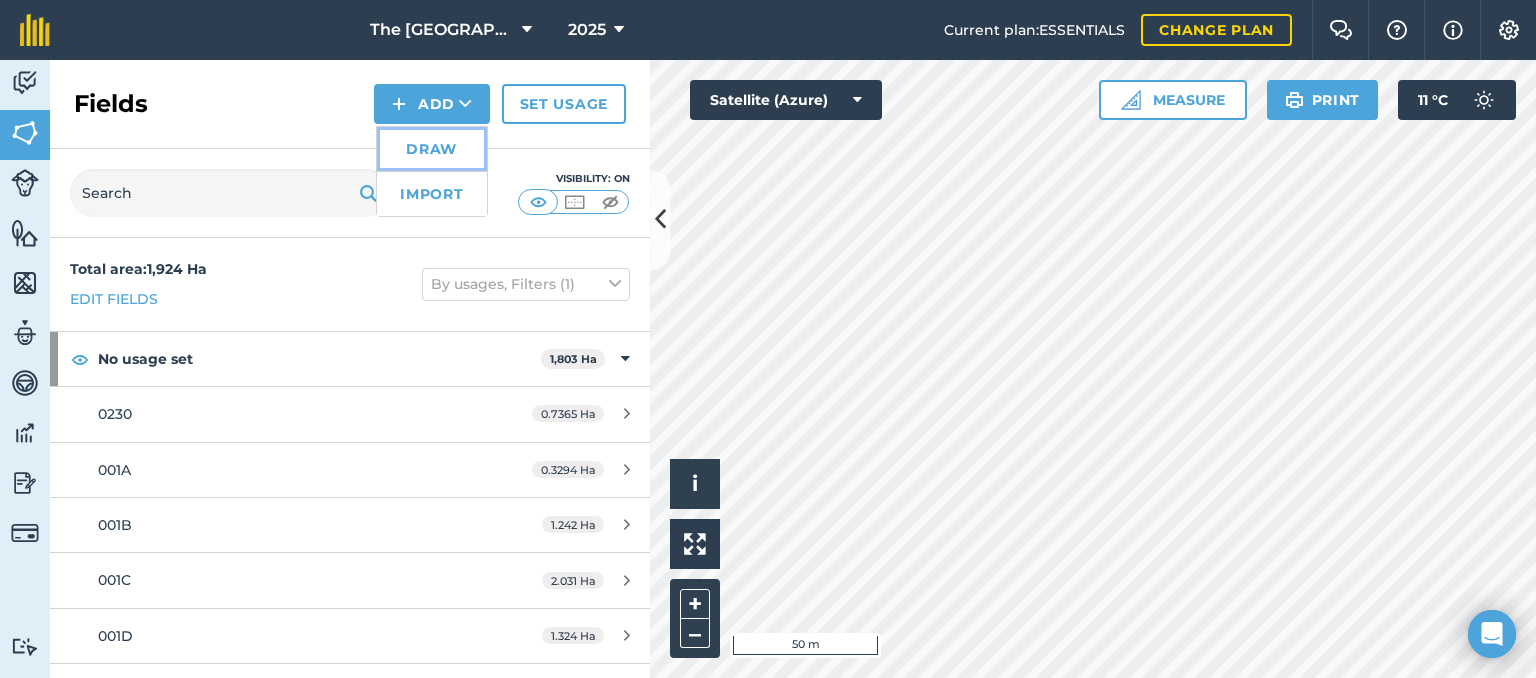 click on "Draw" at bounding box center (432, 149) 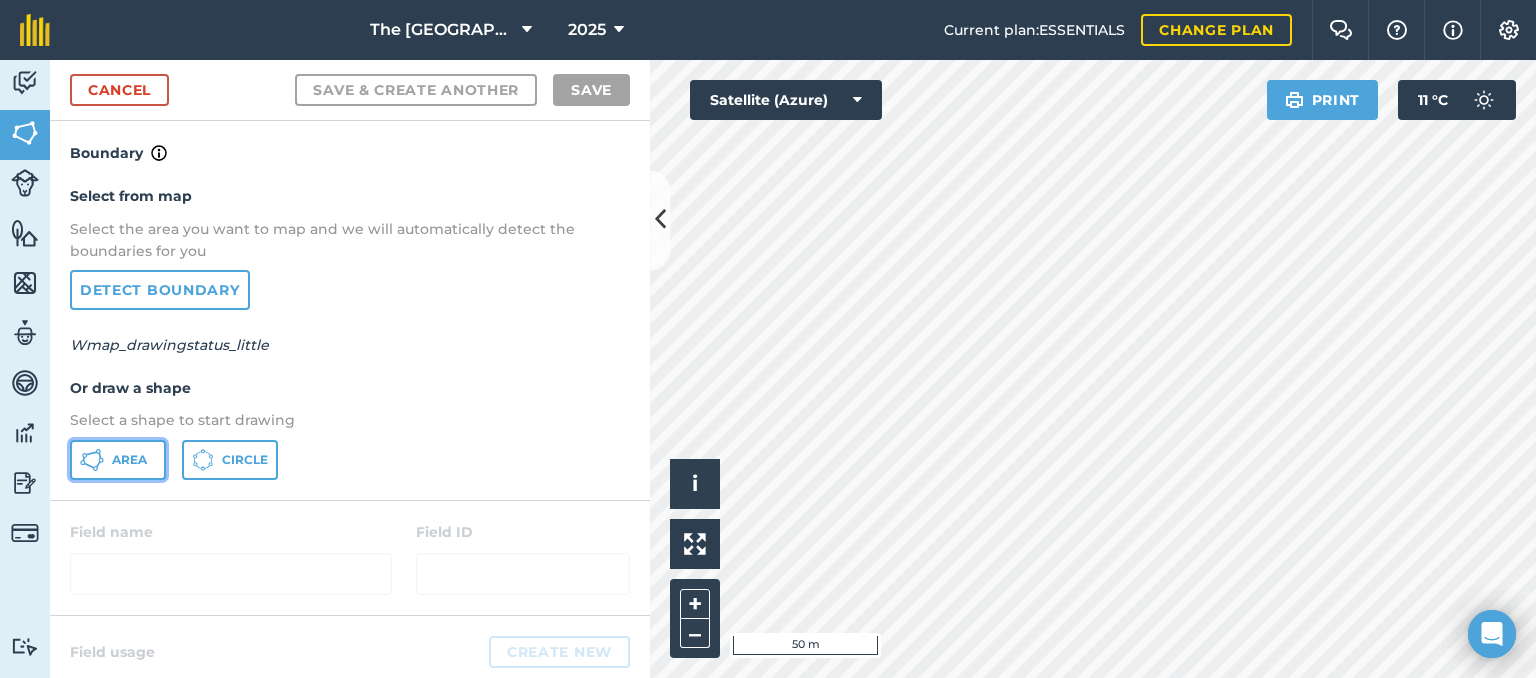 click on "Area" at bounding box center [129, 460] 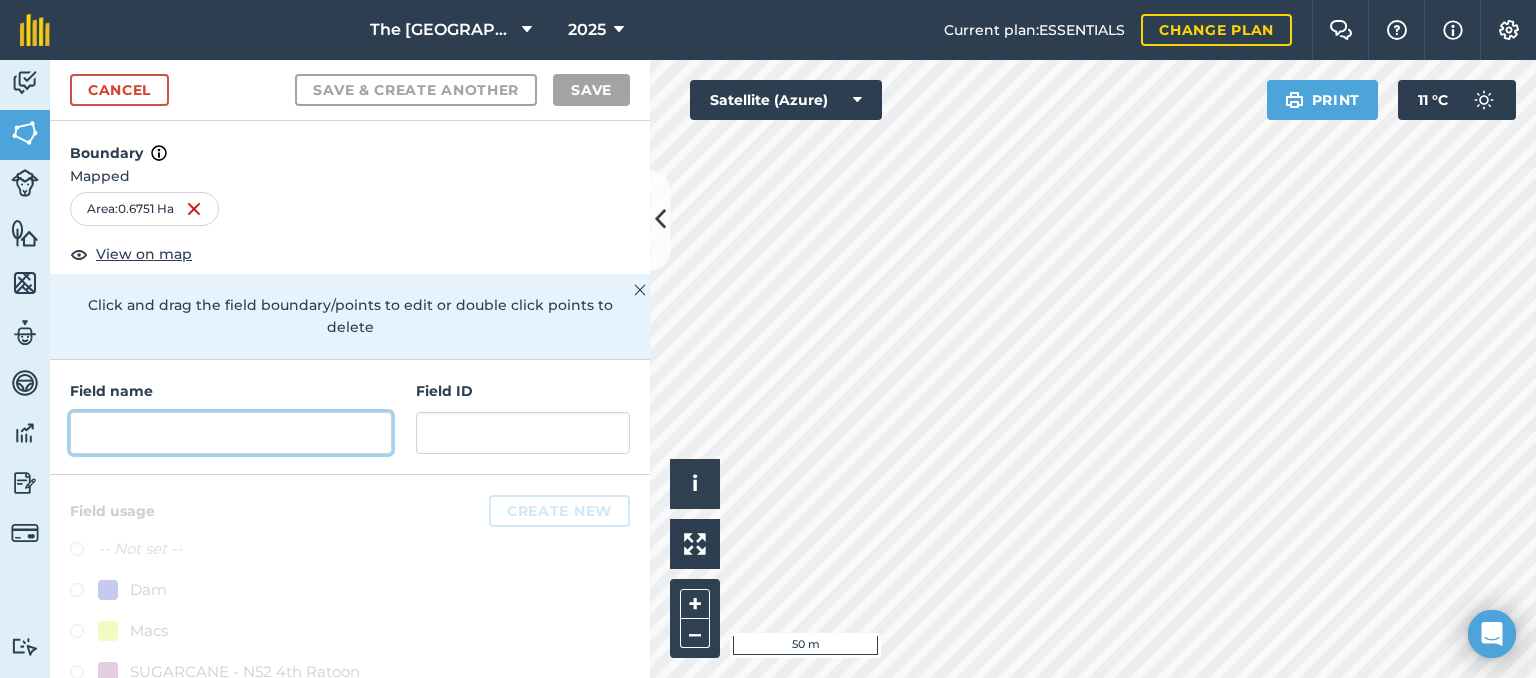 click at bounding box center (231, 433) 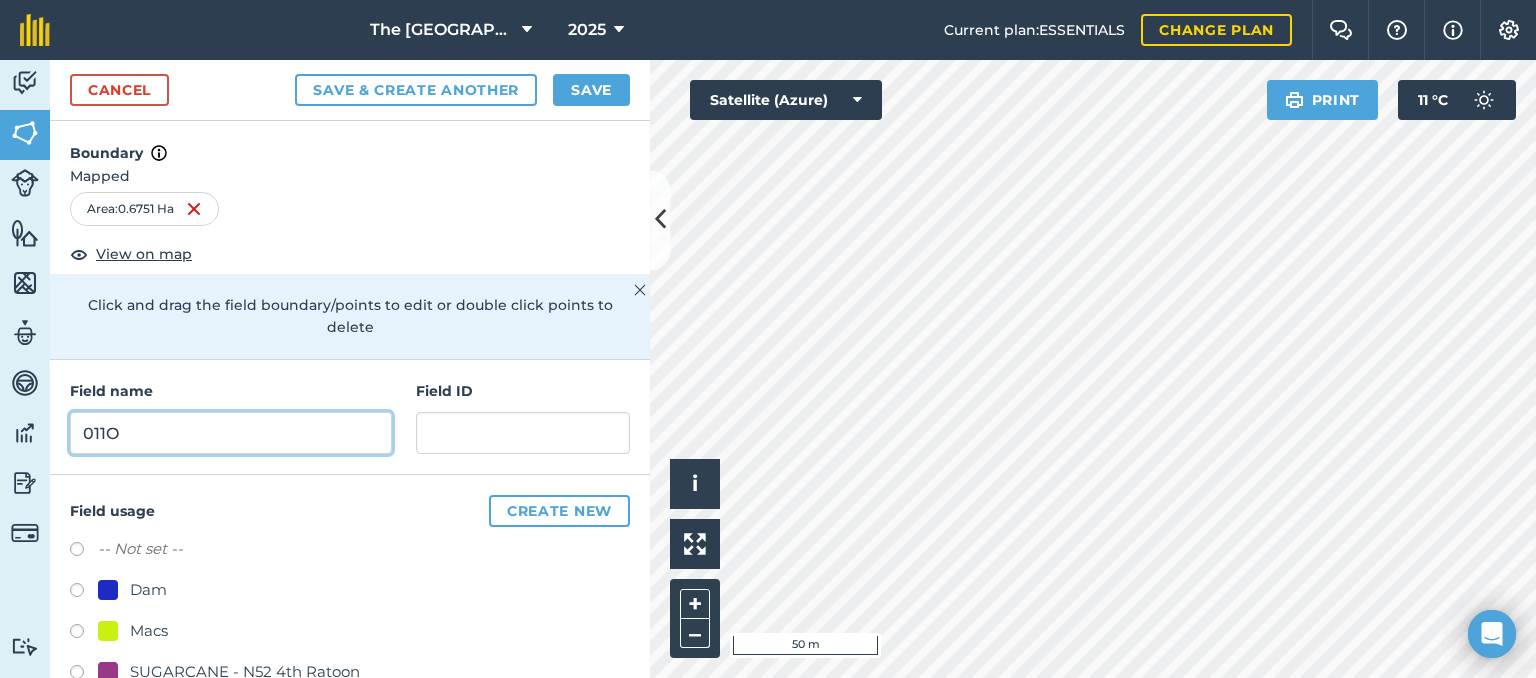 type on "011O" 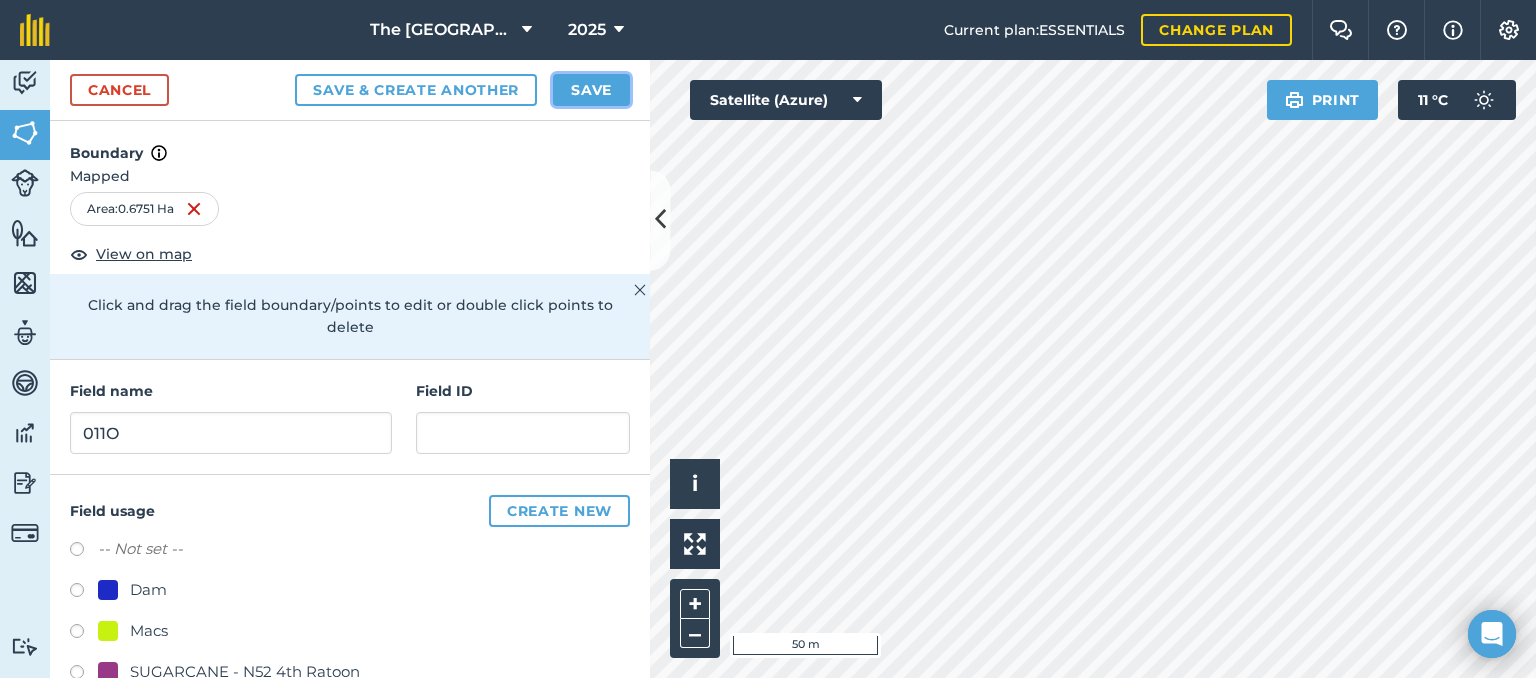 click on "Save" at bounding box center (591, 90) 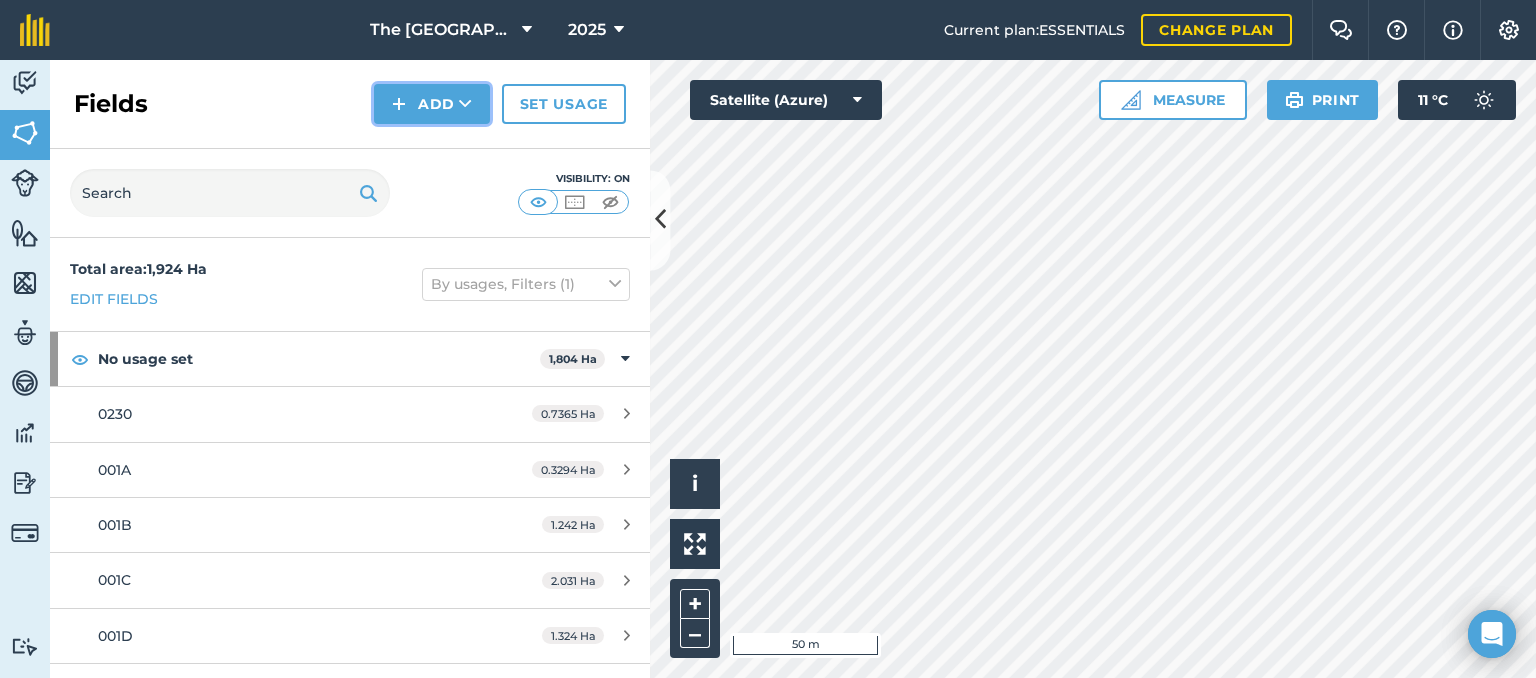 click on "Add" at bounding box center (432, 104) 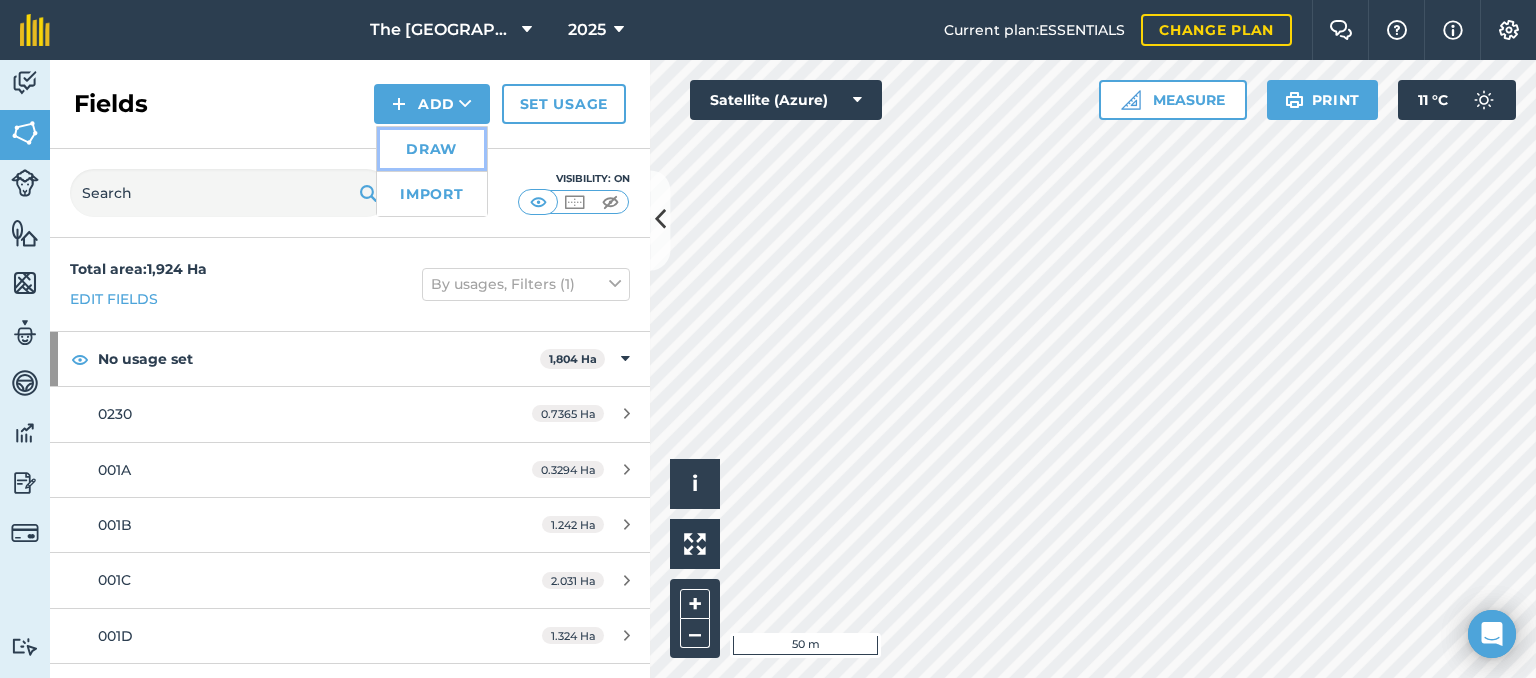 click on "Draw" at bounding box center [432, 149] 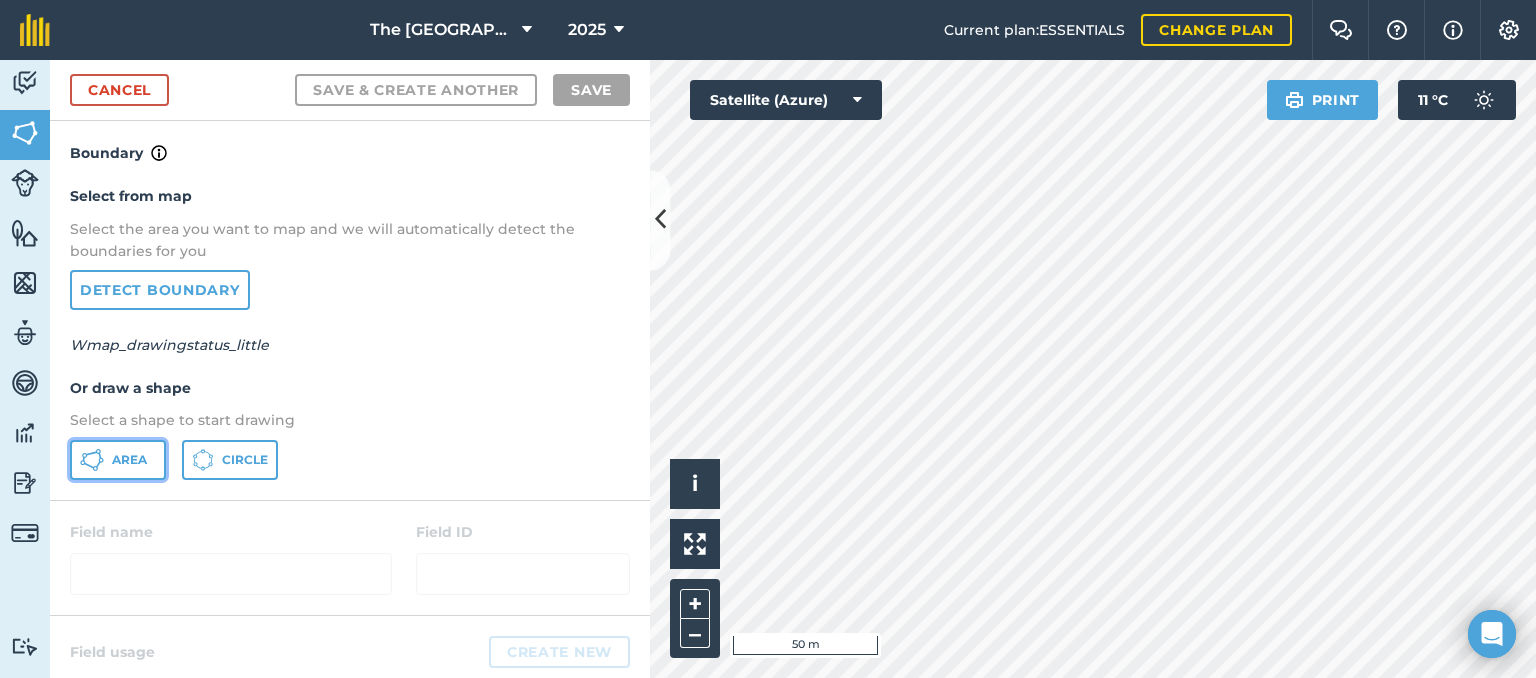 click on "Area" at bounding box center [118, 460] 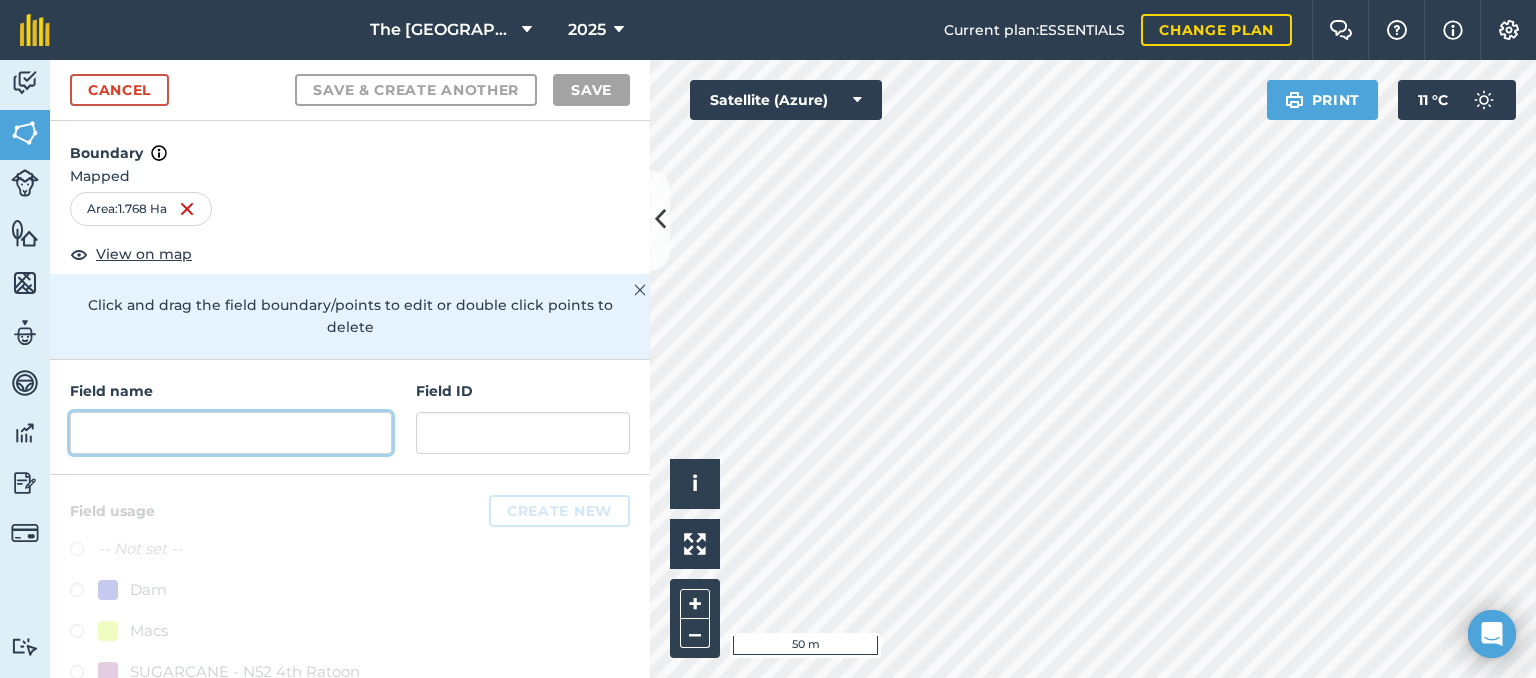 click at bounding box center (231, 433) 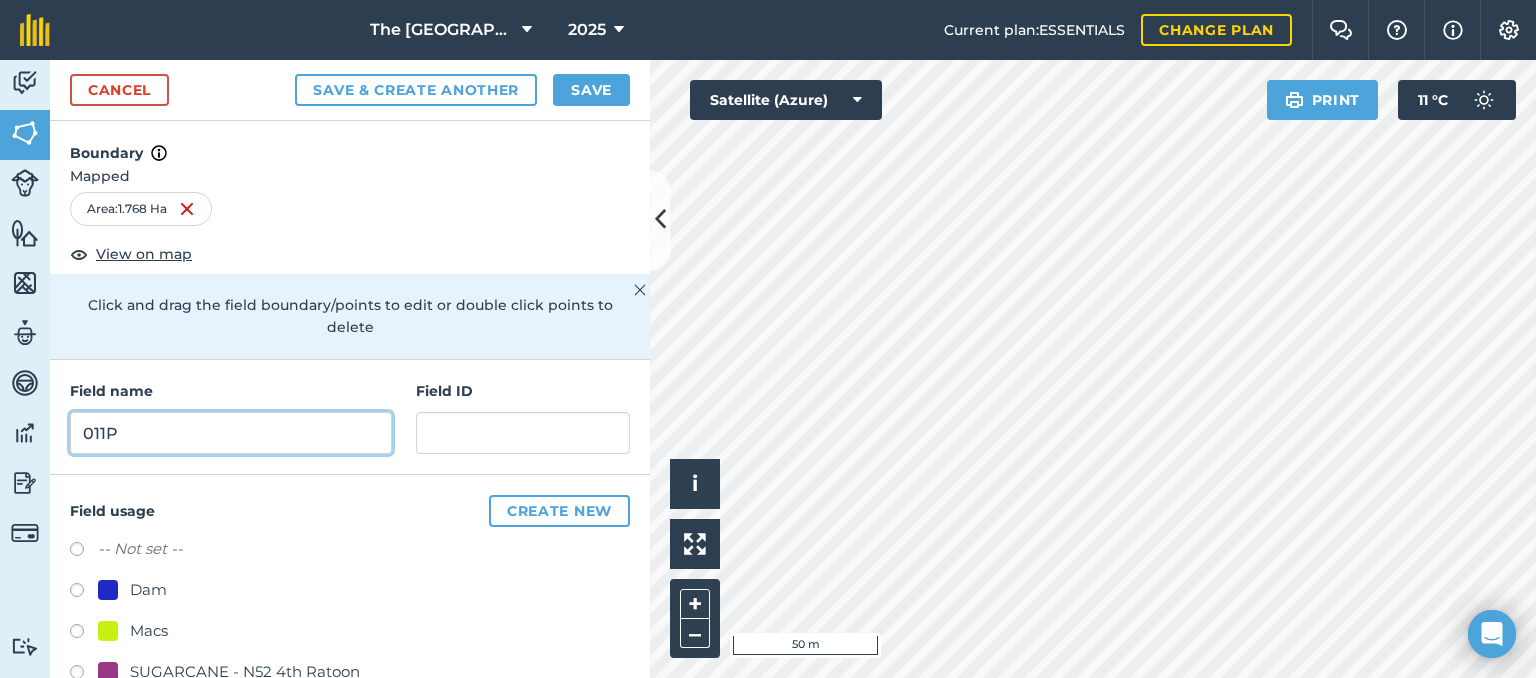 type on "011P" 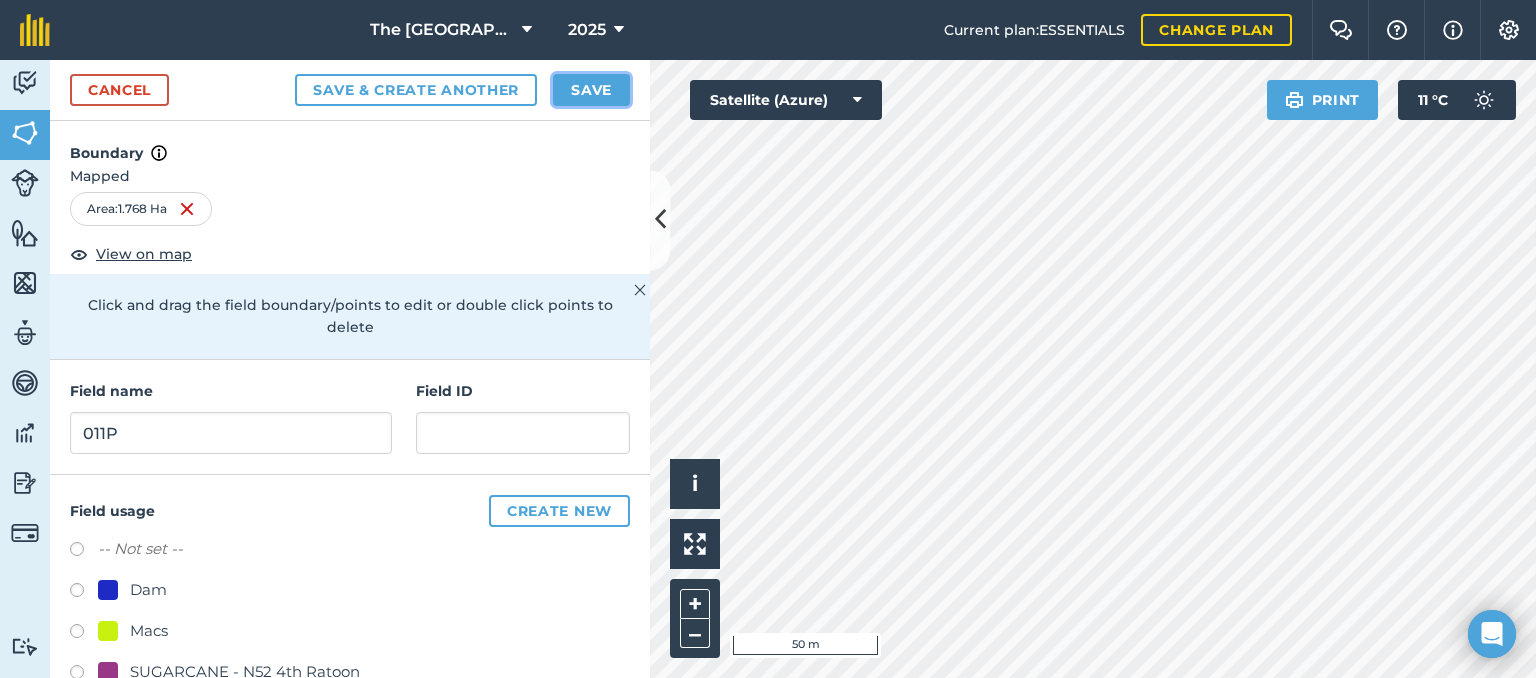 click on "Save" at bounding box center (591, 90) 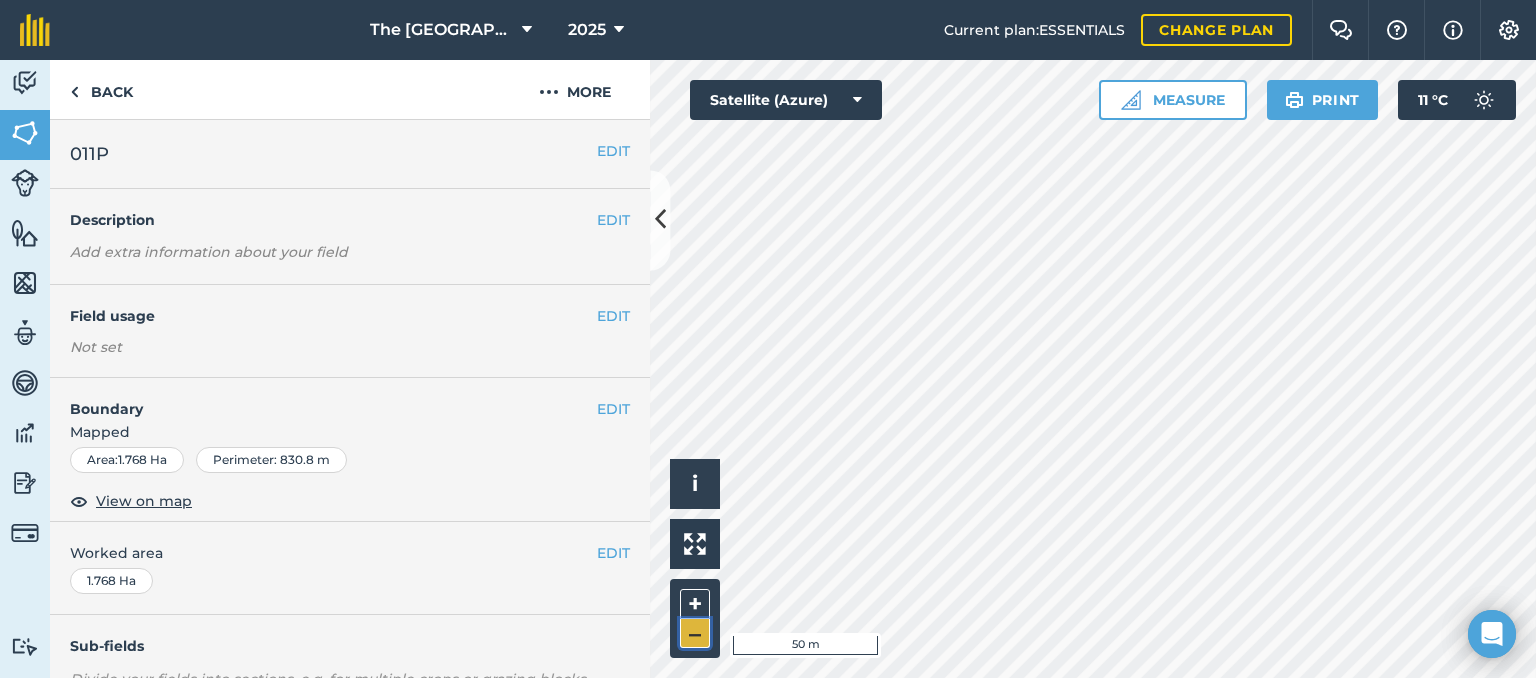 click on "–" at bounding box center [695, 633] 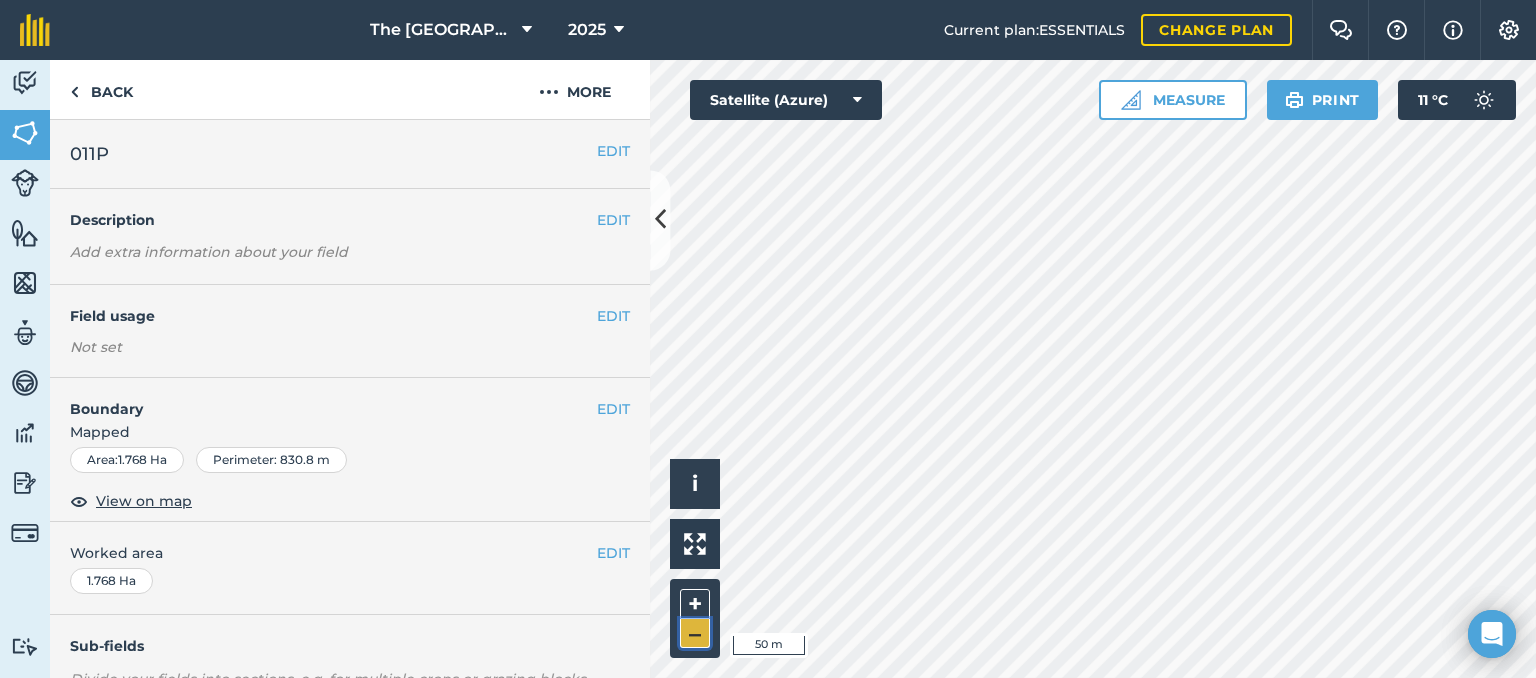 click on "–" at bounding box center [695, 633] 